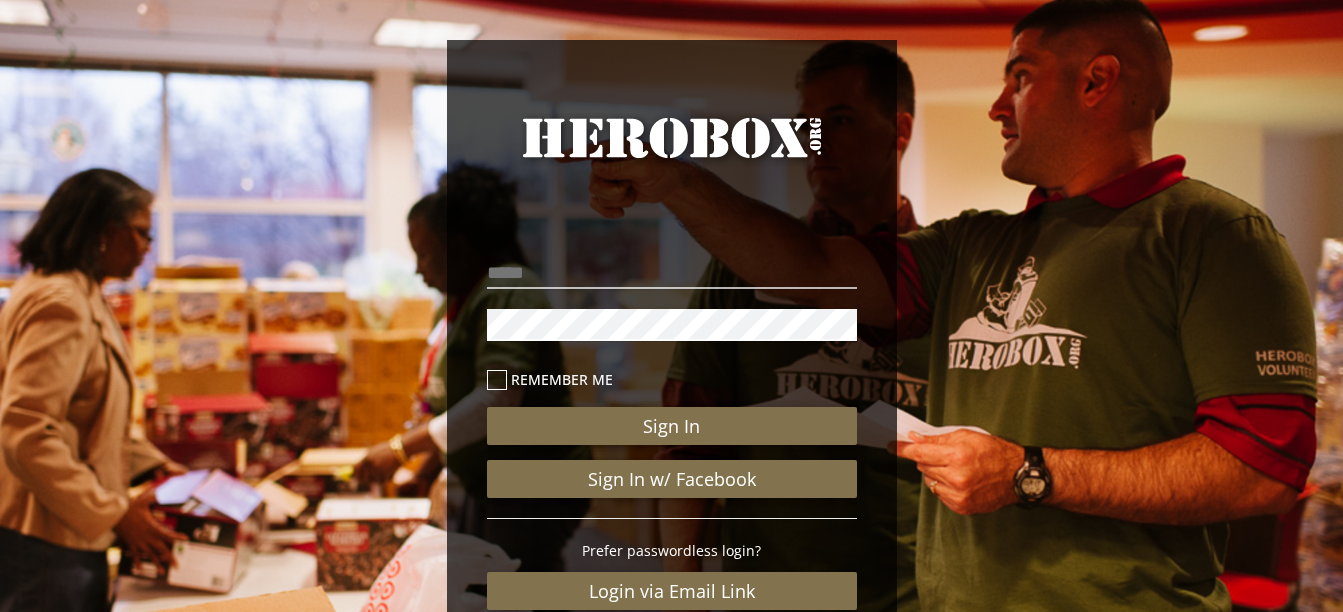 scroll, scrollTop: 0, scrollLeft: 0, axis: both 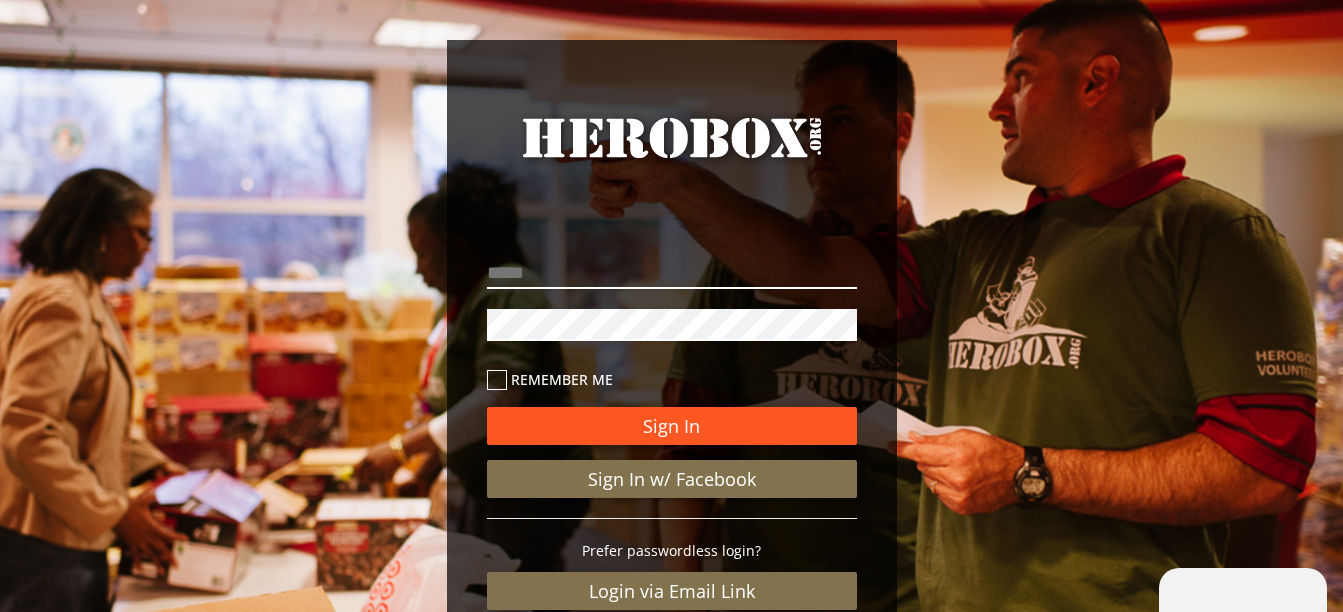 type on "**********" 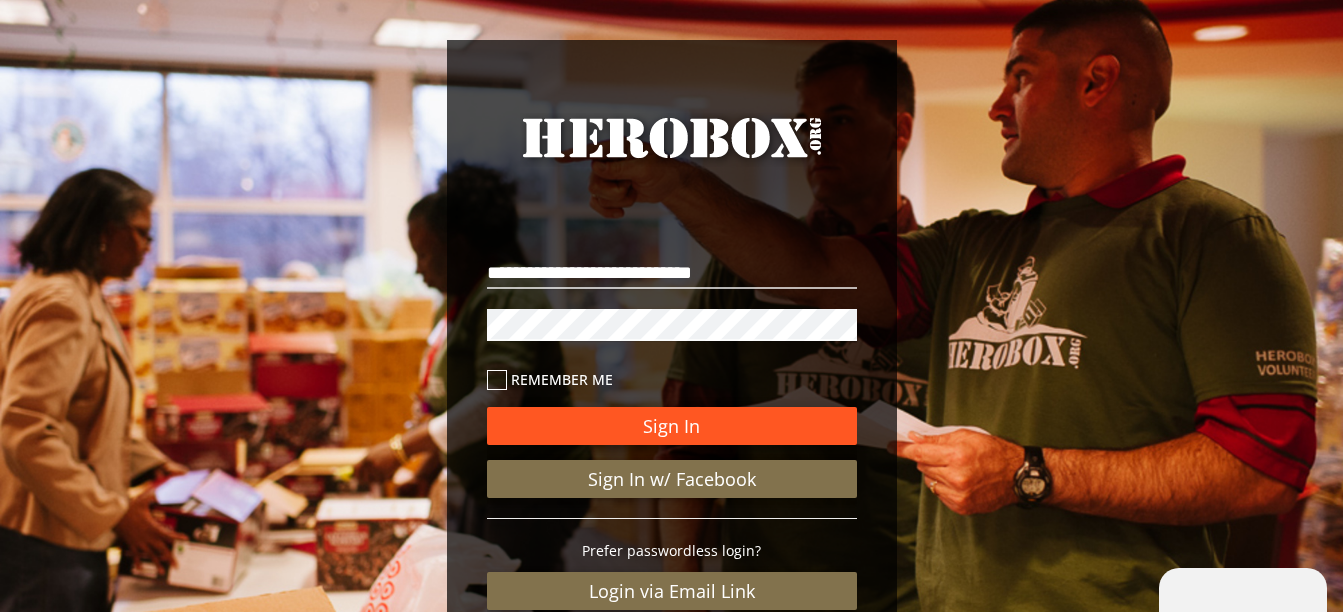 click on "Sign In" at bounding box center [672, 426] 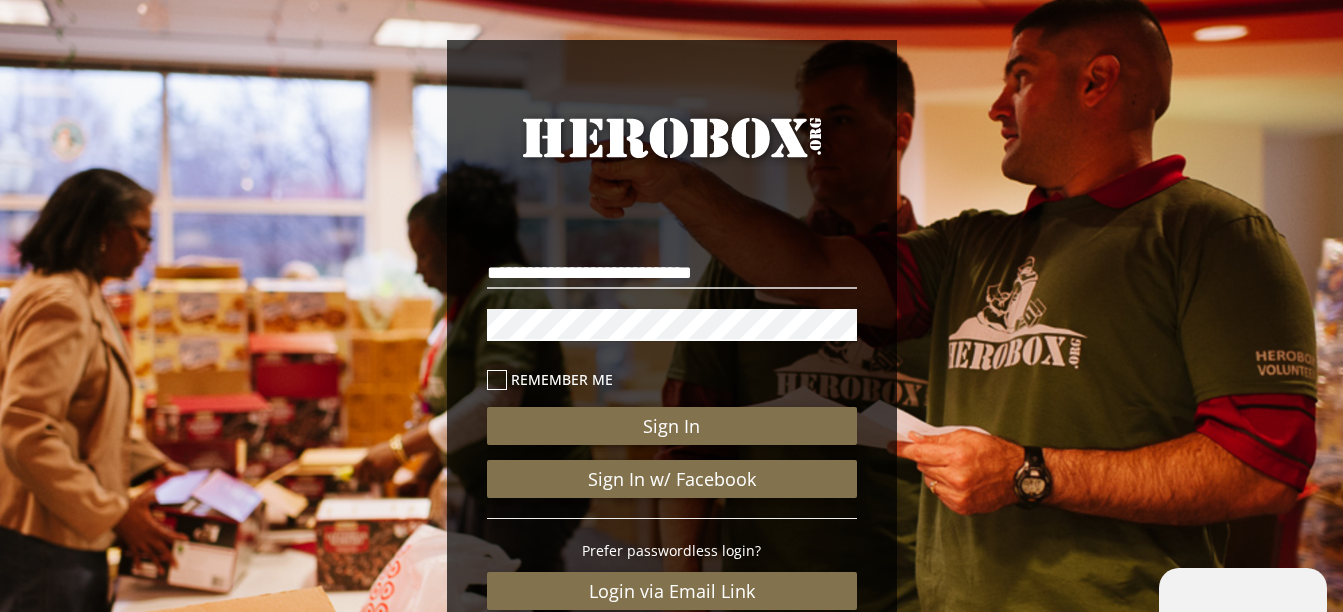 click at bounding box center [497, 380] 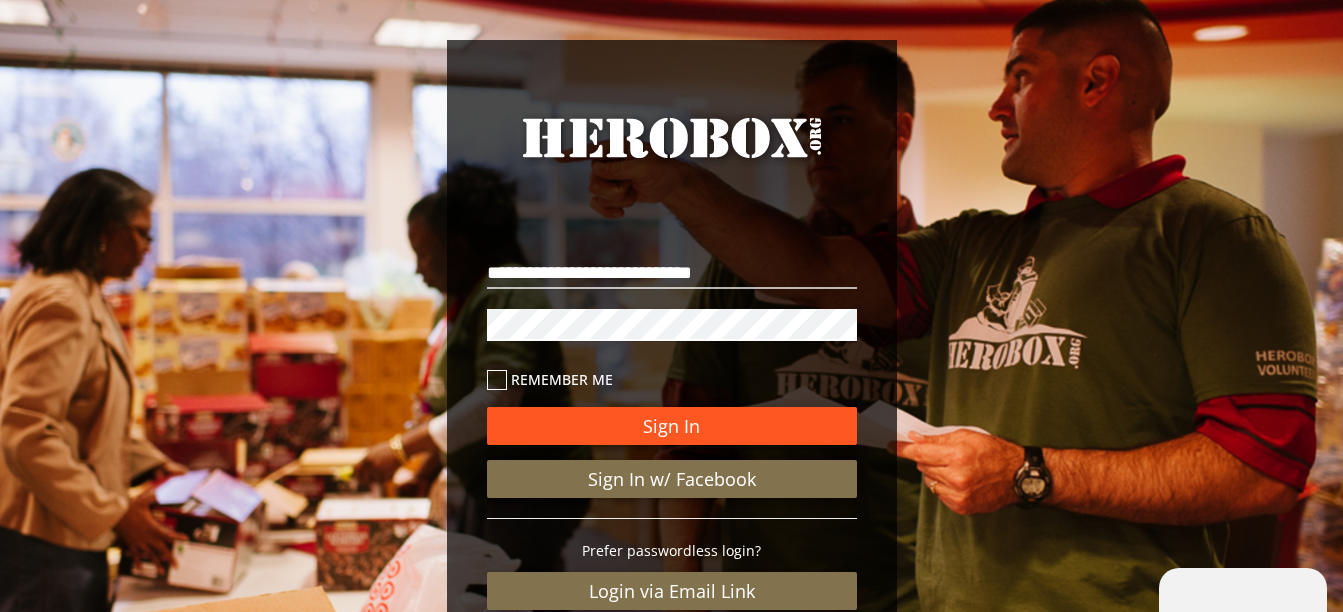 click on "Sign In" at bounding box center (672, 426) 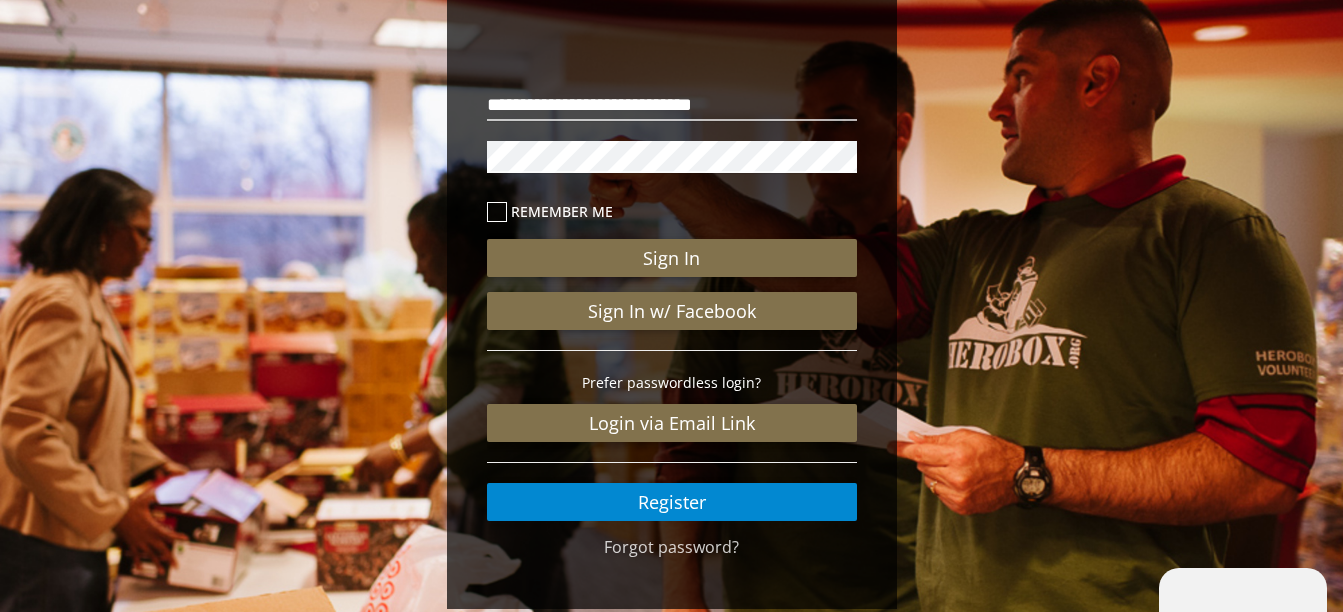 scroll, scrollTop: 200, scrollLeft: 0, axis: vertical 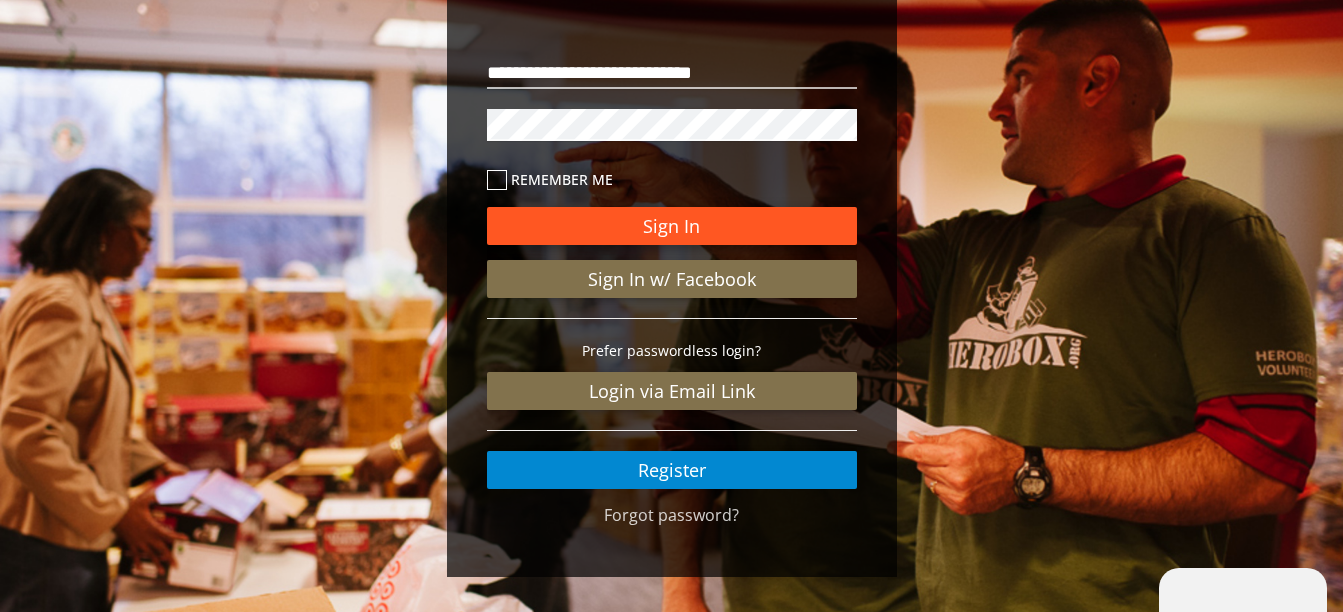 click on "Sign In" at bounding box center (672, 226) 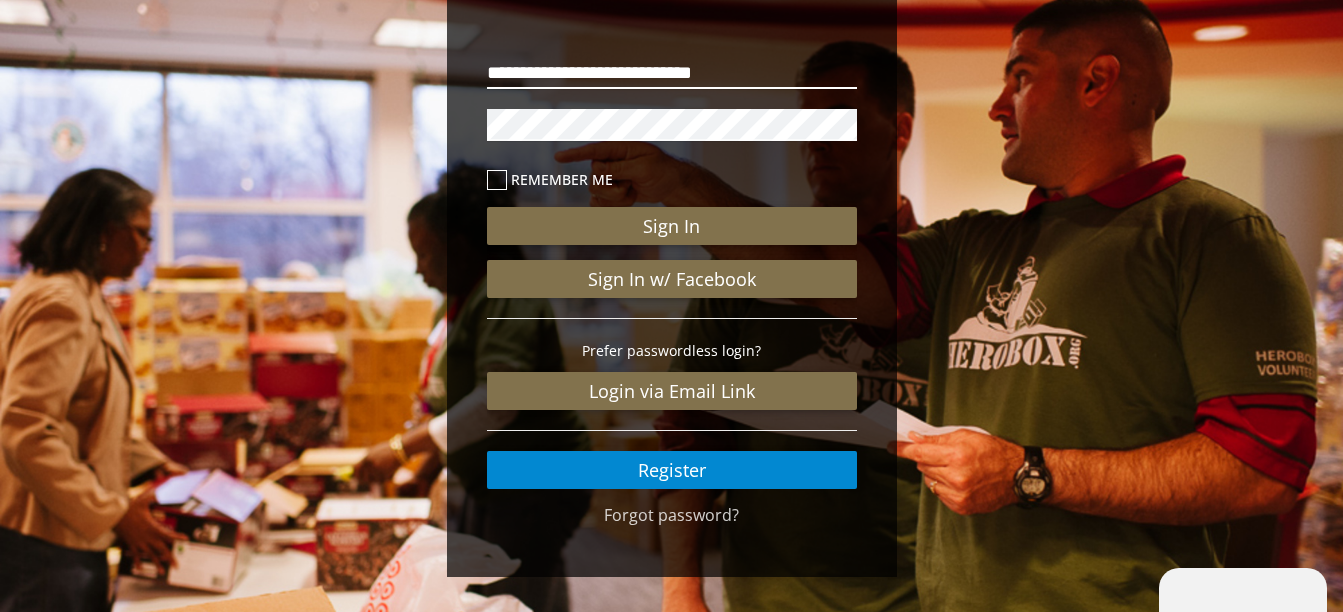 click on "**********" at bounding box center [672, 73] 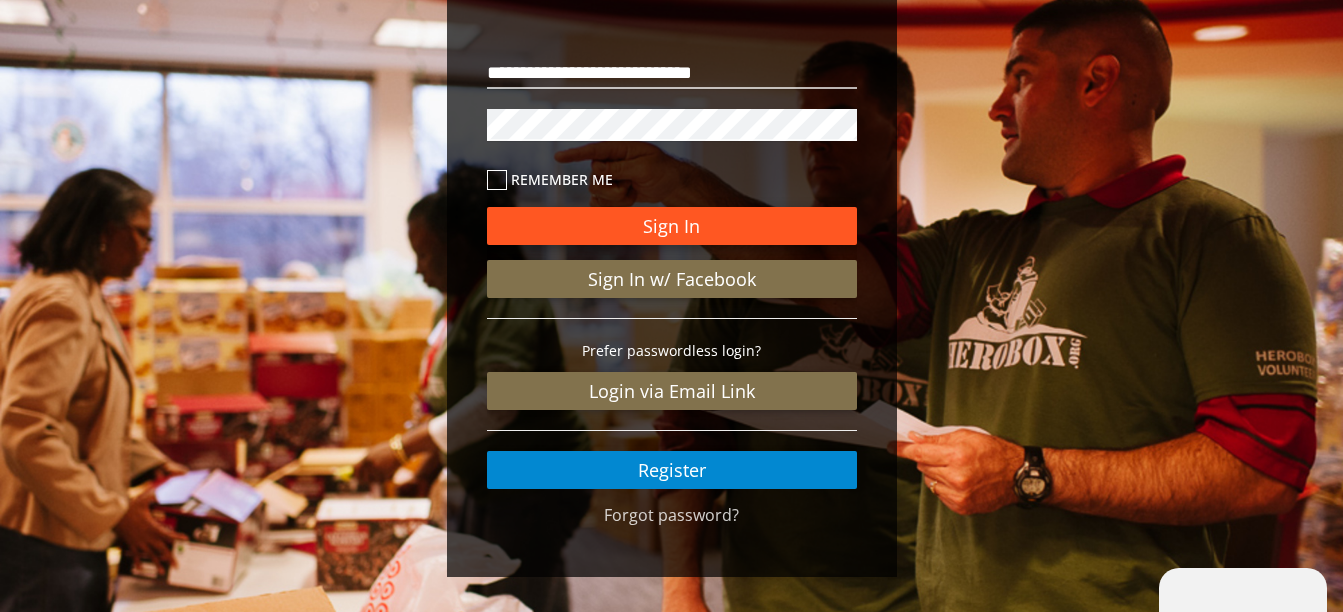 click on "Sign In" at bounding box center [672, 226] 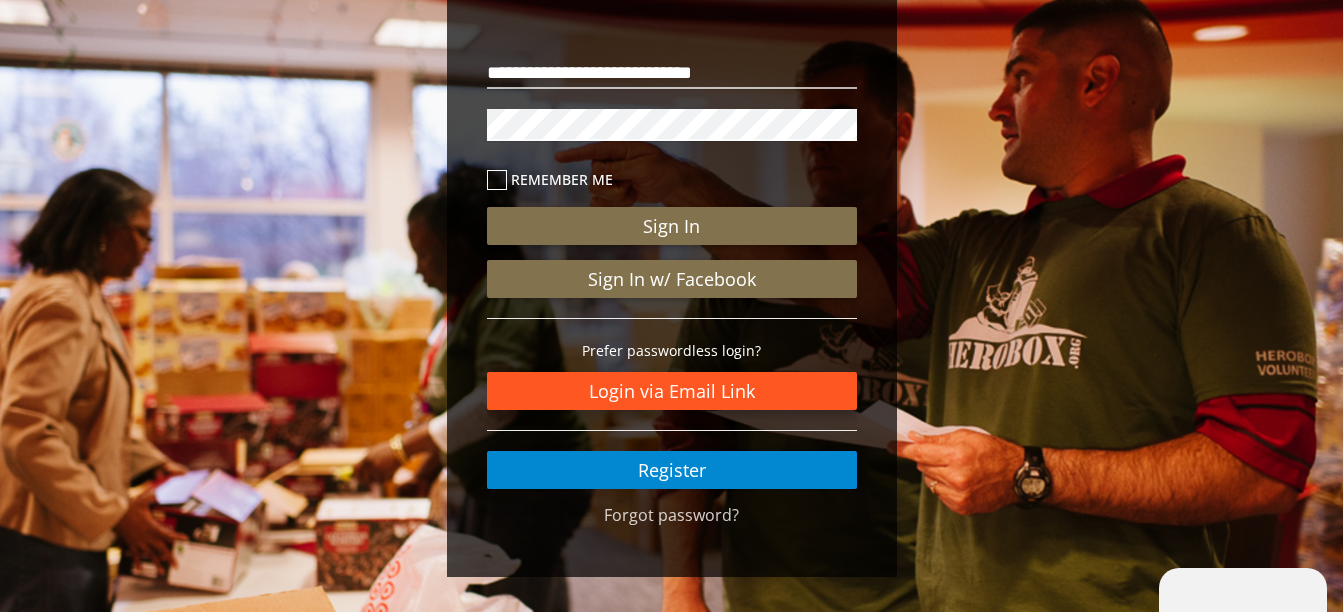 click on "Login via Email Link" at bounding box center [672, 391] 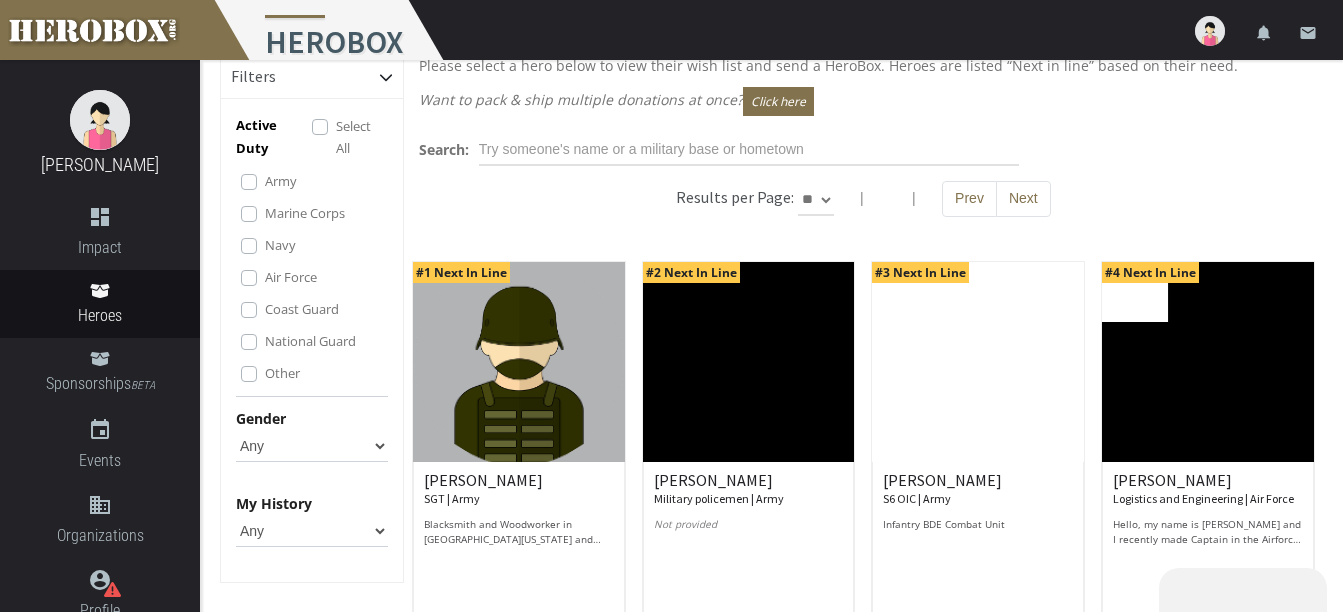 scroll, scrollTop: 0, scrollLeft: 0, axis: both 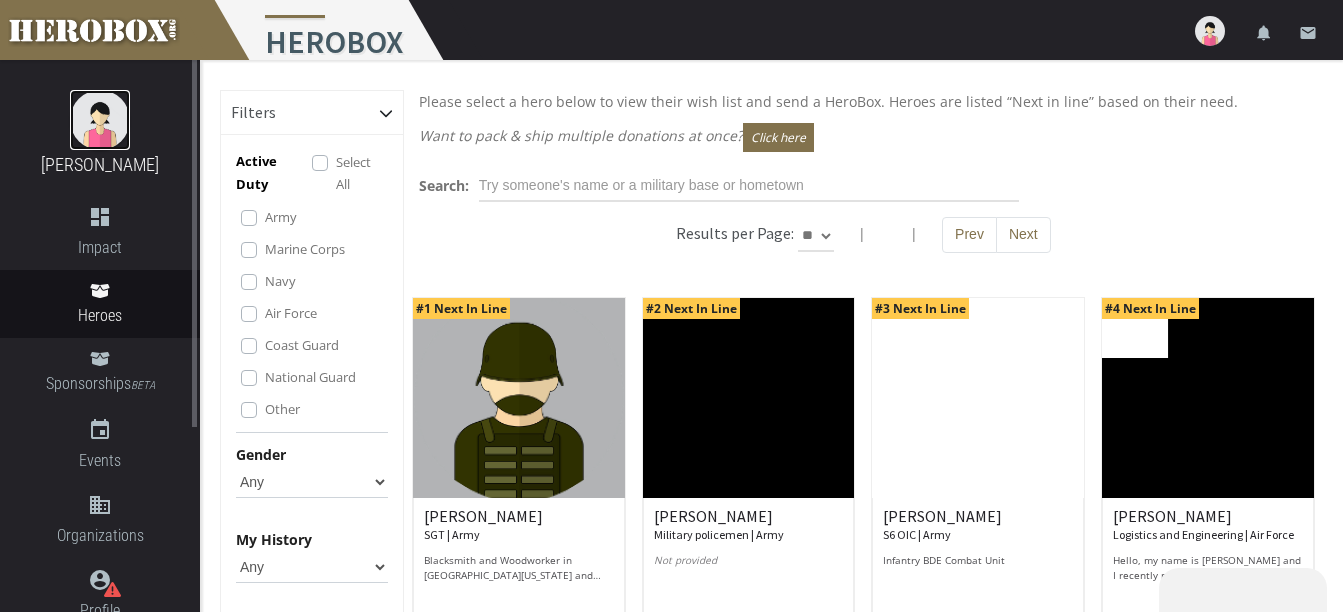 click at bounding box center [100, 120] 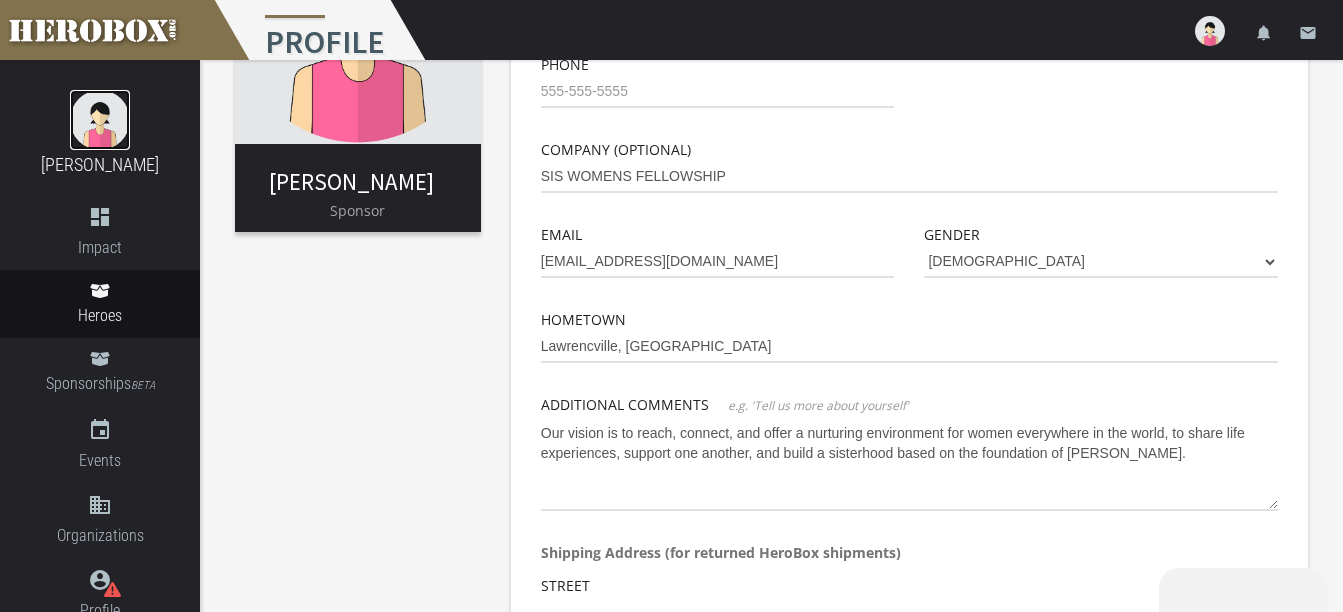 scroll, scrollTop: 200, scrollLeft: 0, axis: vertical 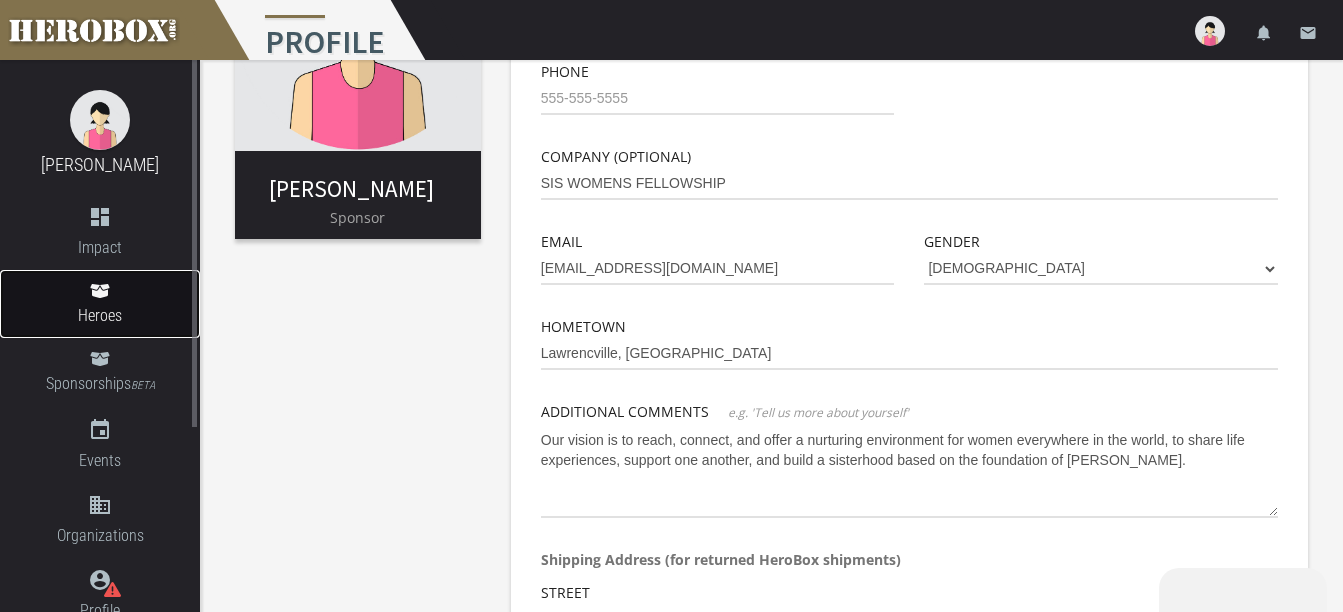 click 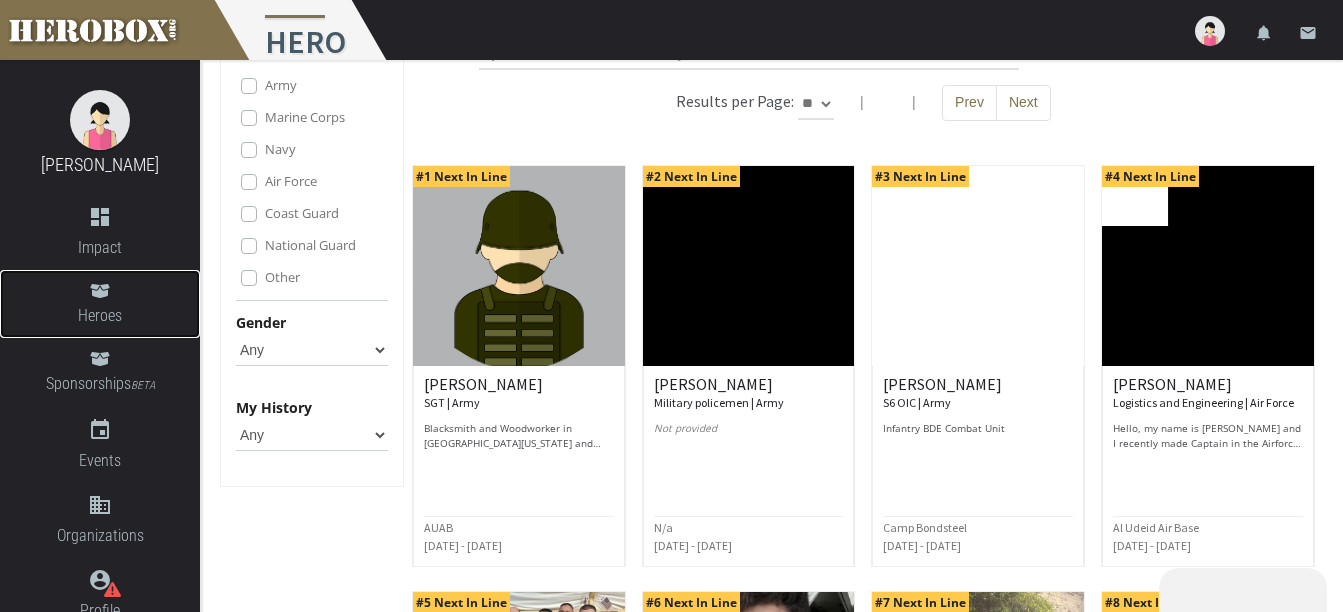 scroll, scrollTop: 0, scrollLeft: 0, axis: both 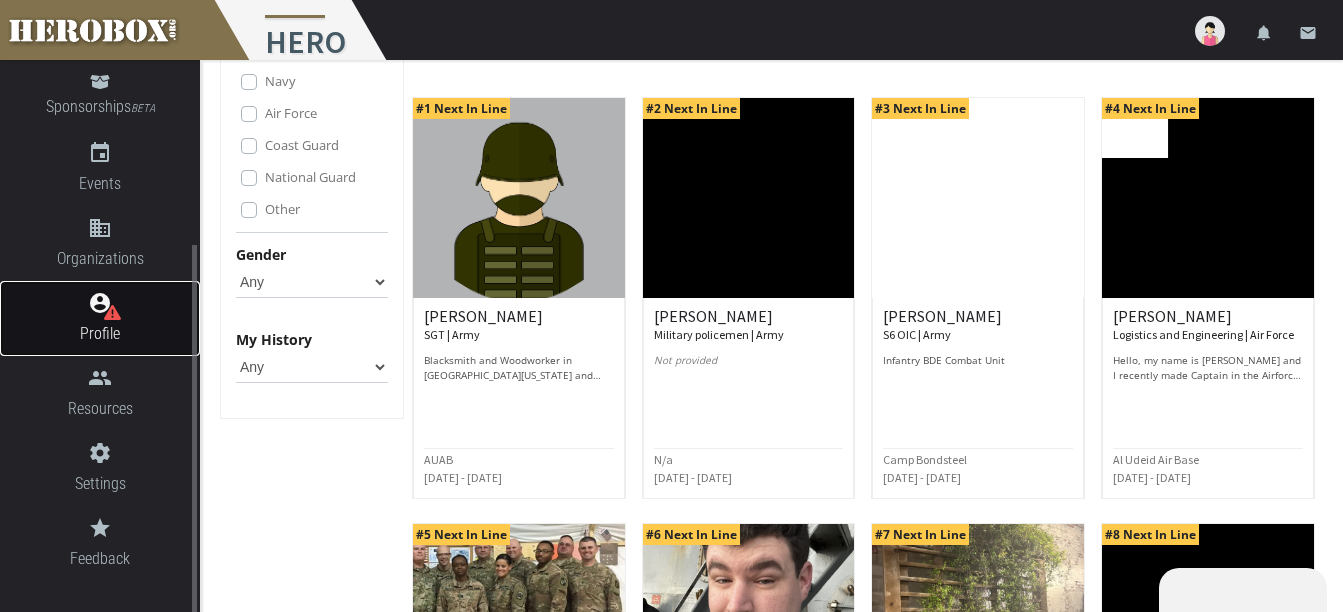 click 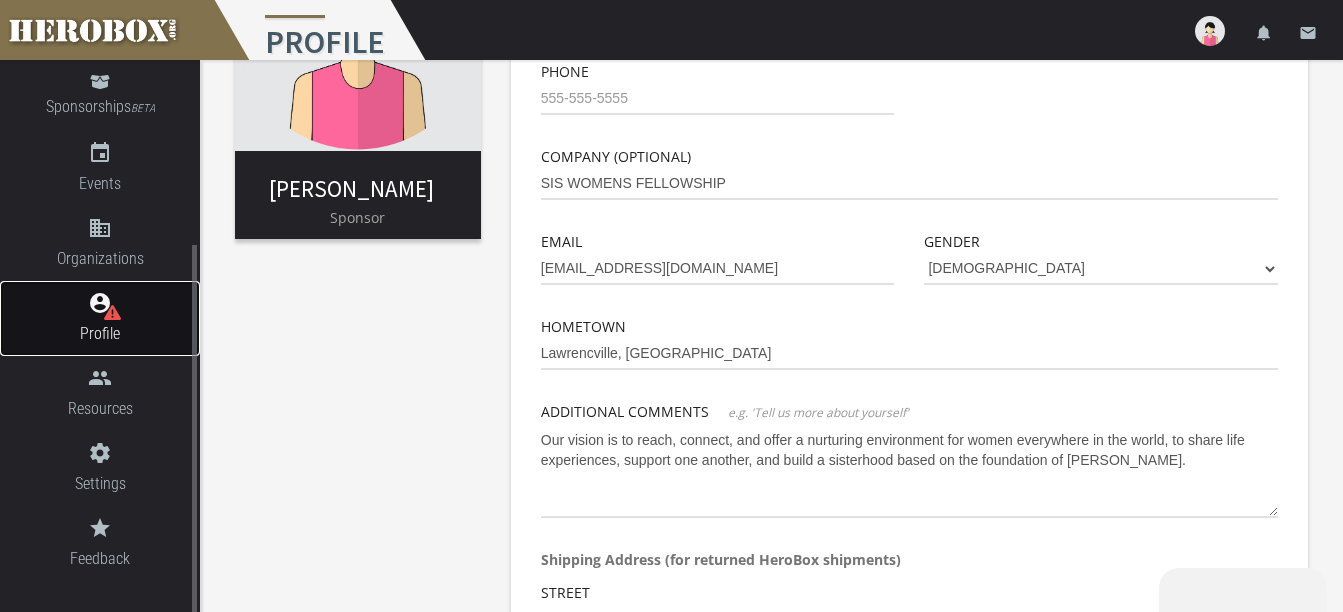 scroll, scrollTop: 710, scrollLeft: 0, axis: vertical 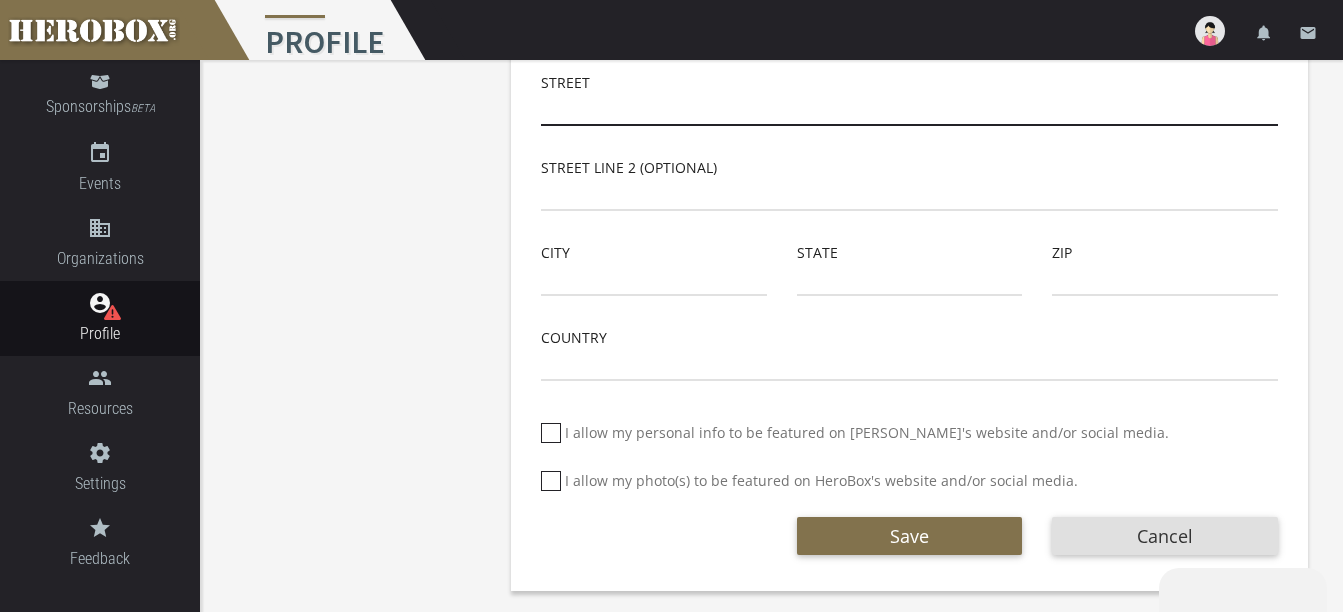 click at bounding box center [909, 110] 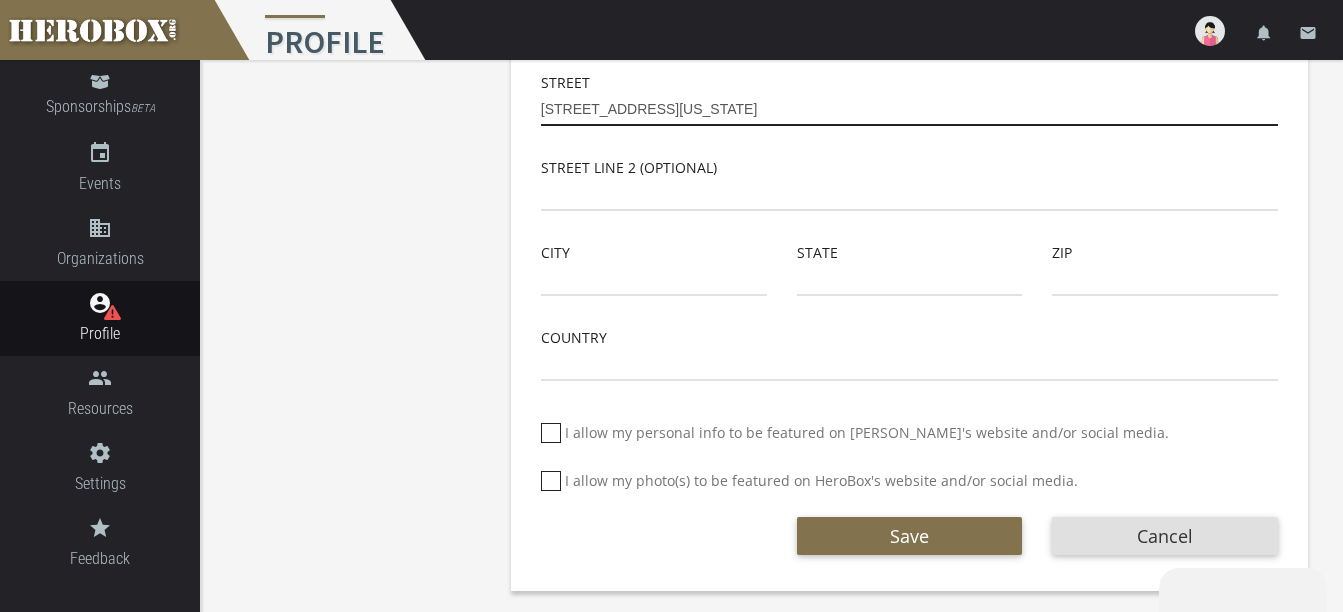 drag, startPoint x: 903, startPoint y: 99, endPoint x: 508, endPoint y: 115, distance: 395.3239 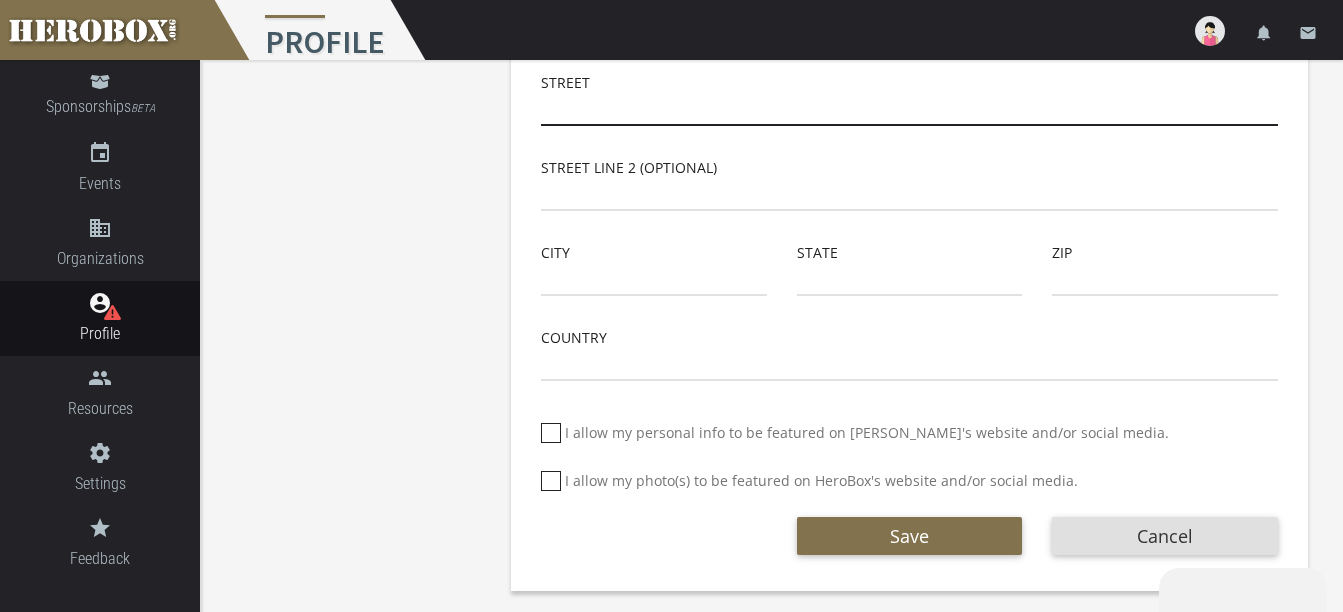 click at bounding box center (909, 110) 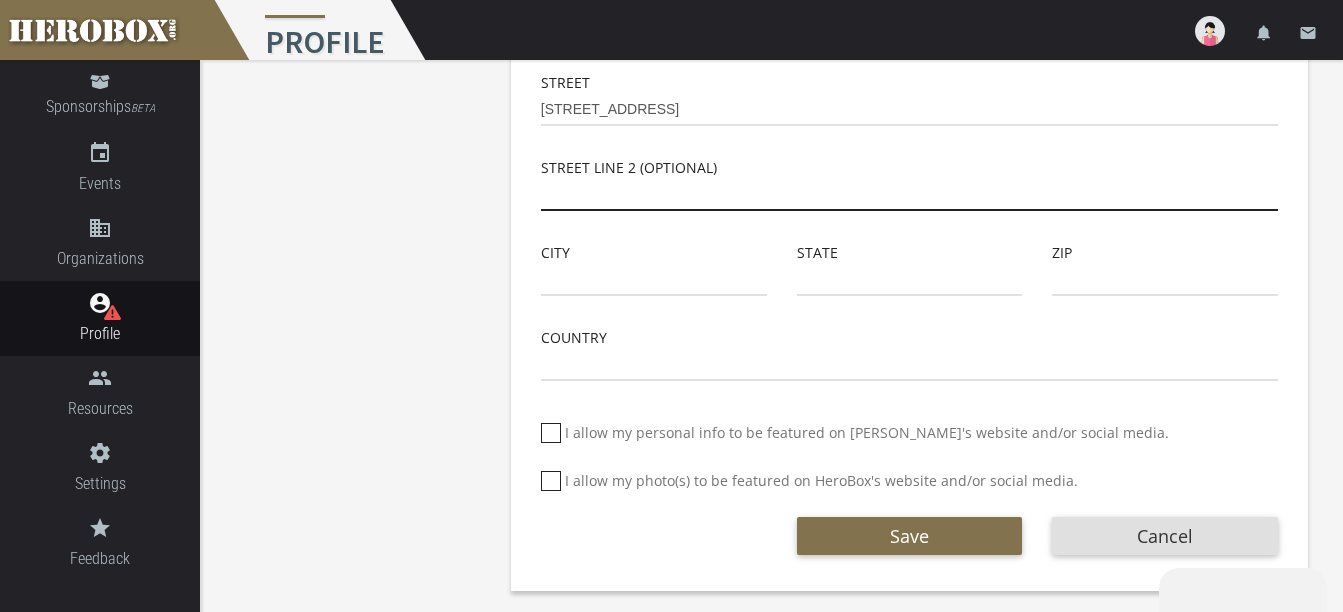 type on "Lawrenceville" 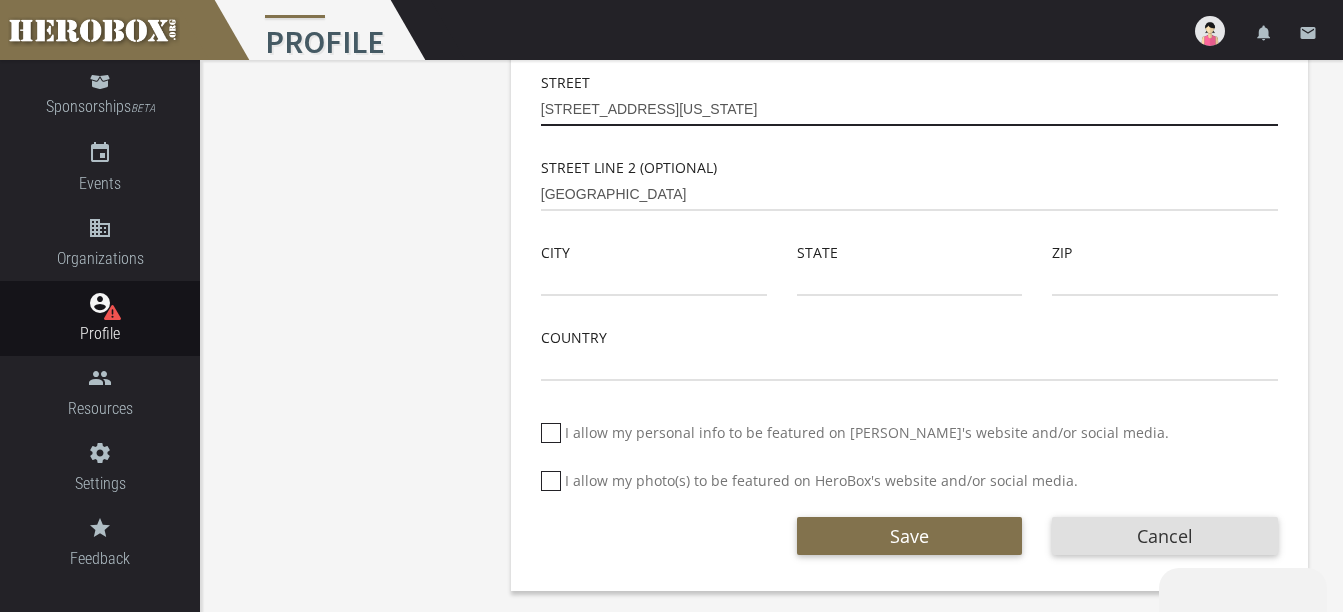 drag, startPoint x: 902, startPoint y: 106, endPoint x: 708, endPoint y: 116, distance: 194.25757 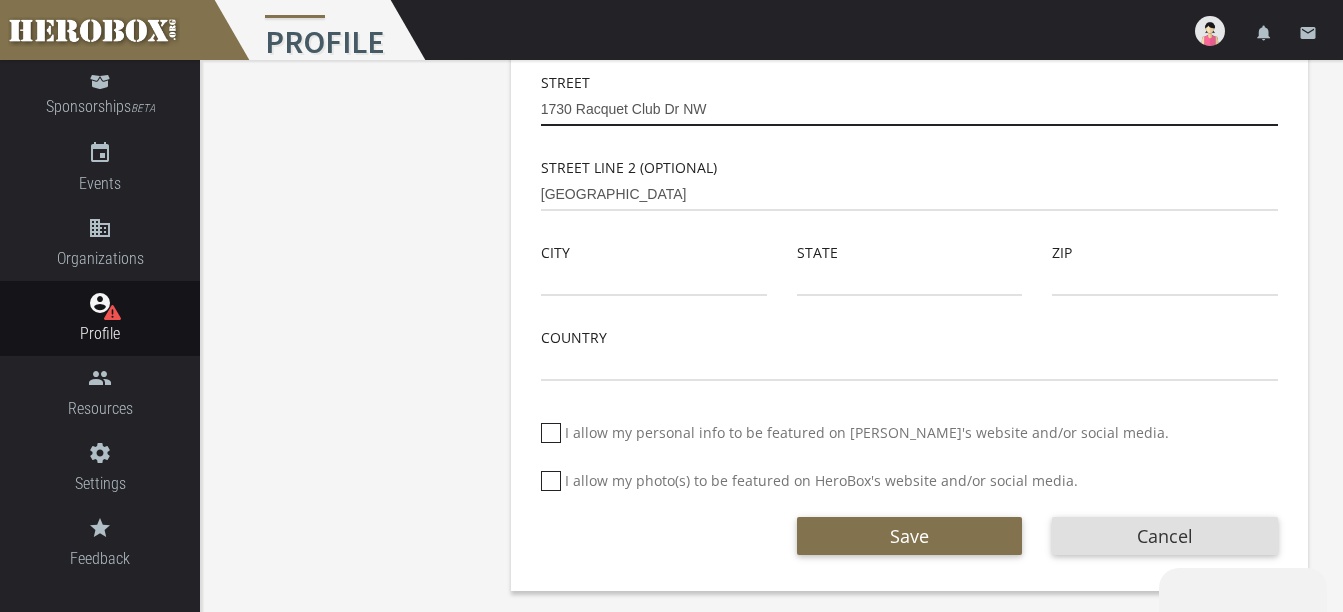 type on "1730 Racquet Club Dr NW" 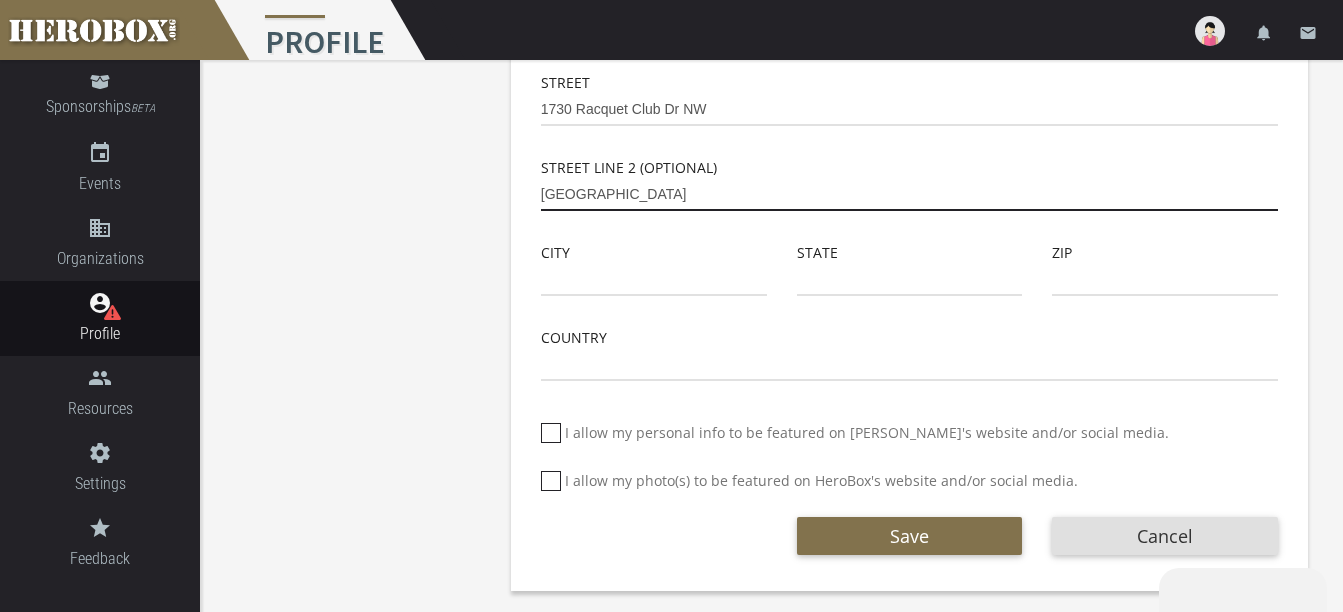 drag, startPoint x: 652, startPoint y: 195, endPoint x: 509, endPoint y: 195, distance: 143 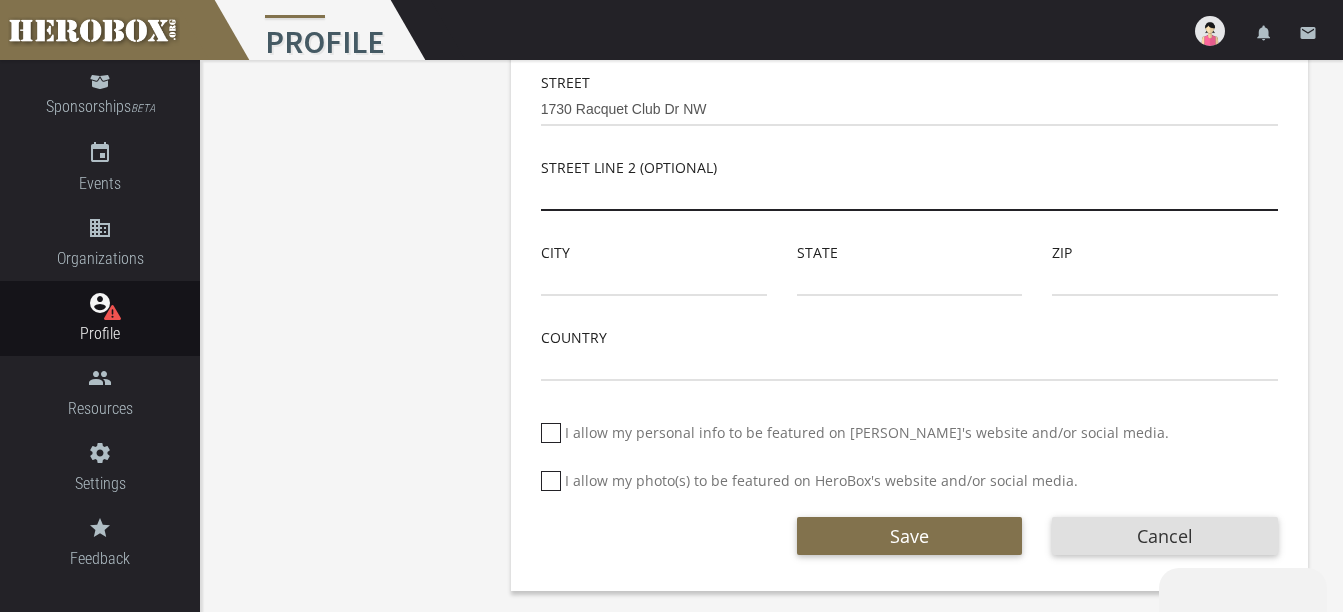 type 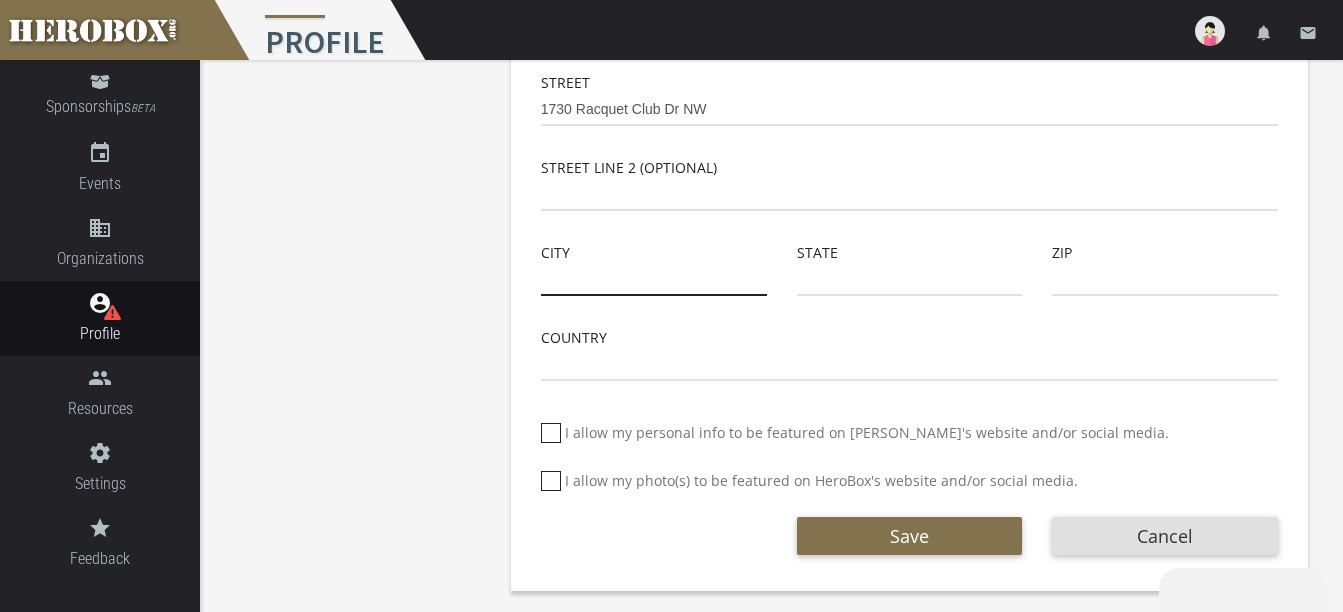 click at bounding box center (654, 280) 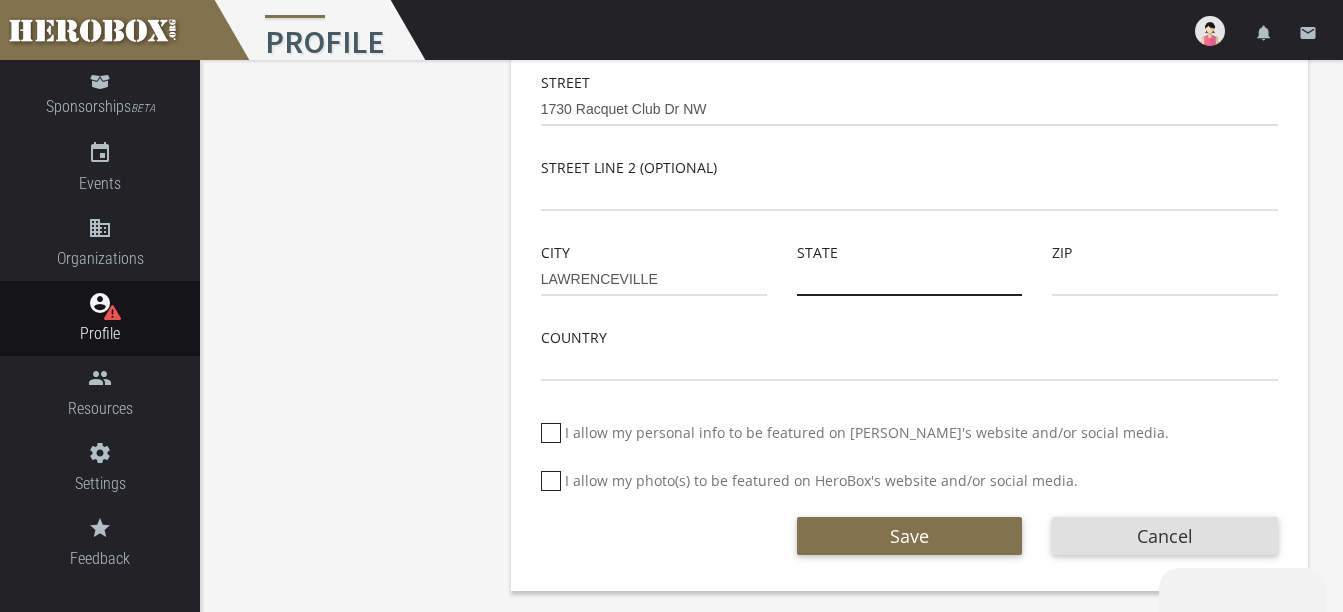 type on "GA" 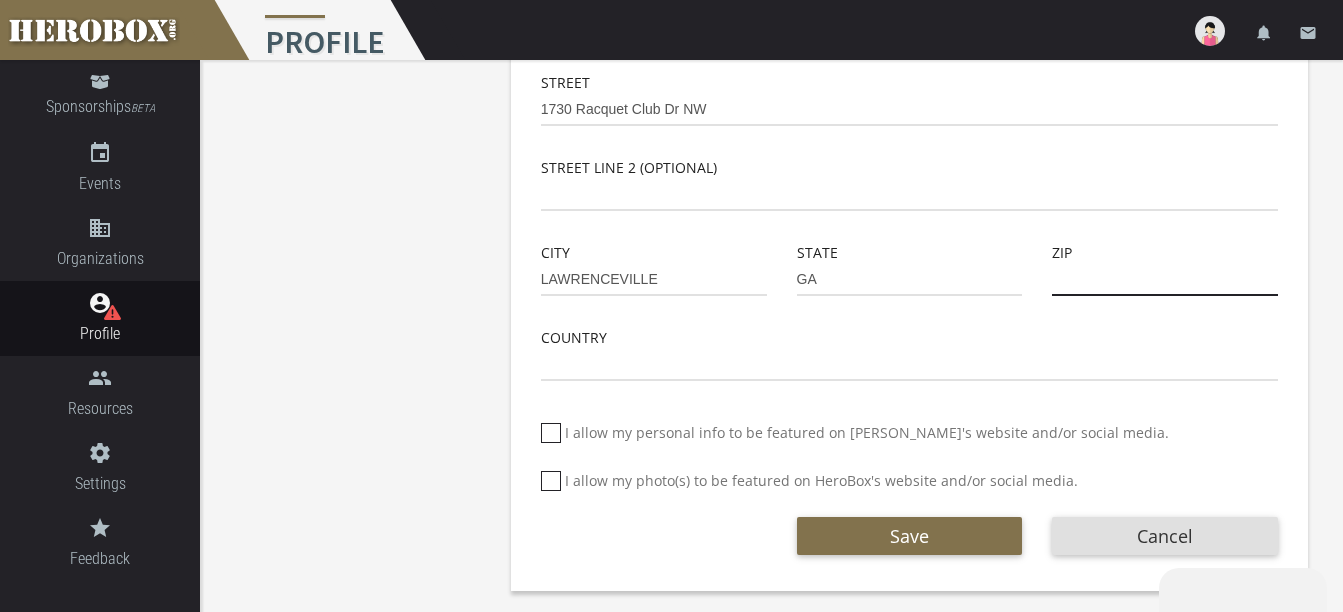 type on "30043" 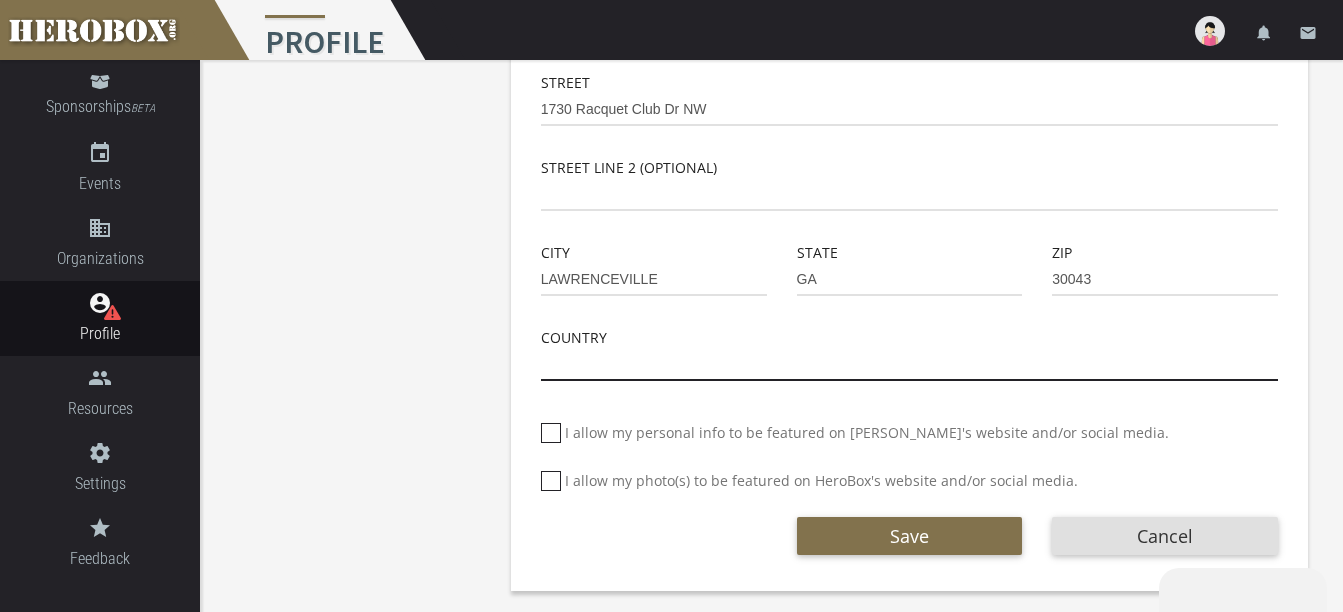 type on "United States" 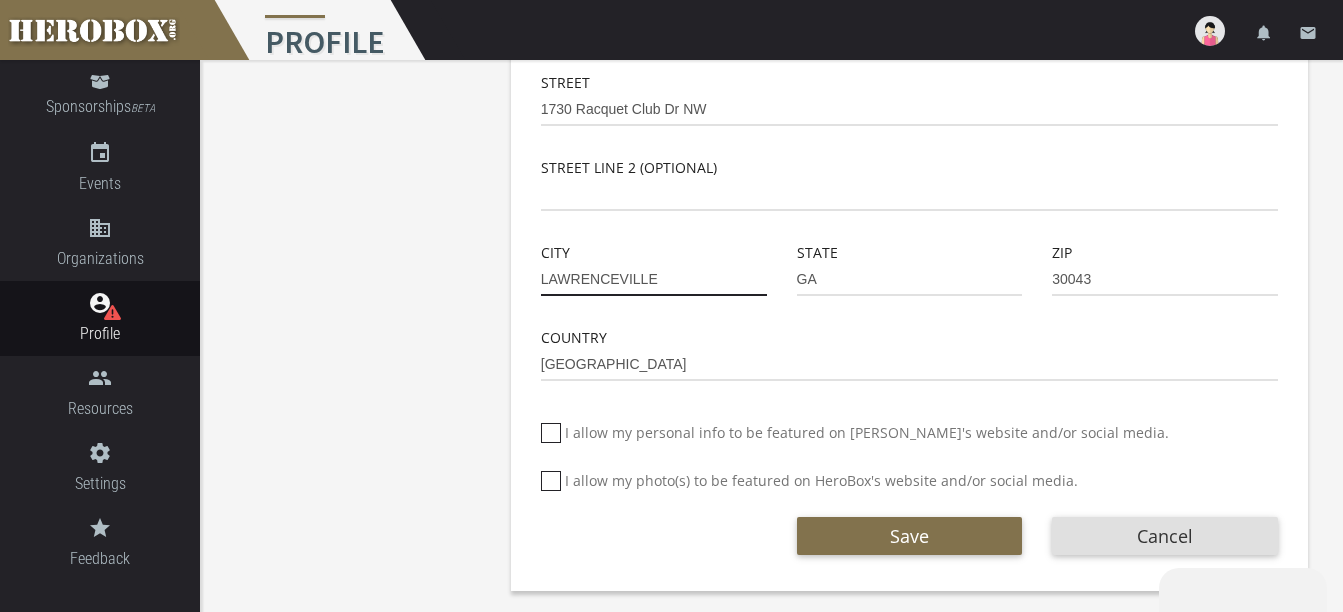 type on "Lawrencville, ga" 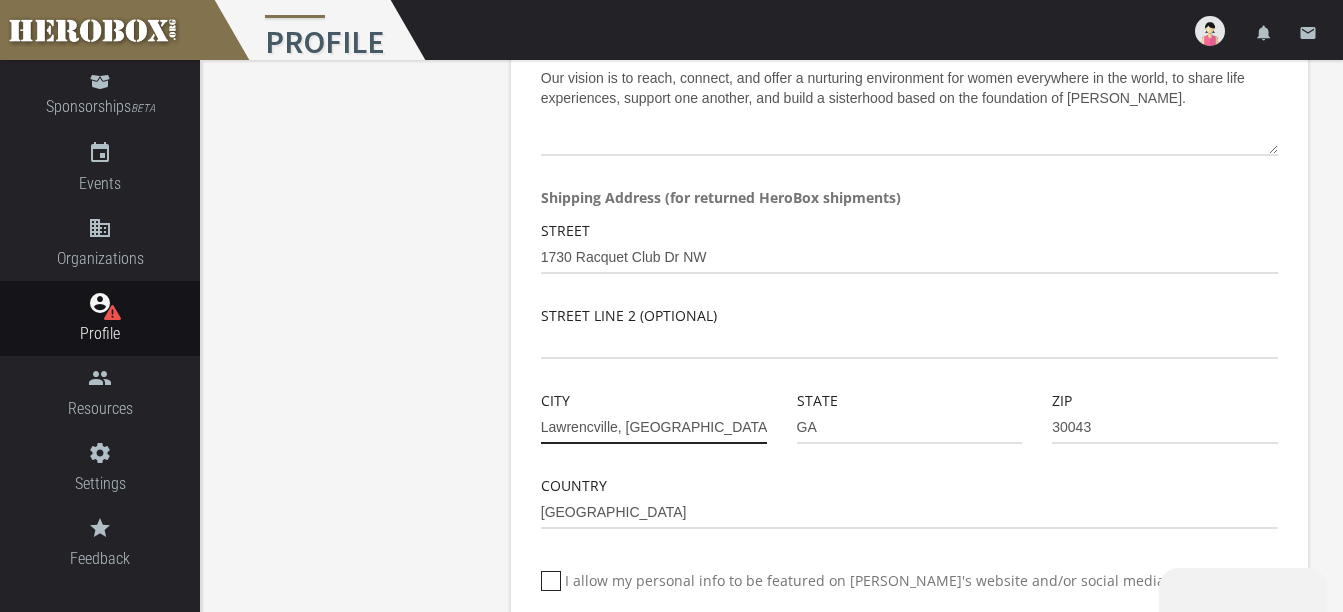scroll, scrollTop: 710, scrollLeft: 0, axis: vertical 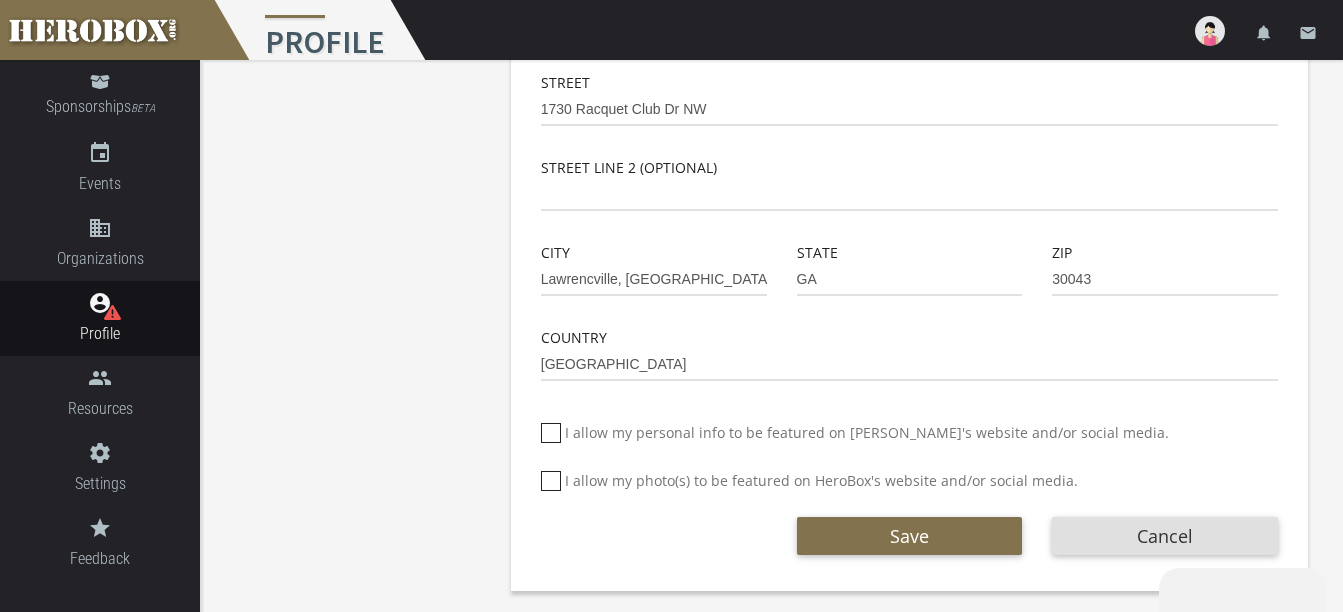 click at bounding box center (551, 433) 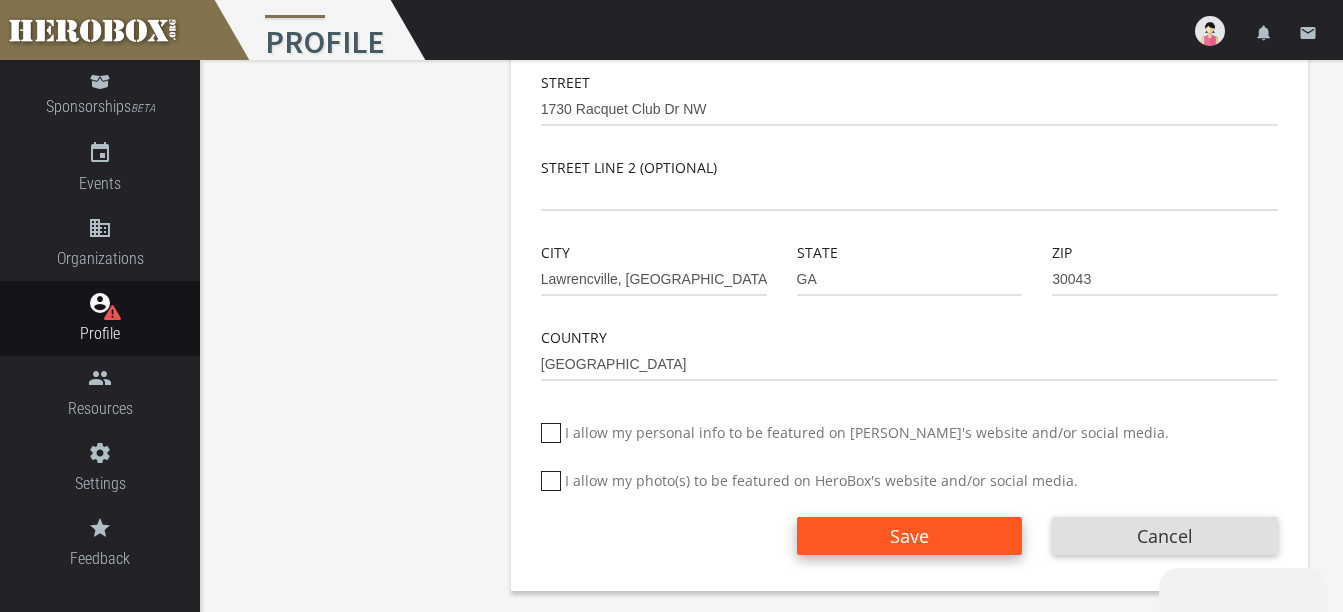 click on "Save" at bounding box center [909, 536] 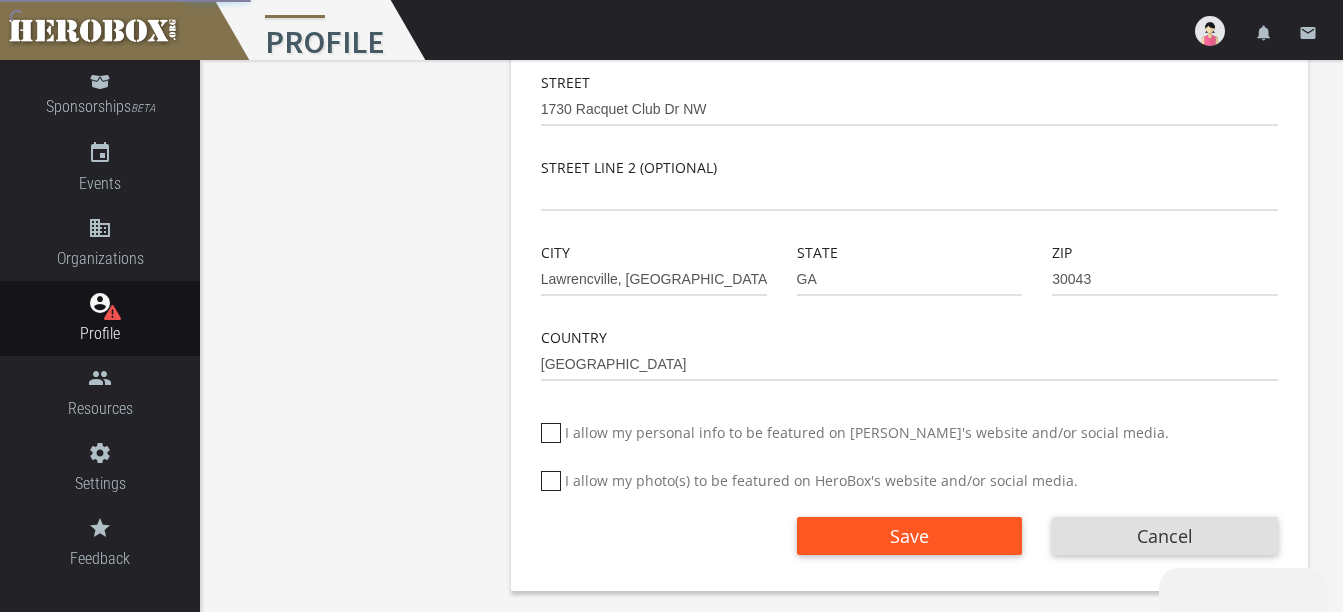 scroll, scrollTop: 277, scrollLeft: 0, axis: vertical 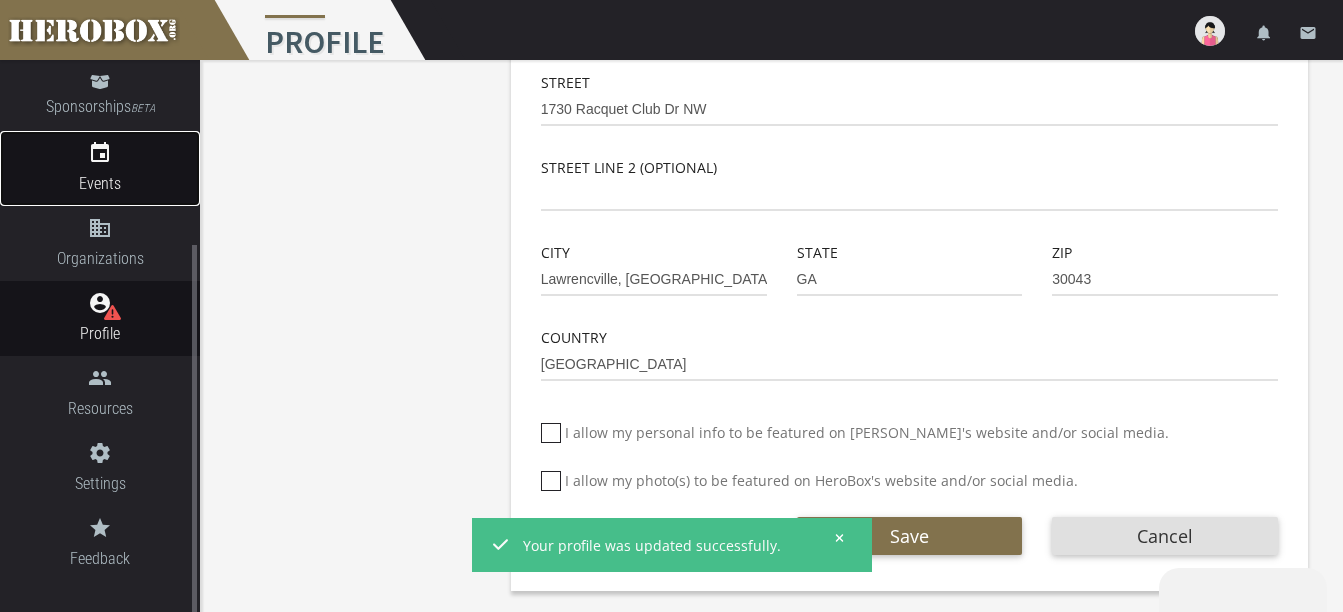 click on "event
Events" at bounding box center (100, 168) 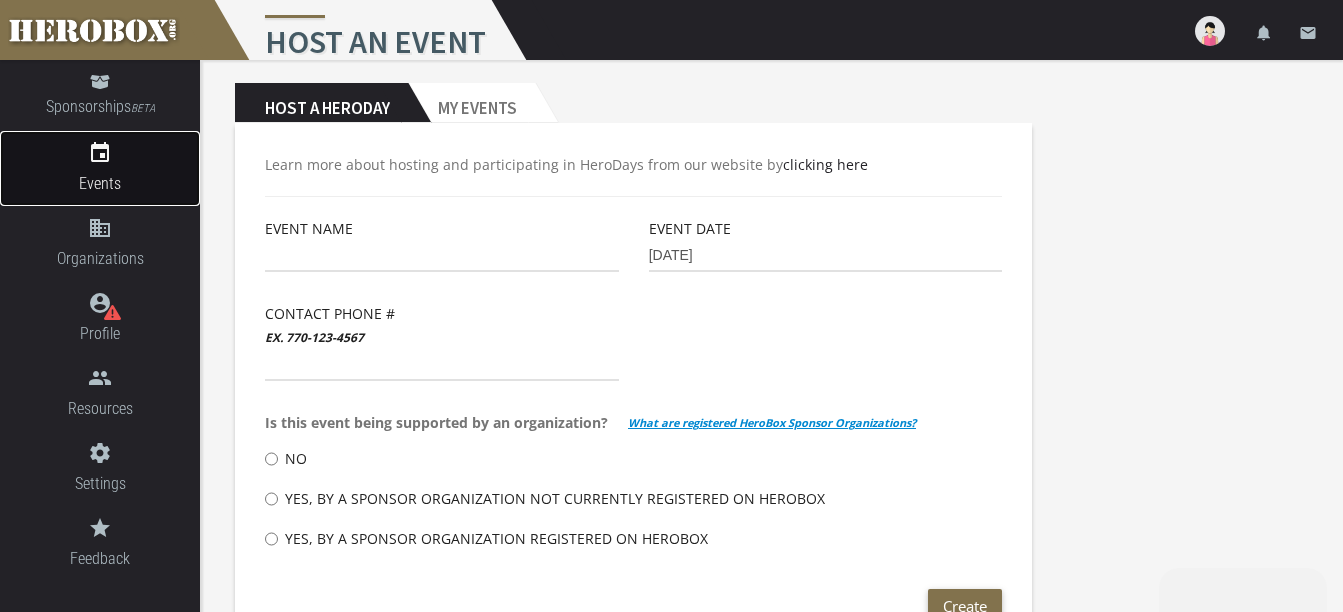 scroll, scrollTop: 0, scrollLeft: 0, axis: both 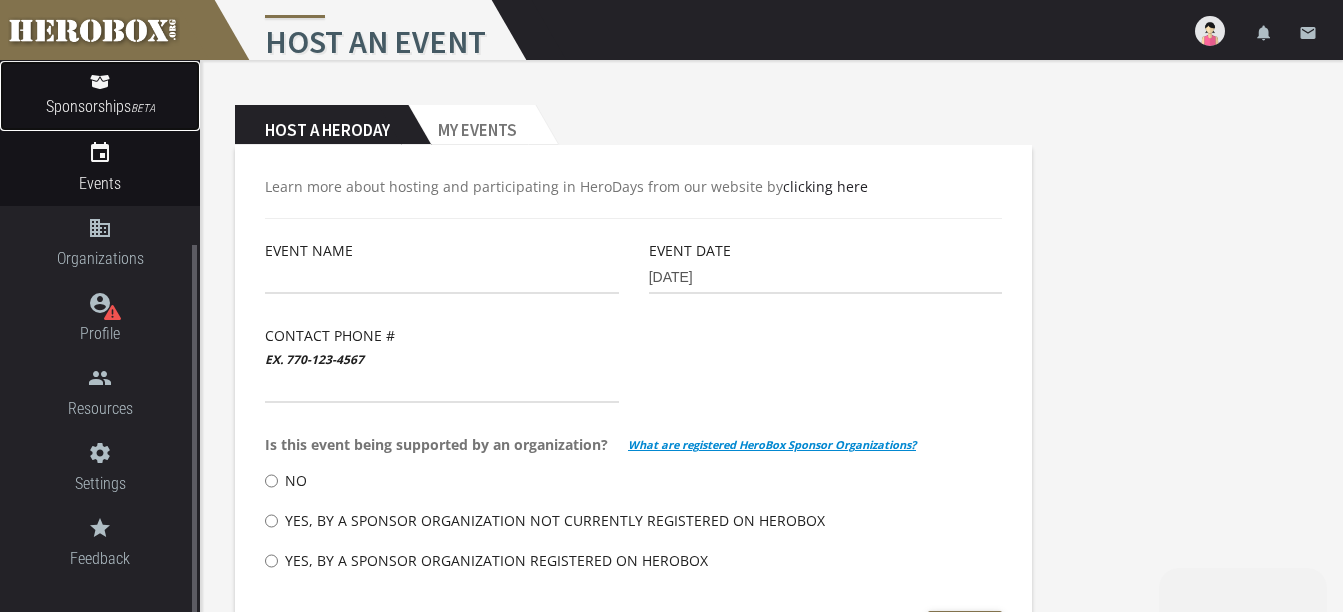 click on "Sponsorships  BETA" at bounding box center (100, 96) 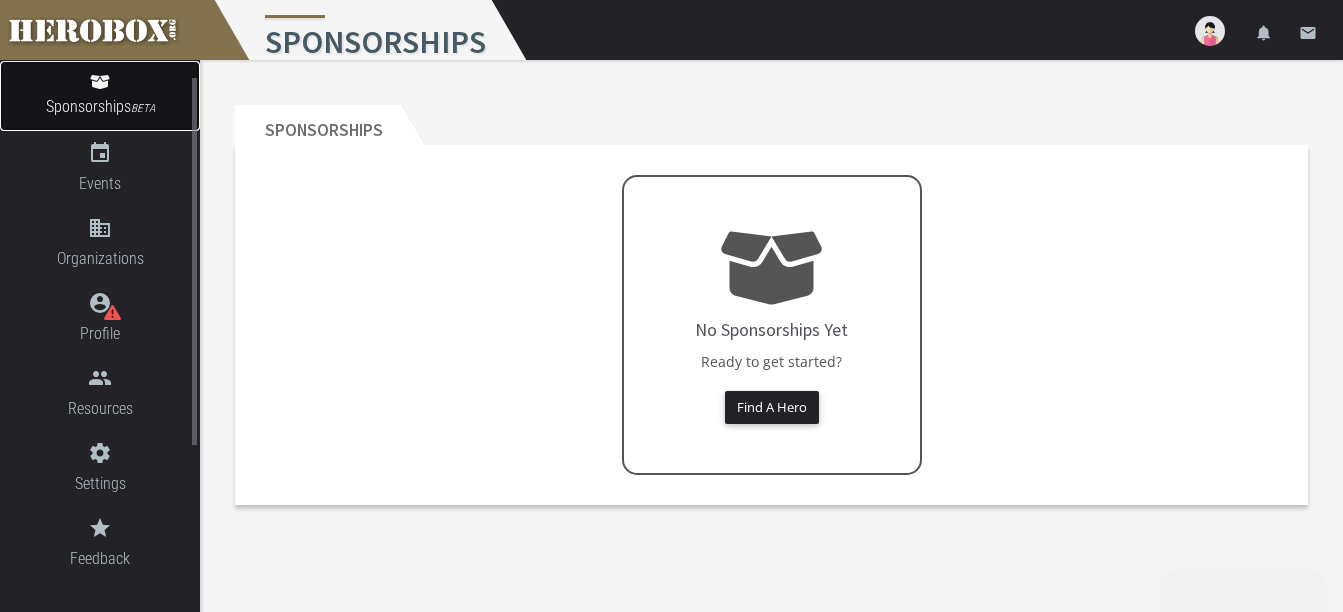 scroll, scrollTop: 77, scrollLeft: 0, axis: vertical 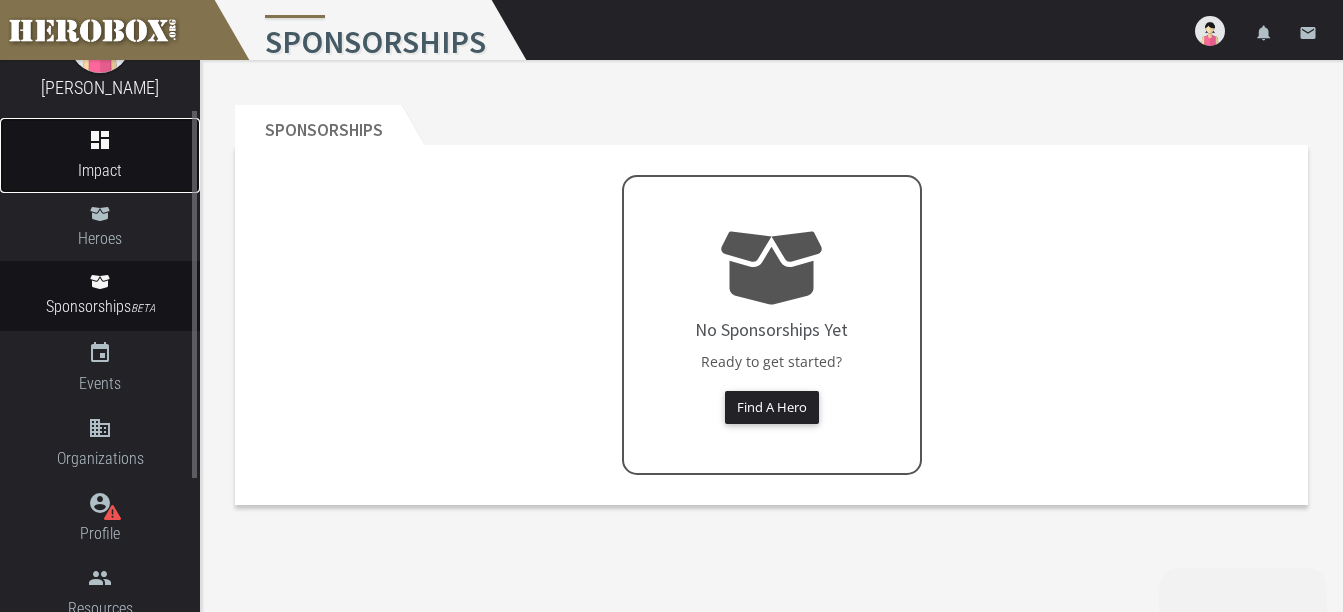 click on "dashboard" at bounding box center (100, 140) 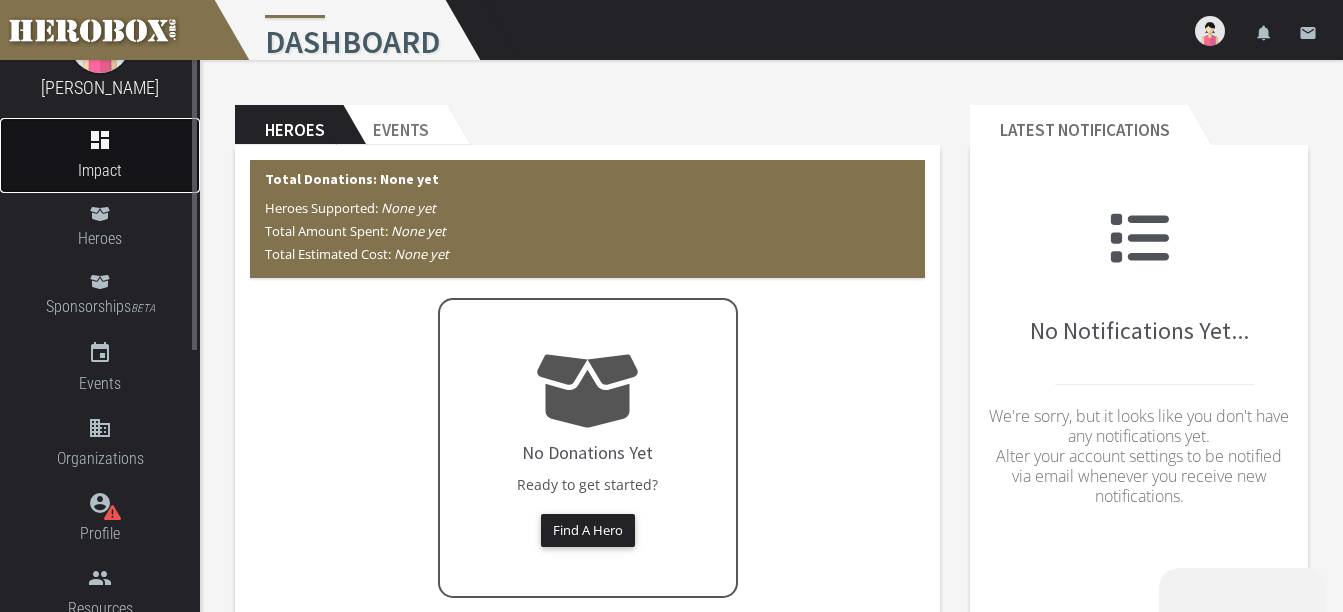 scroll, scrollTop: 0, scrollLeft: 0, axis: both 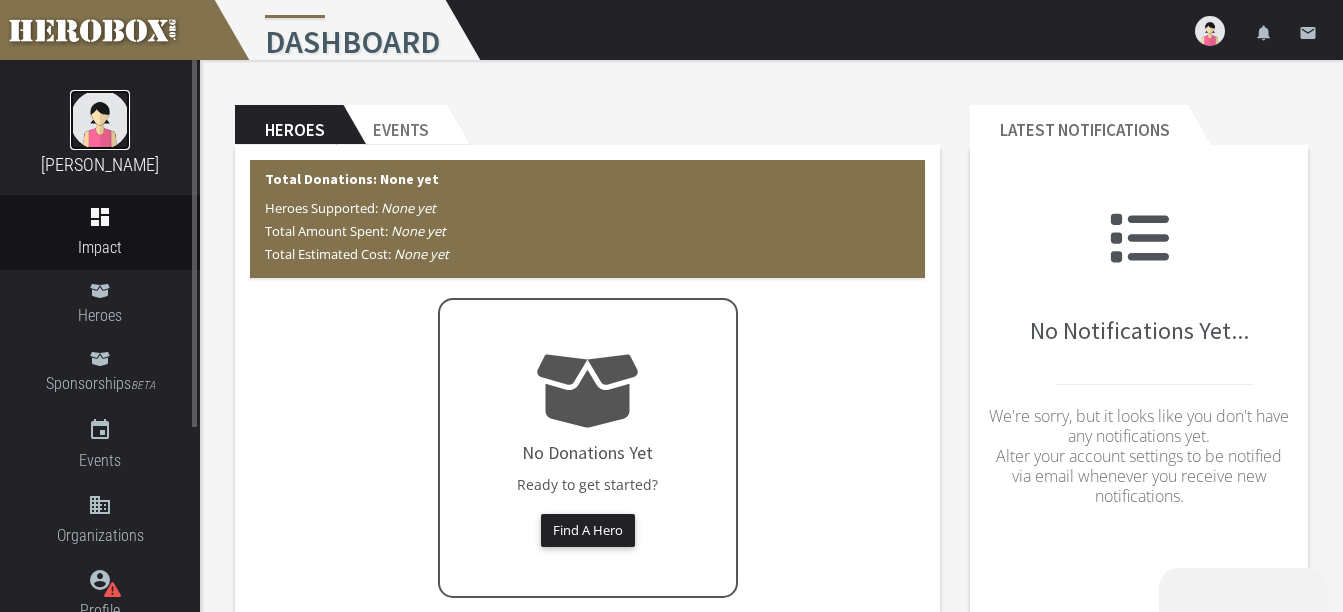 click at bounding box center [100, 120] 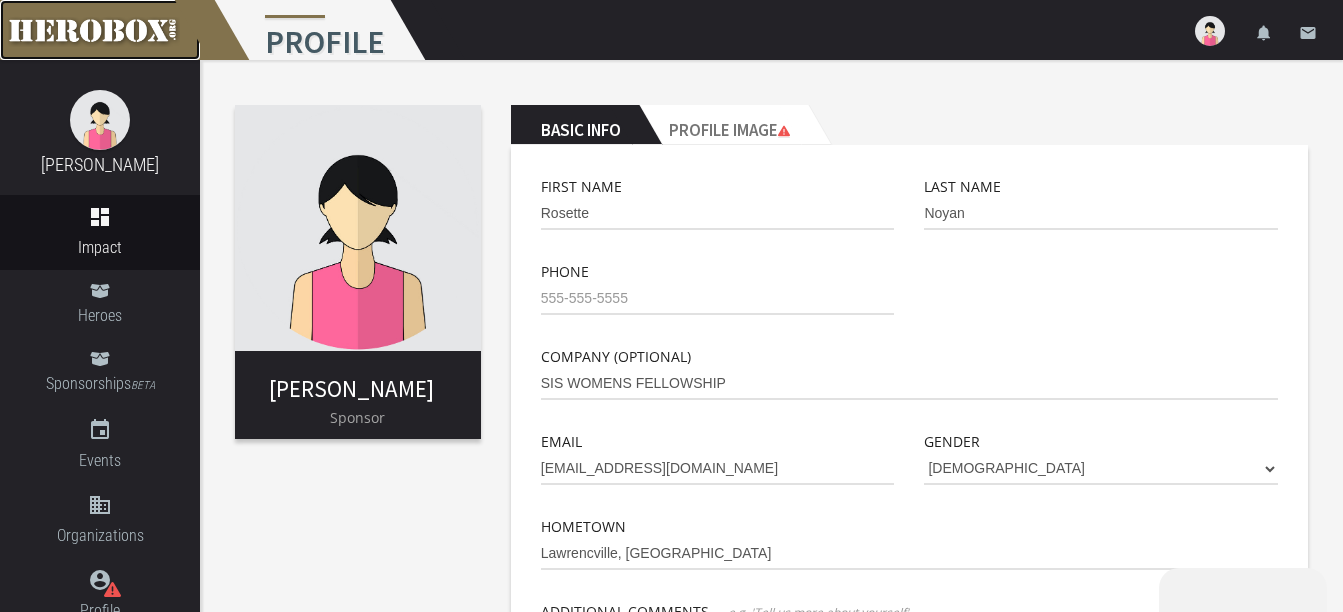 click at bounding box center [100, 30] 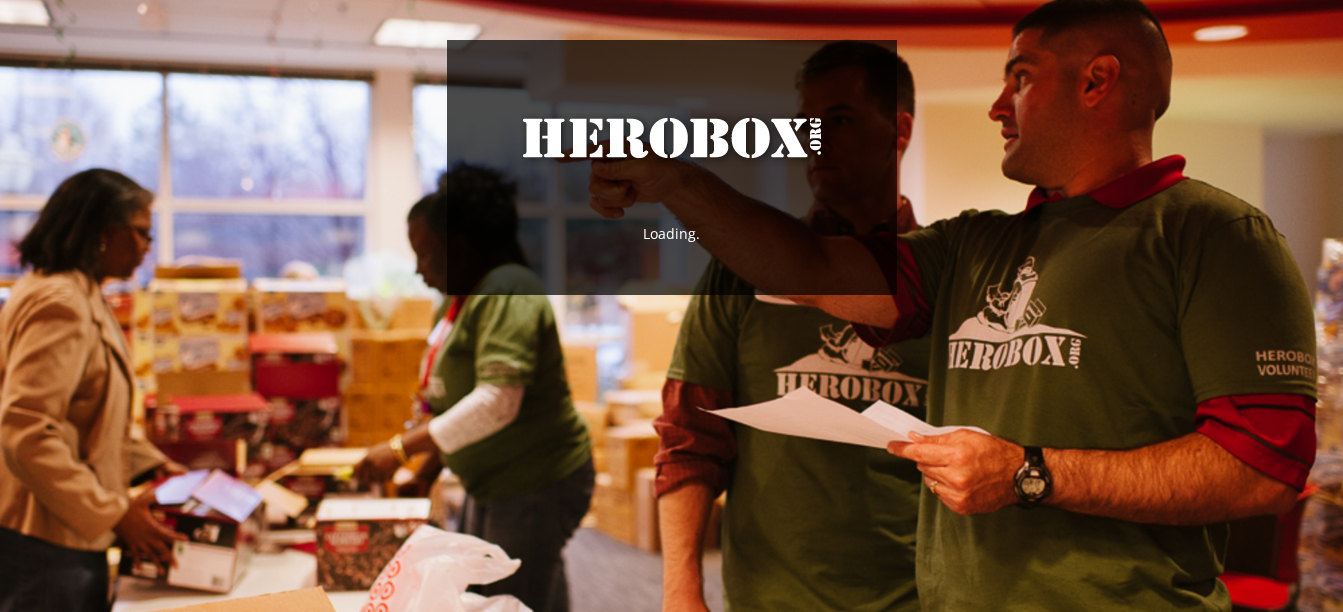 scroll, scrollTop: 0, scrollLeft: 0, axis: both 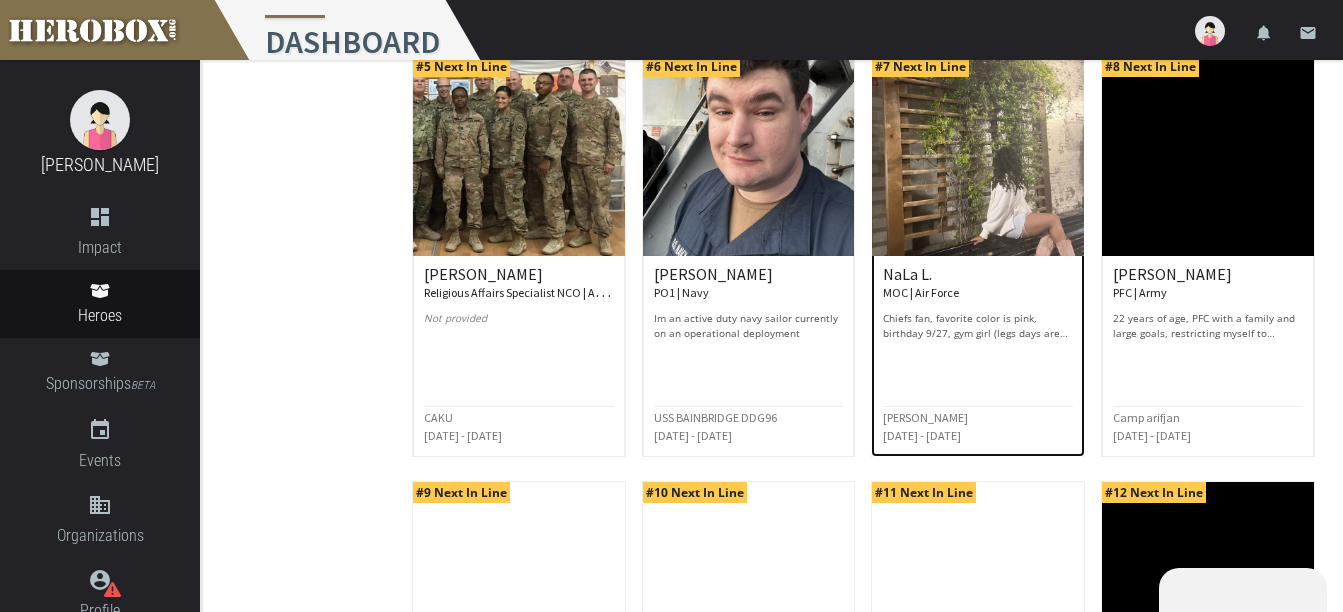 click at bounding box center (978, 156) 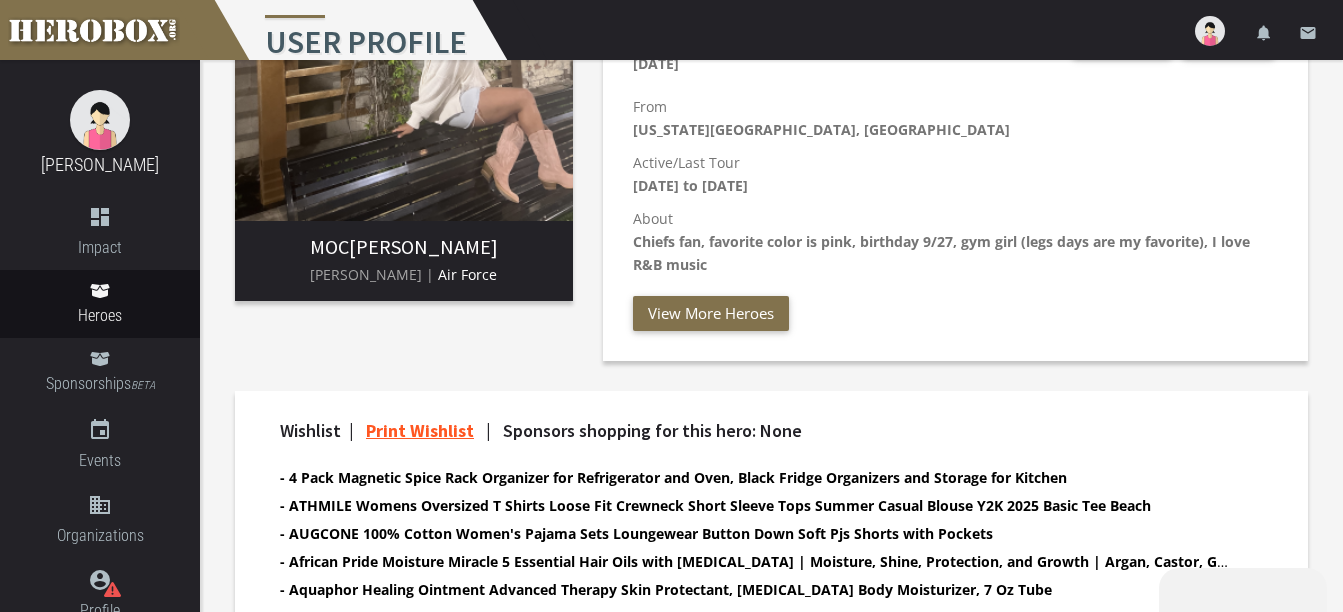 scroll, scrollTop: 234, scrollLeft: 0, axis: vertical 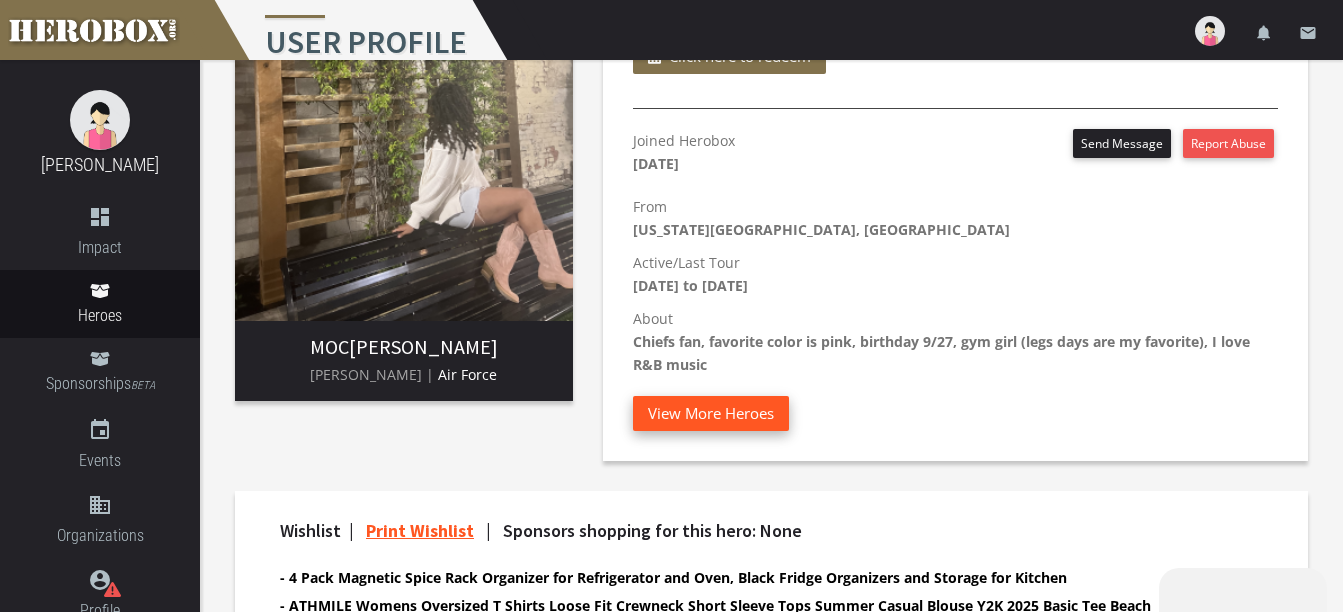 click on "View More Heroes" at bounding box center [711, 413] 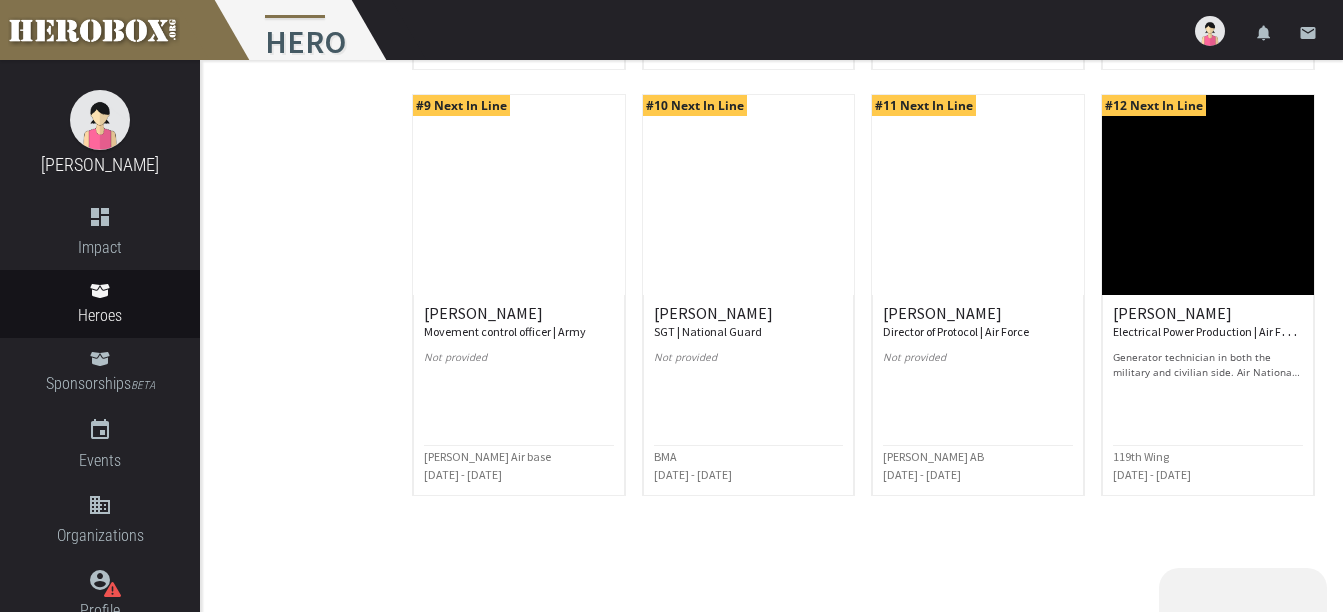 scroll, scrollTop: 1068, scrollLeft: 0, axis: vertical 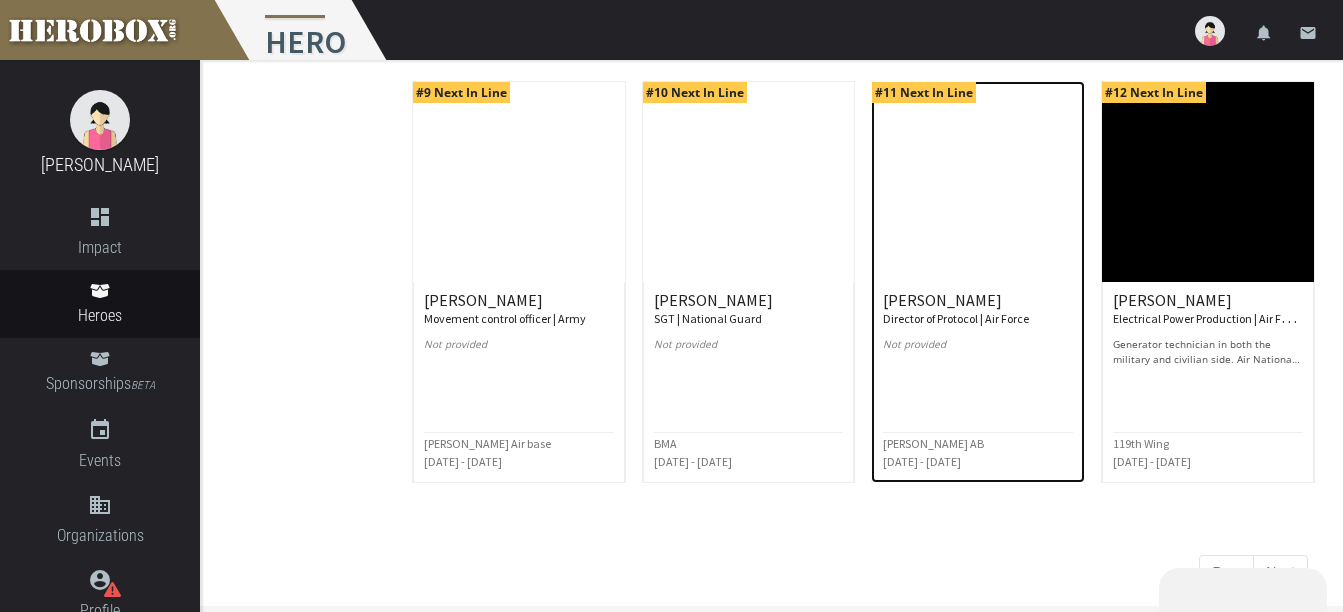 click at bounding box center (978, 182) 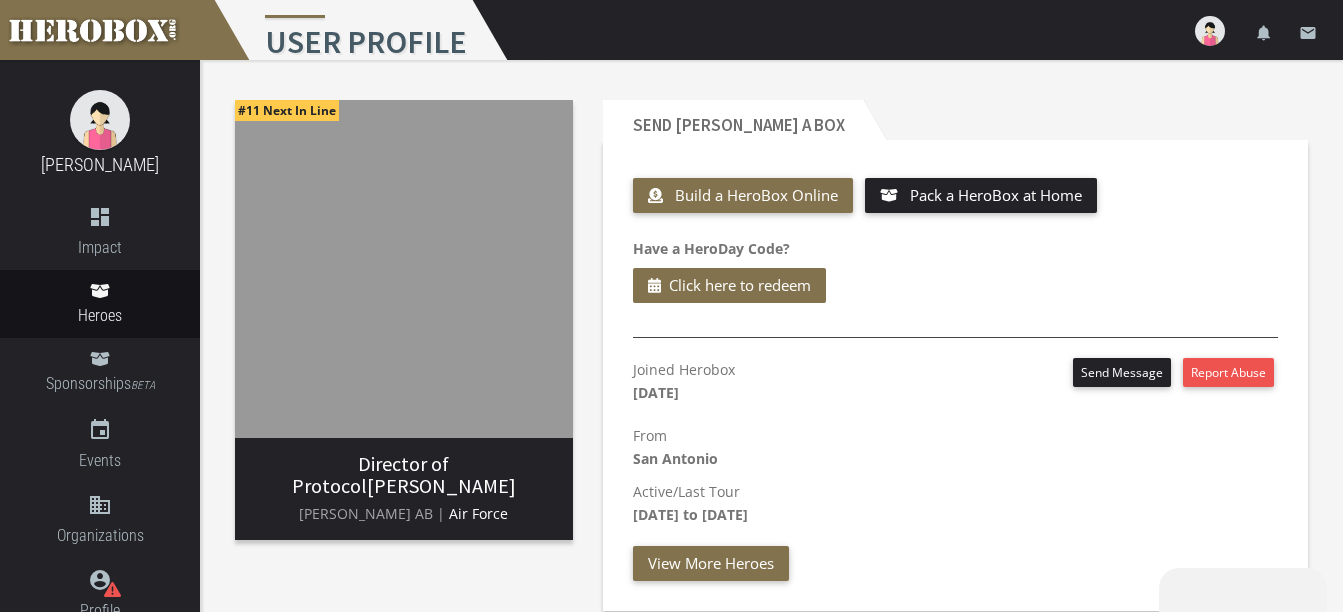 scroll, scrollTop: 0, scrollLeft: 0, axis: both 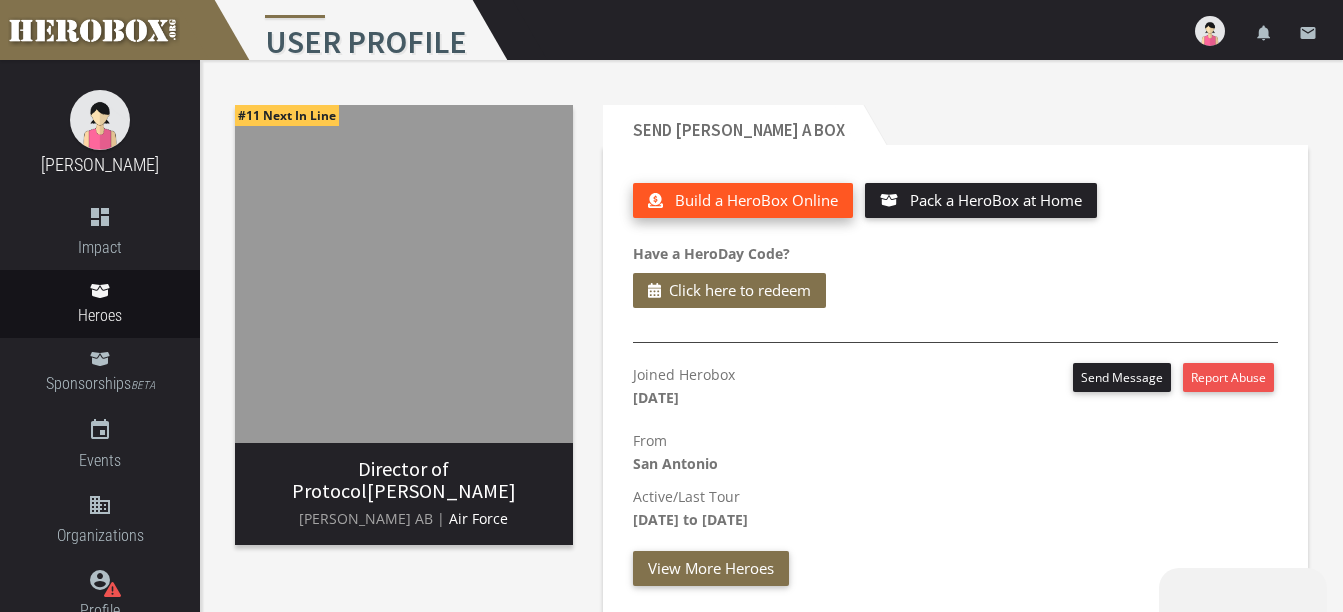 click on "Build a HeroBox Online" at bounding box center (756, 200) 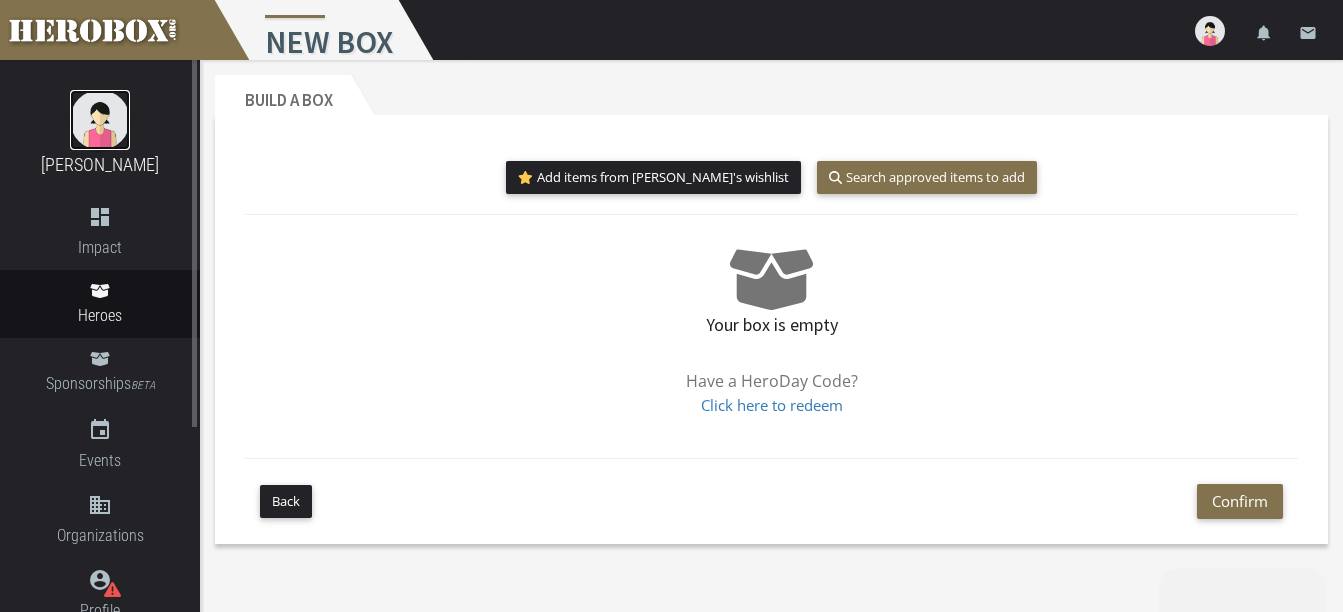 click at bounding box center (100, 120) 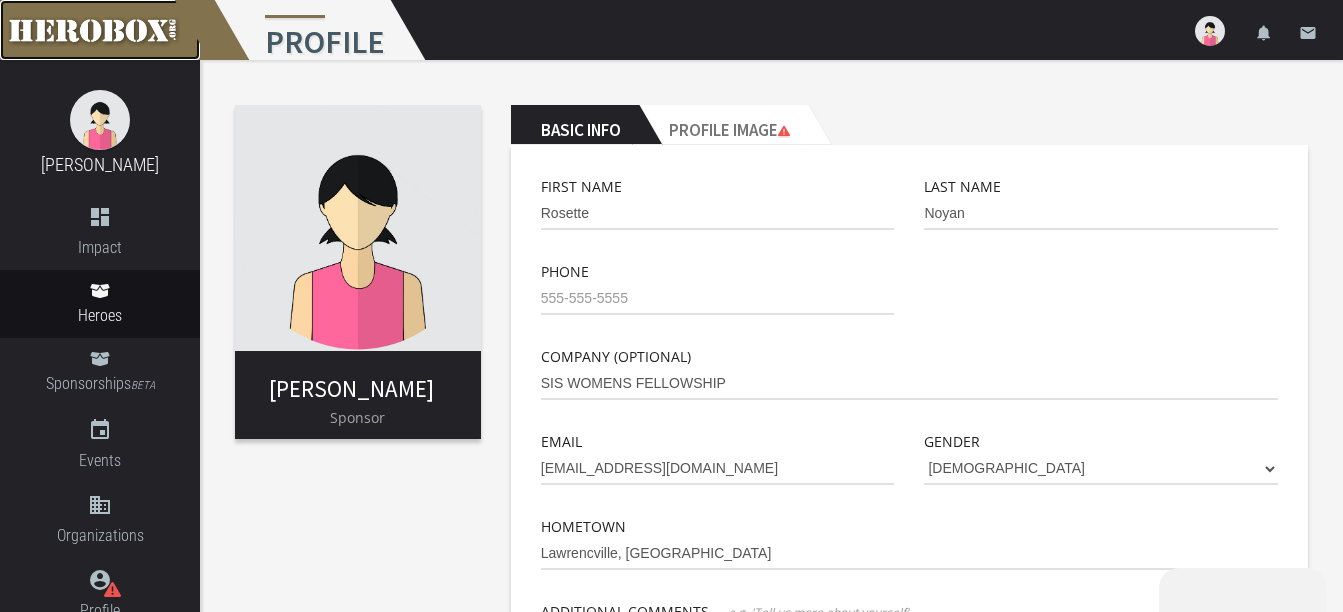 click at bounding box center [100, 30] 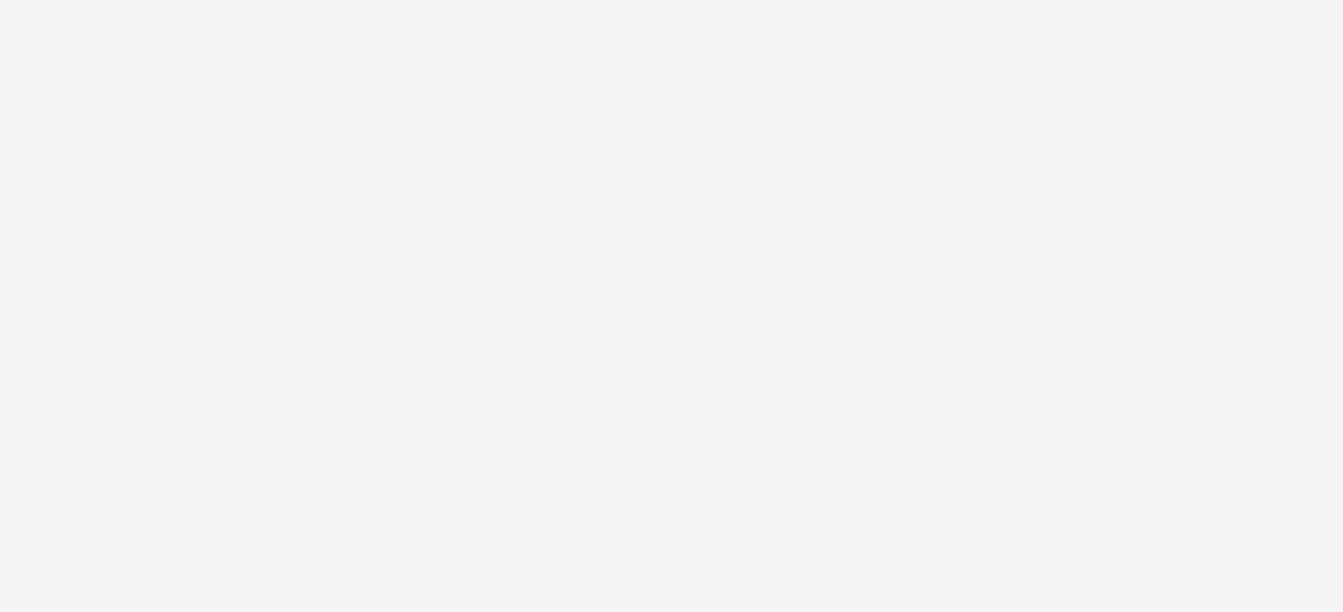 scroll, scrollTop: 0, scrollLeft: 0, axis: both 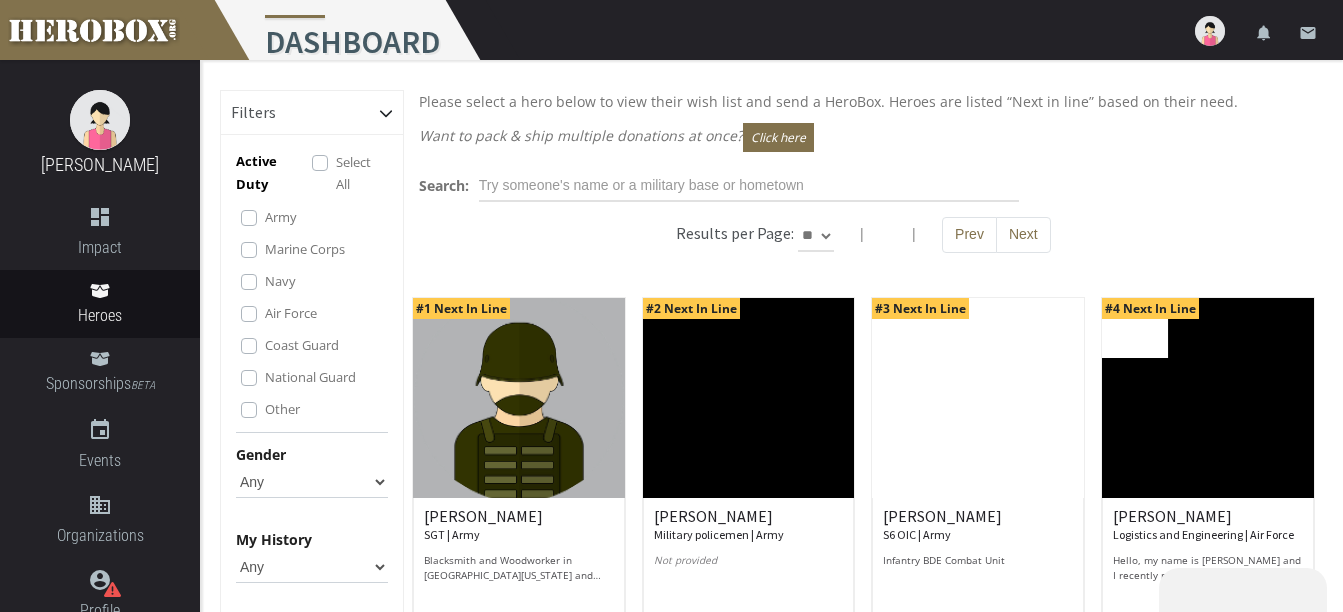 click on "**
**
**" at bounding box center (816, 236) 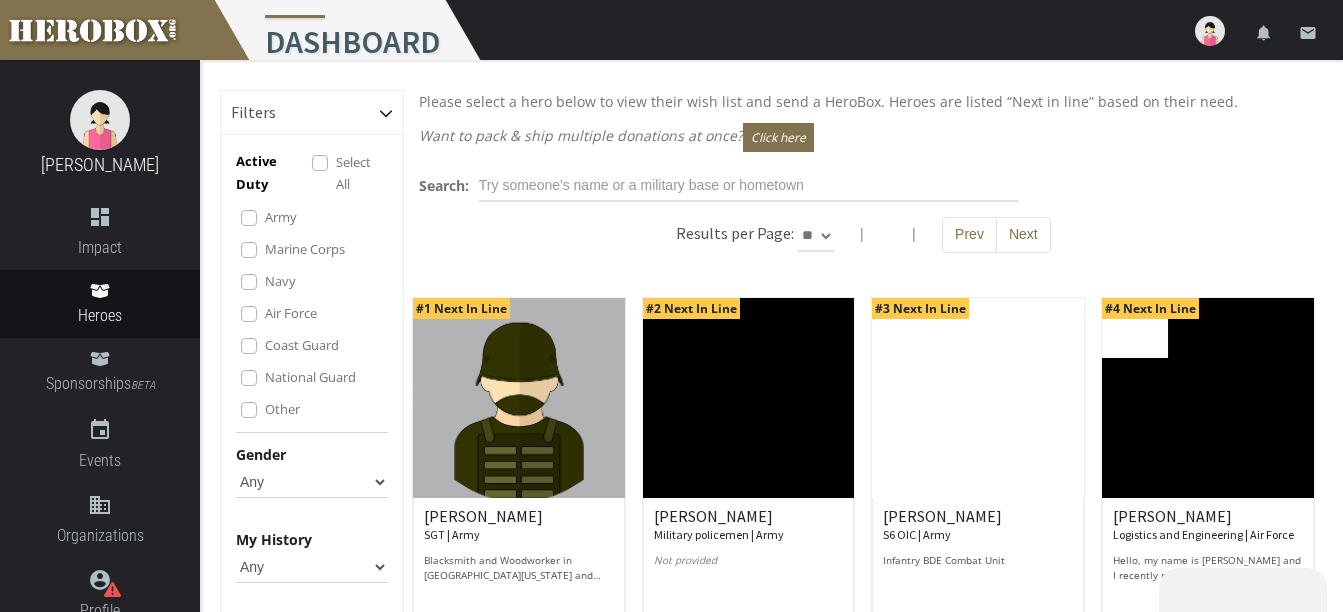 select on "*********" 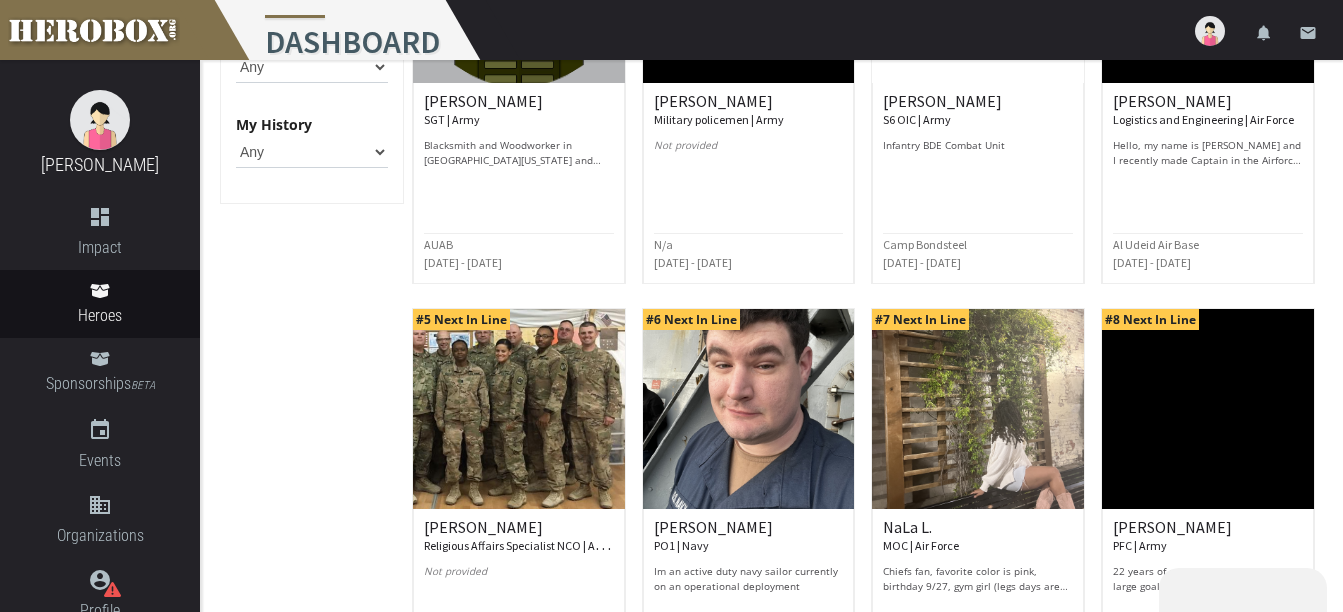scroll, scrollTop: 446, scrollLeft: 0, axis: vertical 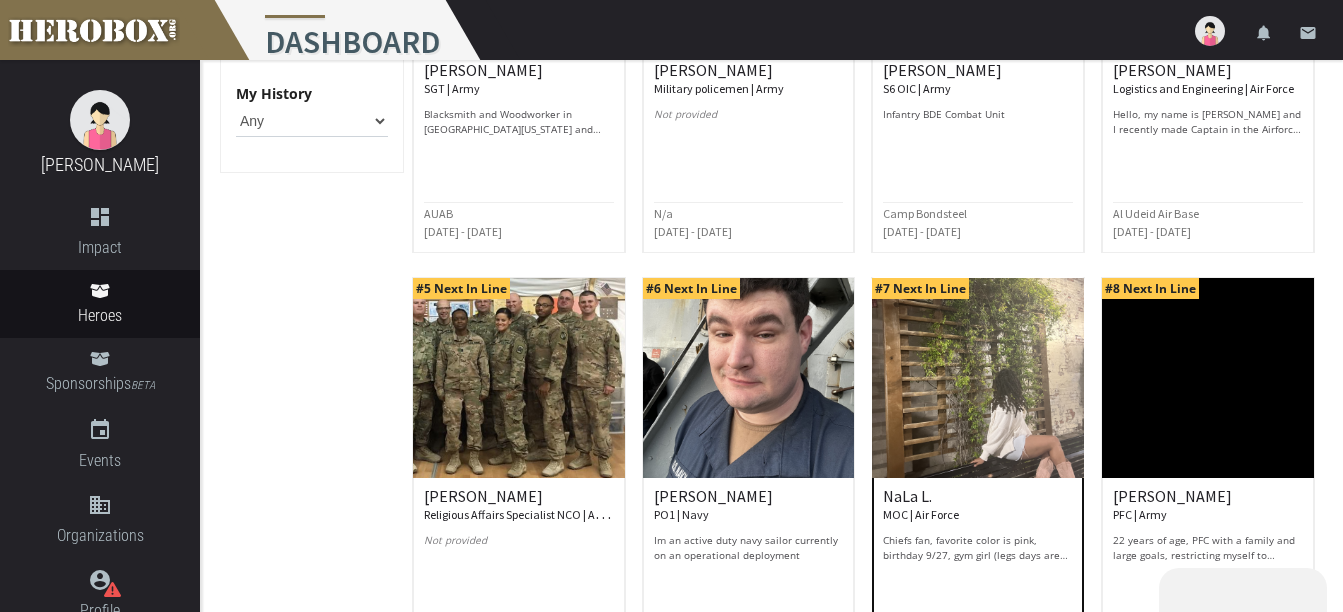 click at bounding box center [978, 378] 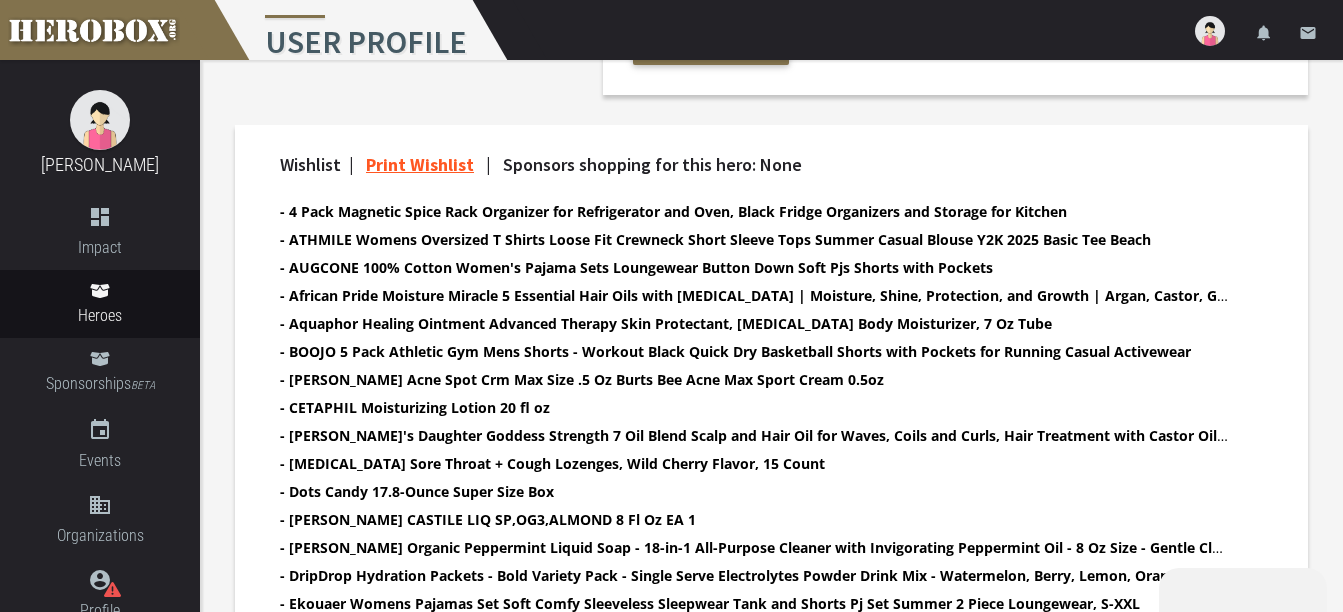 scroll, scrollTop: 700, scrollLeft: 0, axis: vertical 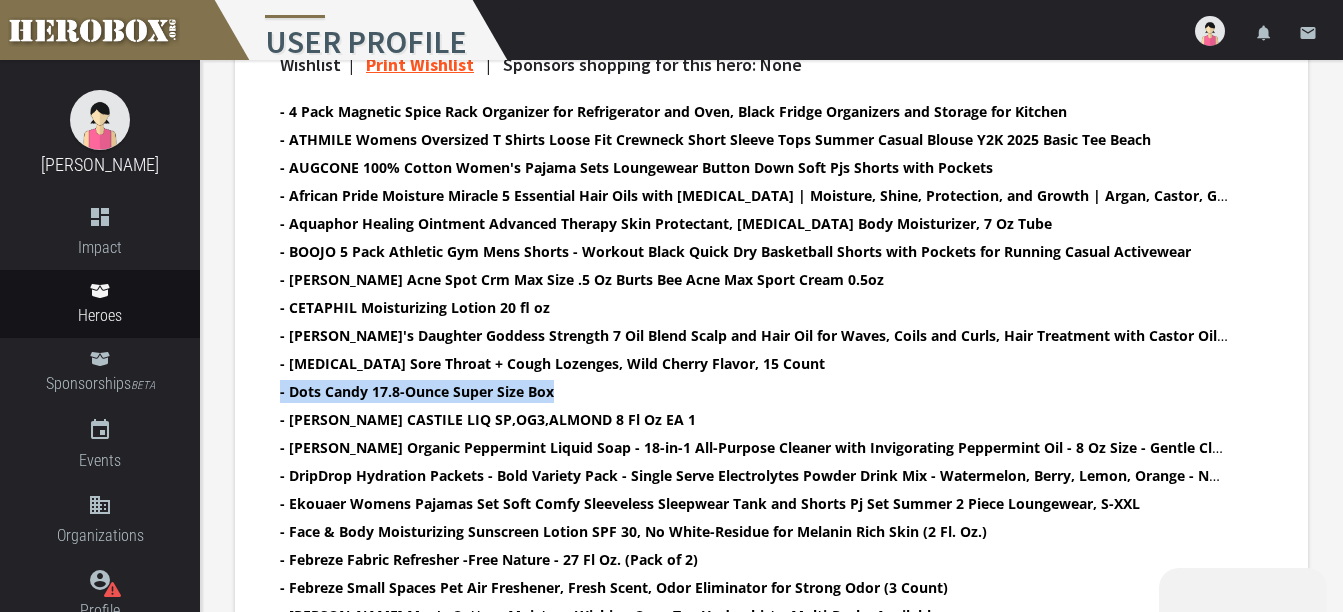 drag, startPoint x: 563, startPoint y: 390, endPoint x: 275, endPoint y: 401, distance: 288.21 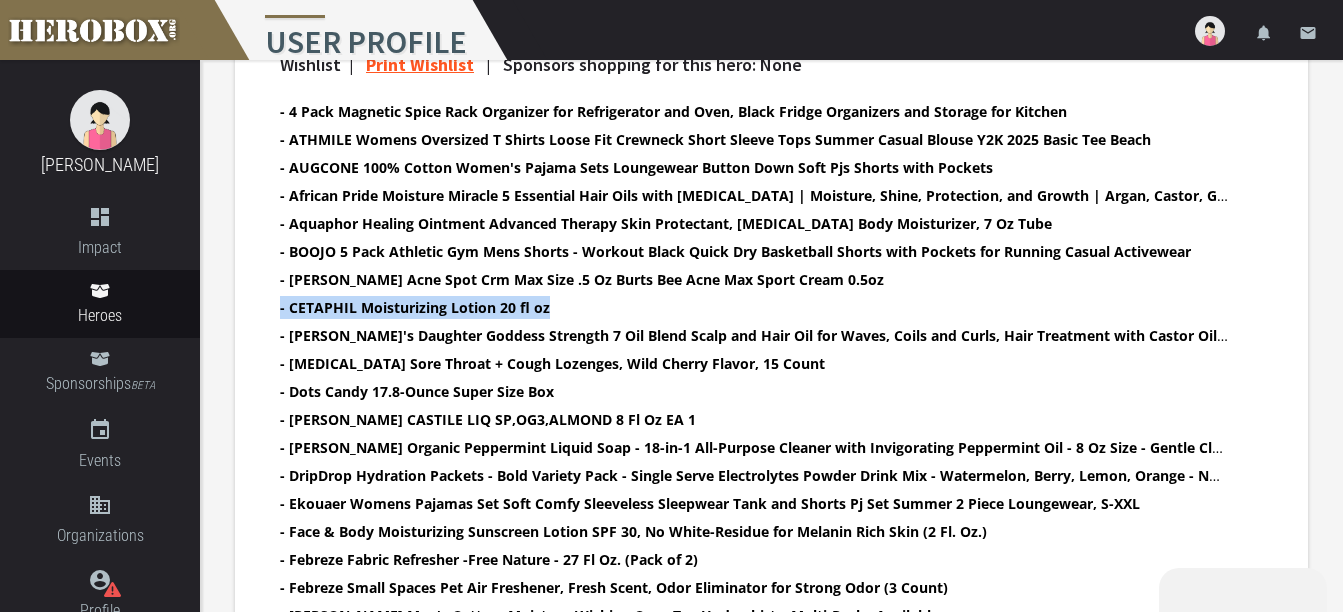 drag, startPoint x: 567, startPoint y: 309, endPoint x: 282, endPoint y: 309, distance: 285 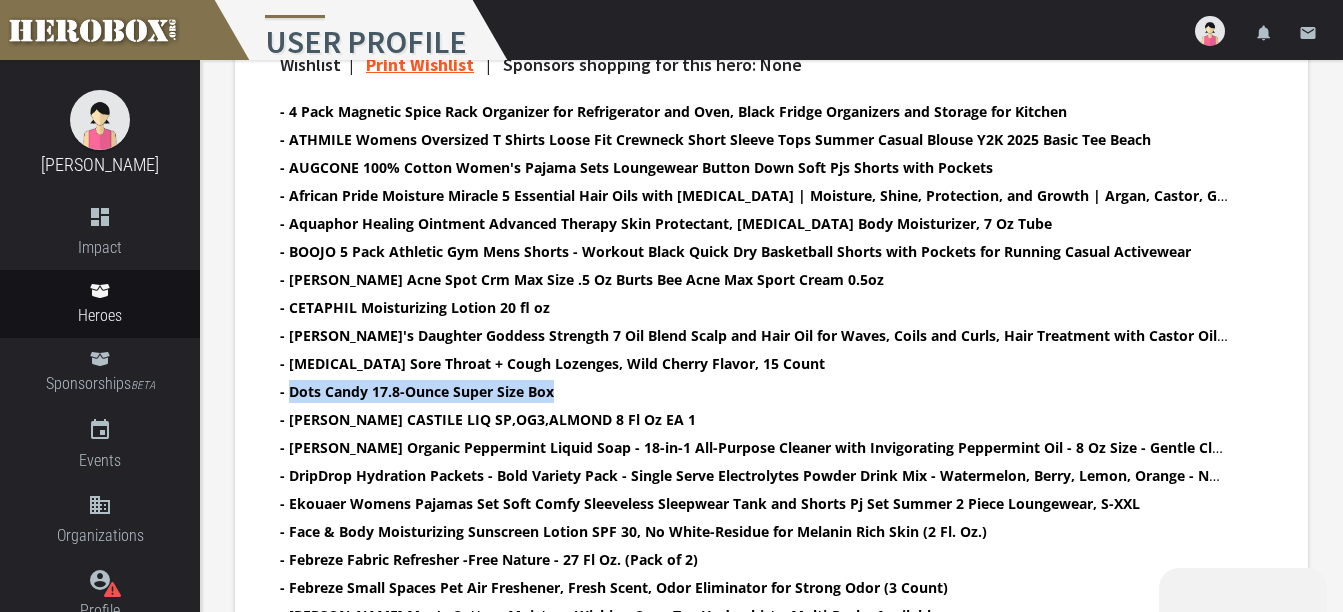 drag, startPoint x: 565, startPoint y: 395, endPoint x: 290, endPoint y: 394, distance: 275.00183 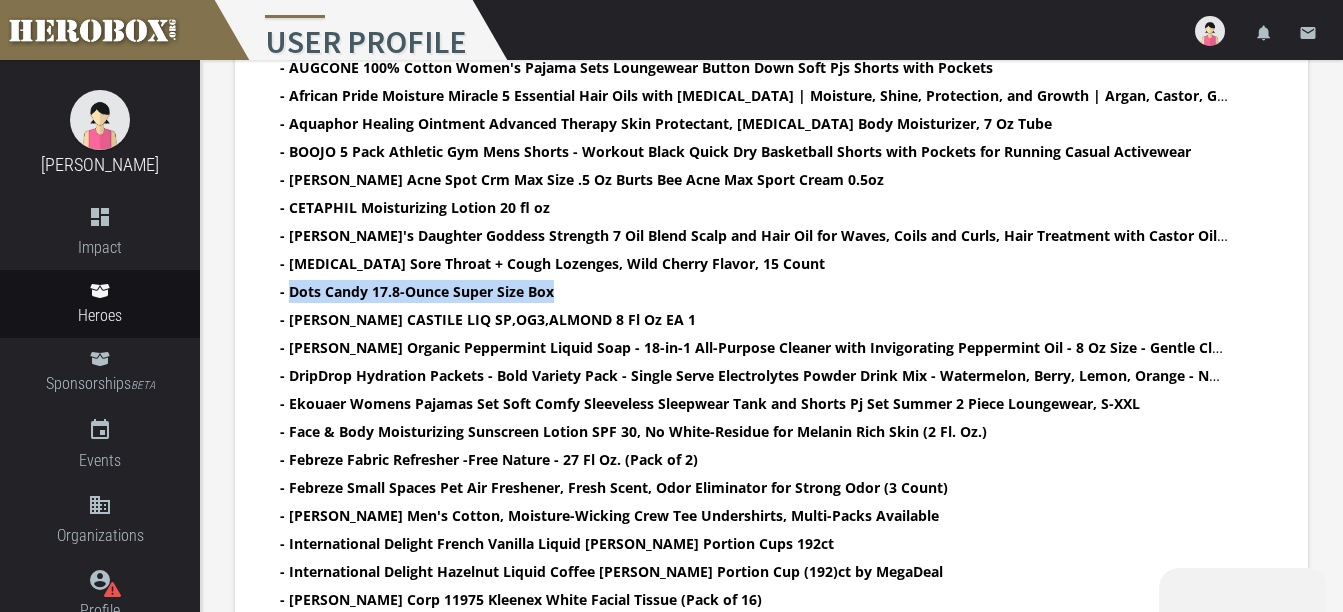 scroll, scrollTop: 900, scrollLeft: 0, axis: vertical 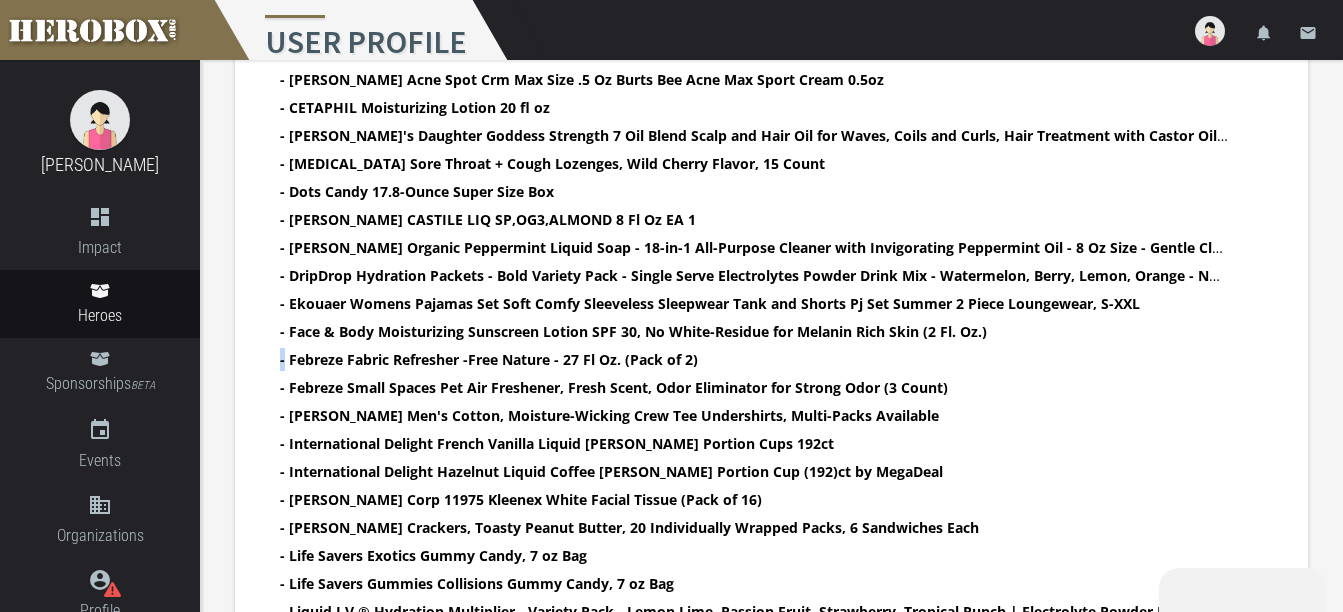 drag, startPoint x: 1025, startPoint y: 329, endPoint x: 284, endPoint y: 352, distance: 741.3569 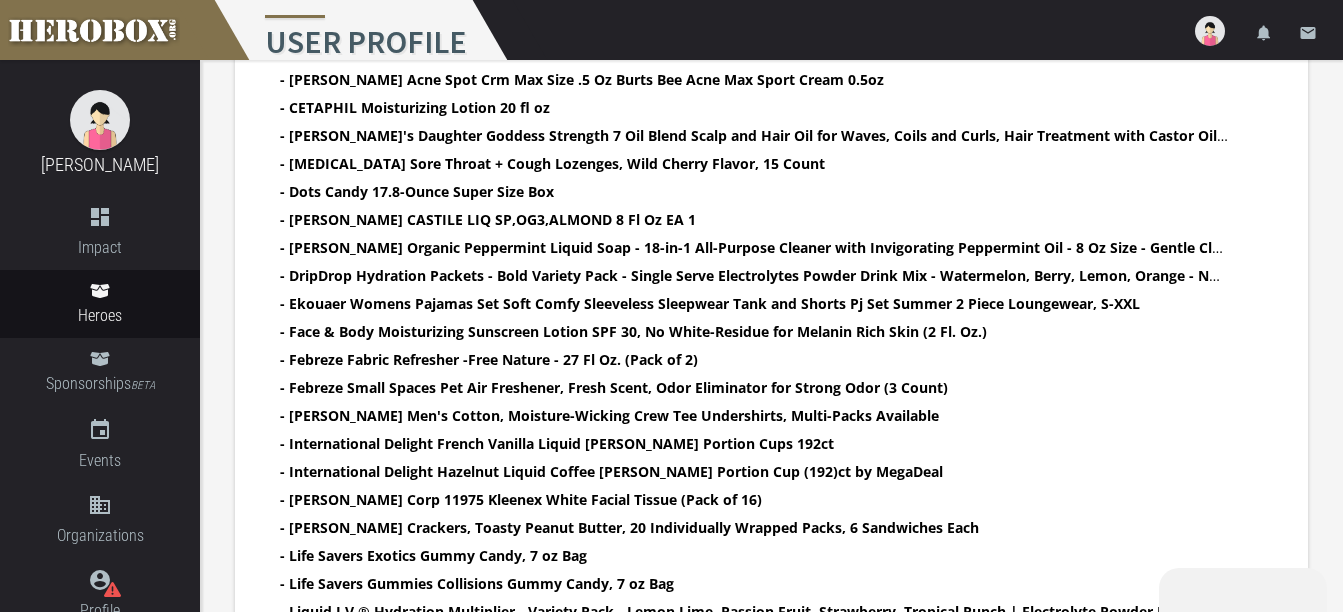 drag, startPoint x: 284, startPoint y: 352, endPoint x: 285, endPoint y: 327, distance: 25.019993 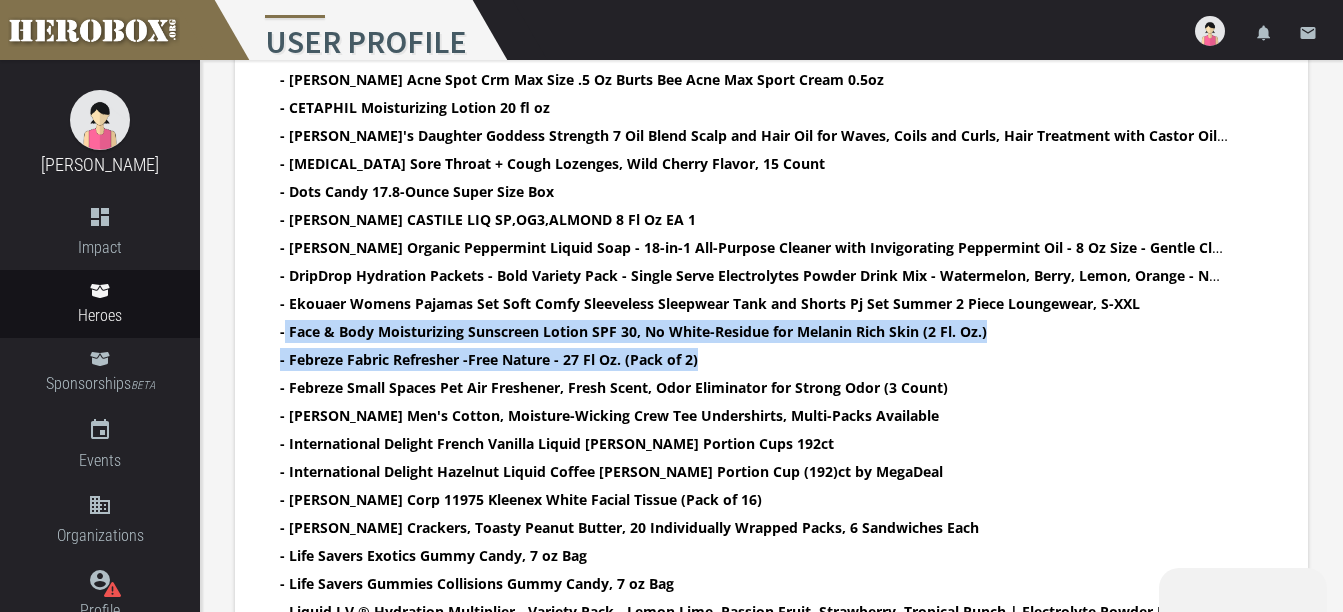 drag, startPoint x: 285, startPoint y: 327, endPoint x: 298, endPoint y: 365, distance: 40.16217 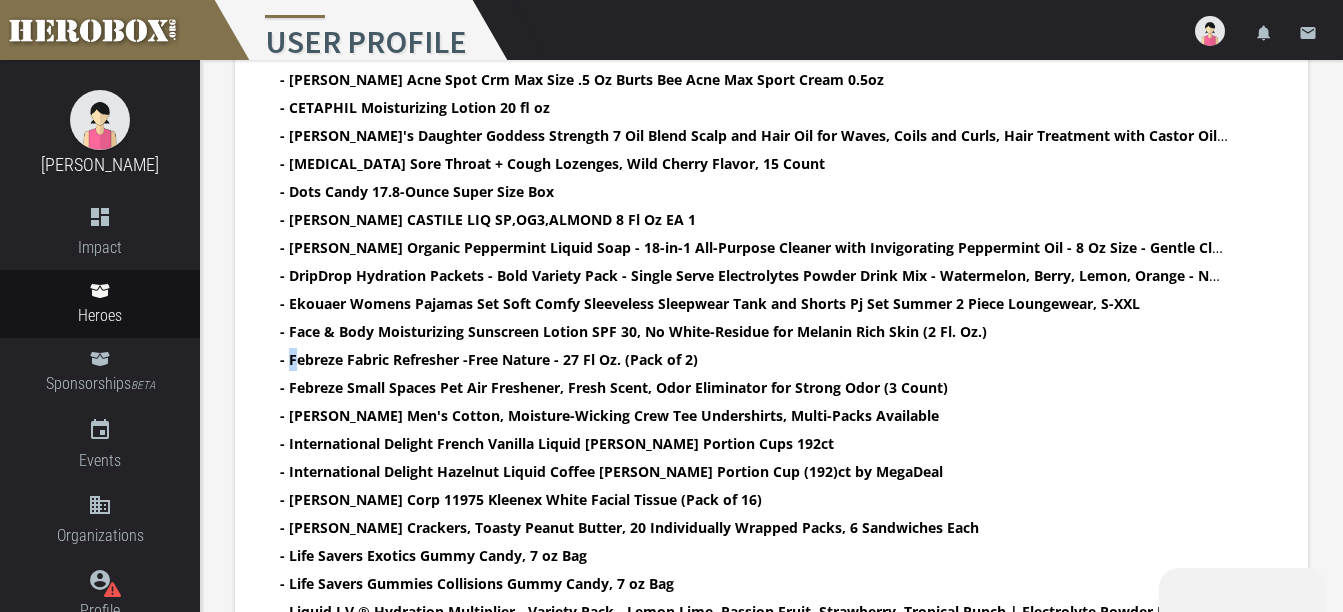drag, startPoint x: 298, startPoint y: 365, endPoint x: 288, endPoint y: 364, distance: 10.049875 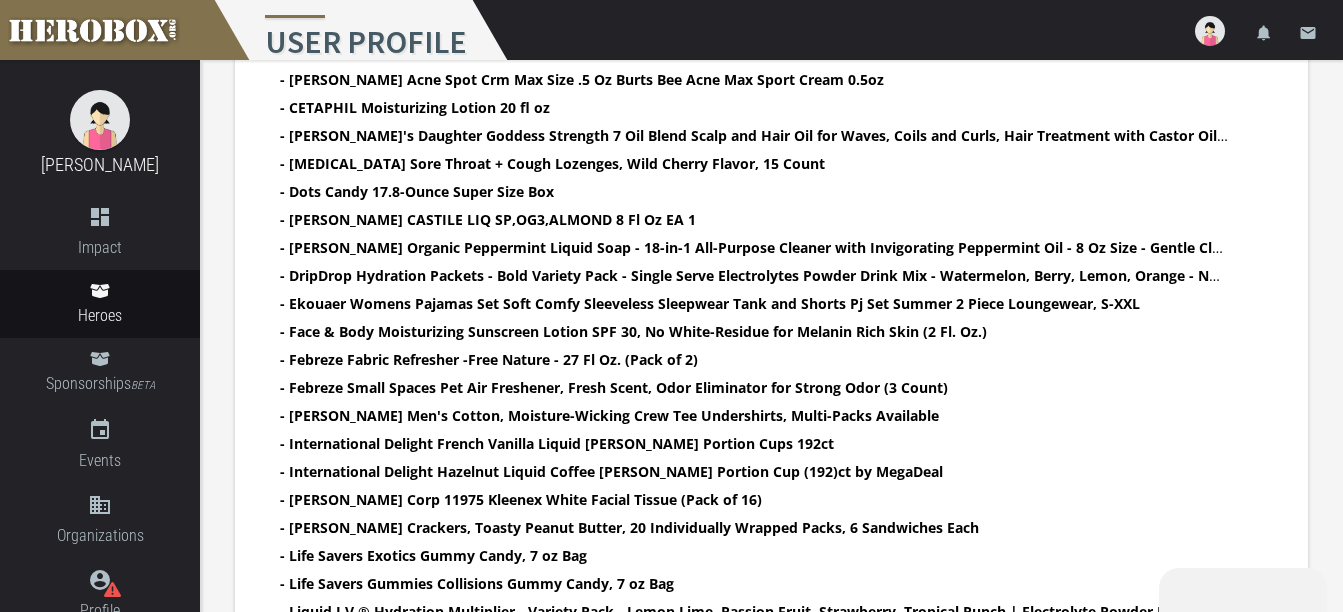 click on "- 4 Pack Magnetic Spice Rack Organizer for Refrigerator and Oven, Black Fridge Organizers and Storage for Kitchen
- ATHMILE Womens Oversized T Shirts Loose Fit Crewneck Short Sleeve Tops Summer Casual Blouse Y2K 2025 Basic Tee Beach
- AUGCONE 100% Cotton Women's Pajama Sets Loungewear Button Down Soft Pjs Shorts with Pockets
- African Pride Moisture Miracle 5 Essential Hair Oils with [MEDICAL_DATA] | Moisture, Shine, Protection, and Growth | Argan, Castor, Grapeseed, Coconut, and Olive Oil | 8 oz
- Aquaphor Healing Ointment Advanced Therapy Skin Protectant, [MEDICAL_DATA] Body Moisturizer, 7 Oz Tube
- BOOJO 5 Pack Athletic Gym Mens Shorts - Workout Black Quick Dry Basketball Shorts with Pockets for Running Casual Activewear
- Burts Acne Spot Crm Max Size .5 Oz Burts Bee Acne Max Sport Cream 0.5oz
- CETAPHIL Moisturizing Lotion 20 fl oz" at bounding box center (754, 446) 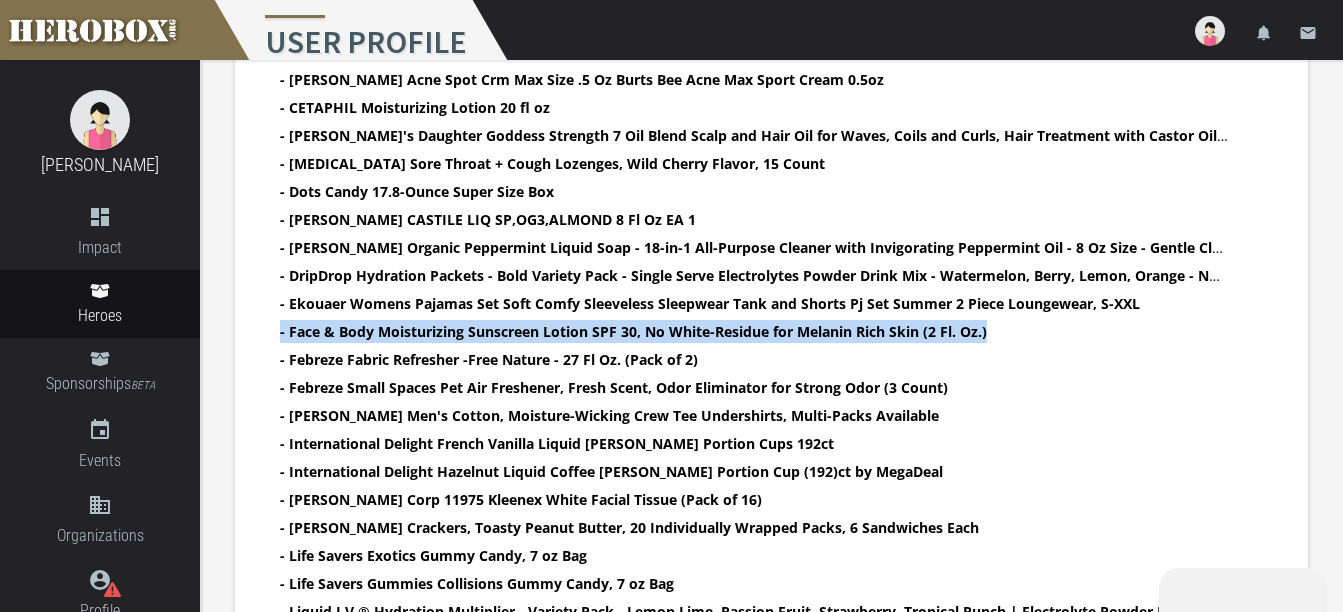 drag, startPoint x: 1006, startPoint y: 328, endPoint x: 278, endPoint y: 334, distance: 728.0247 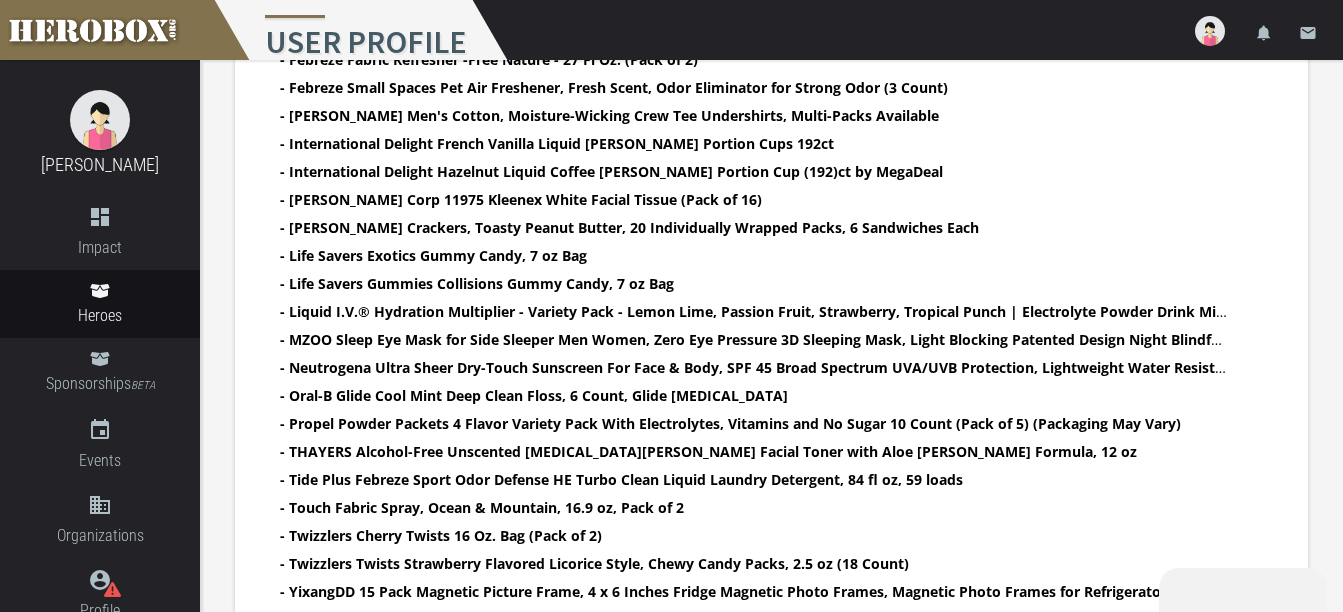 scroll, scrollTop: 1300, scrollLeft: 0, axis: vertical 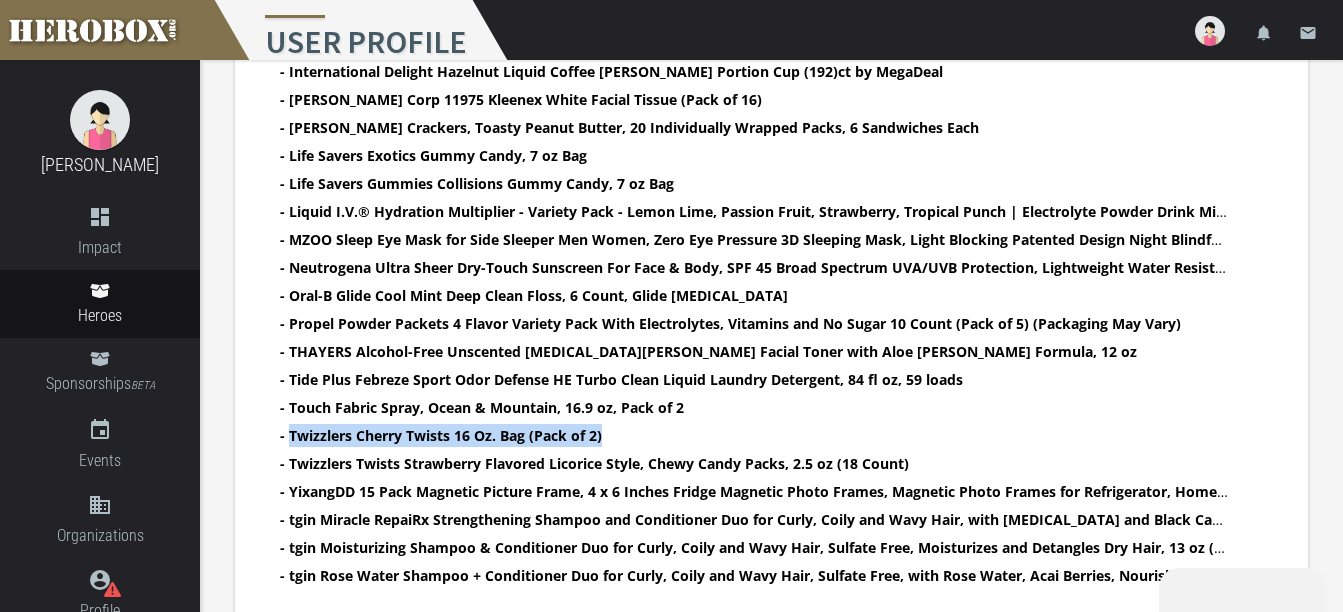 drag, startPoint x: 602, startPoint y: 437, endPoint x: 287, endPoint y: 432, distance: 315.03967 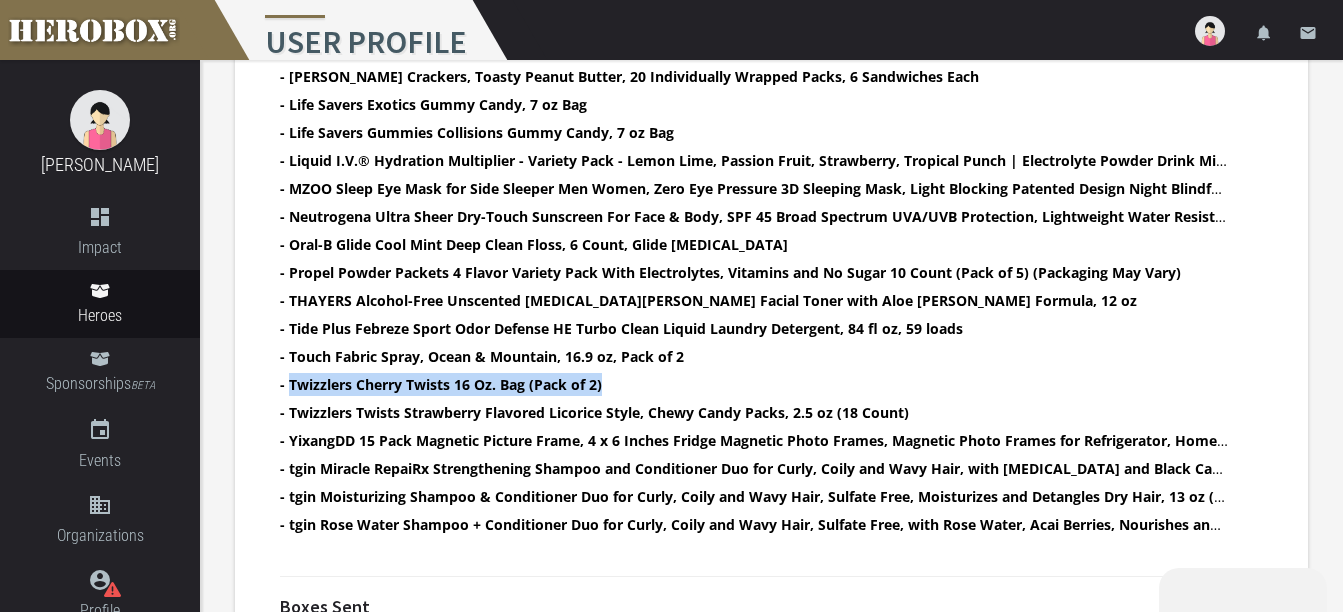 scroll, scrollTop: 1400, scrollLeft: 0, axis: vertical 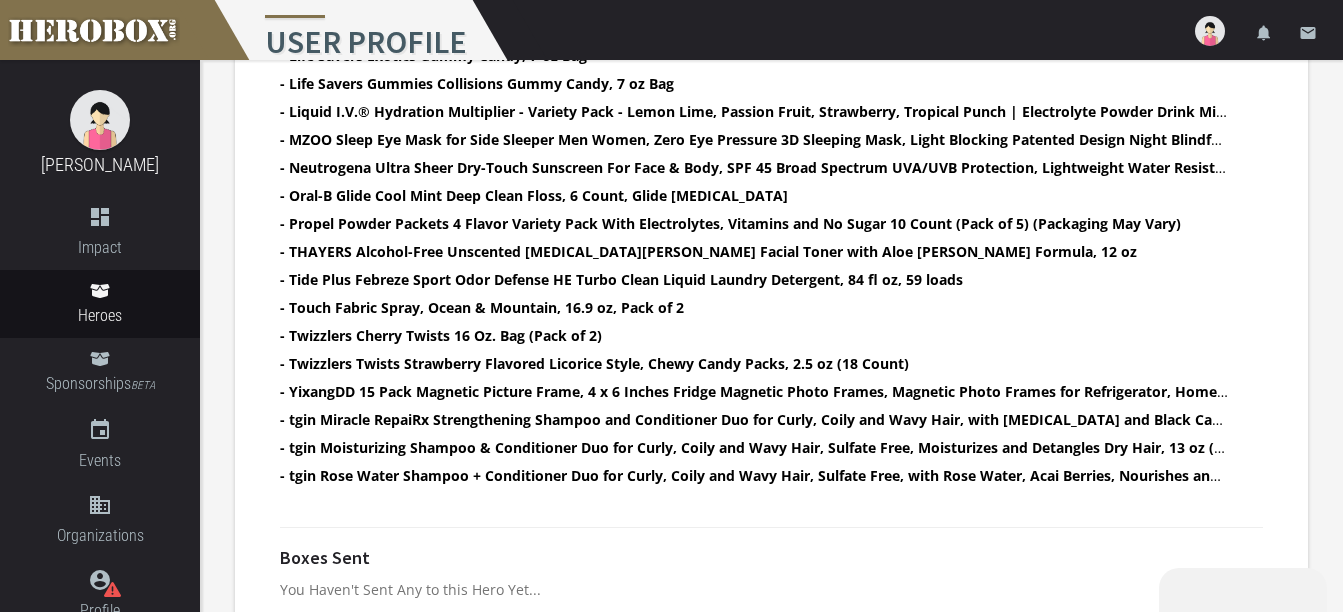 click on "- 4 Pack Magnetic Spice Rack Organizer for Refrigerator and Oven, Black Fridge Organizers and Storage for Kitchen
- ATHMILE Womens Oversized T Shirts Loose Fit Crewneck Short Sleeve Tops Summer Casual Blouse Y2K 2025 Basic Tee Beach
- AUGCONE 100% Cotton Women's Pajama Sets Loungewear Button Down Soft Pjs Shorts with Pockets
- African Pride Moisture Miracle 5 Essential Hair Oils with [MEDICAL_DATA] | Moisture, Shine, Protection, and Growth | Argan, Castor, Grapeseed, Coconut, and Olive Oil | 8 oz
- Aquaphor Healing Ointment Advanced Therapy Skin Protectant, [MEDICAL_DATA] Body Moisturizer, 7 Oz Tube
- BOOJO 5 Pack Athletic Gym Mens Shorts - Workout Black Quick Dry Basketball Shorts with Pockets for Running Casual Activewear
- Burts Acne Spot Crm Max Size .5 Oz Burts Bee Acne Max Sport Cream 0.5oz
- CETAPHIL Moisturizing Lotion 20 fl oz" at bounding box center [754, -54] 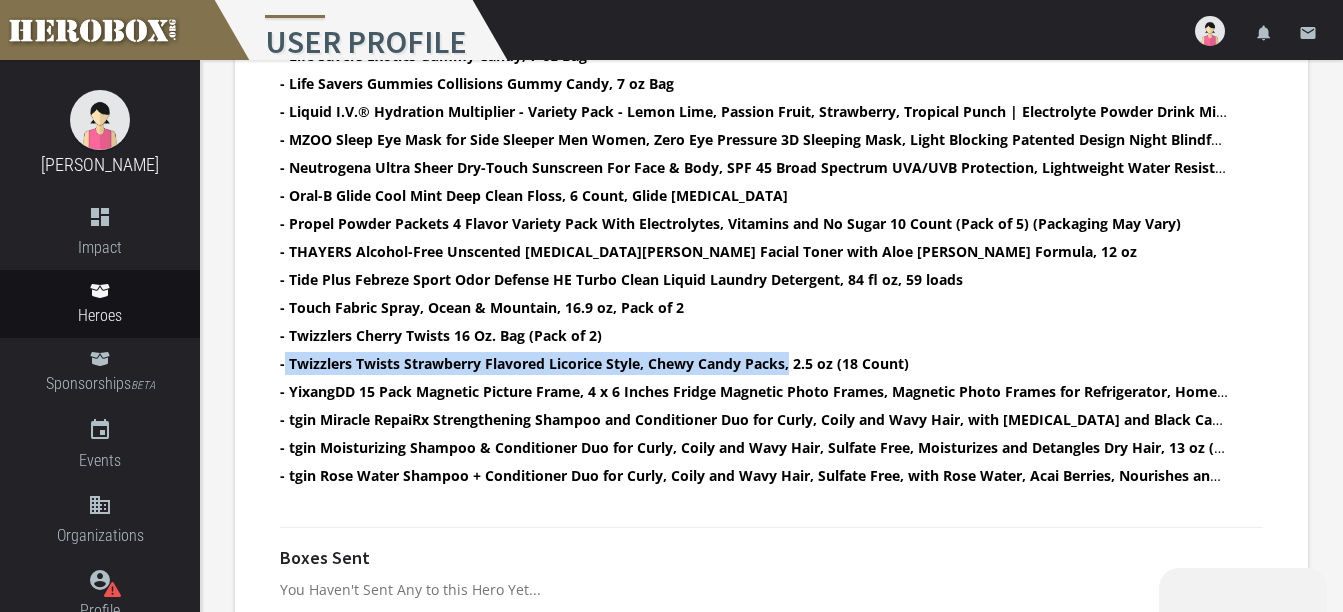 drag, startPoint x: 792, startPoint y: 367, endPoint x: 286, endPoint y: 369, distance: 506.00397 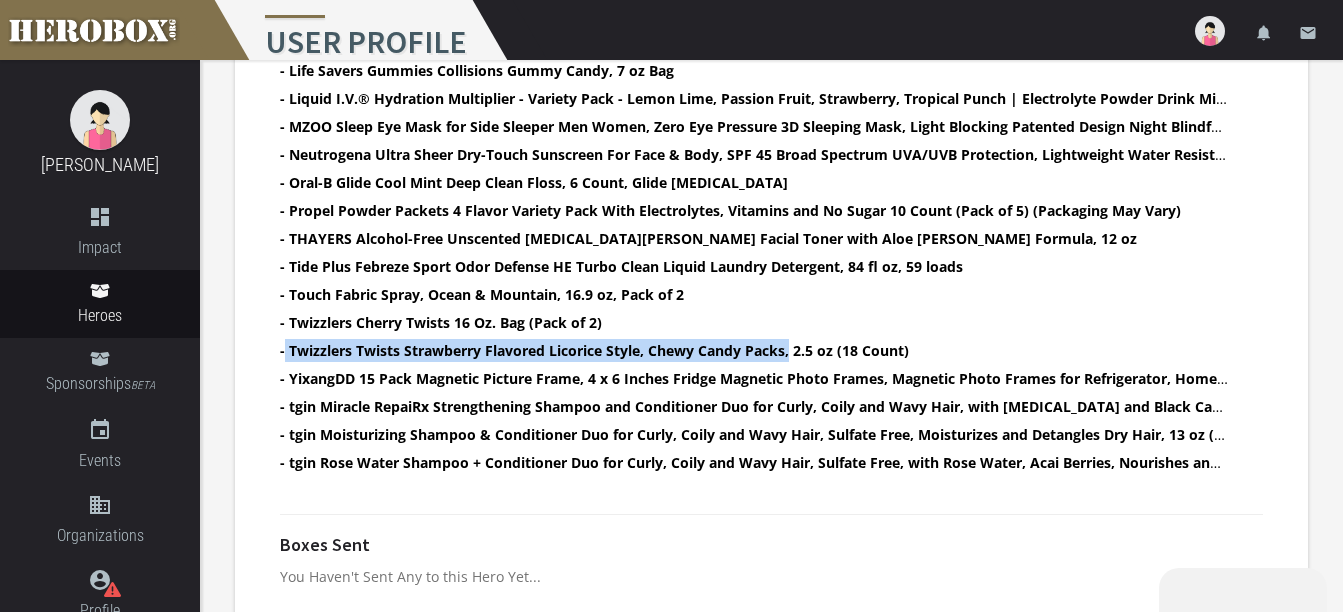 scroll, scrollTop: 1434, scrollLeft: 0, axis: vertical 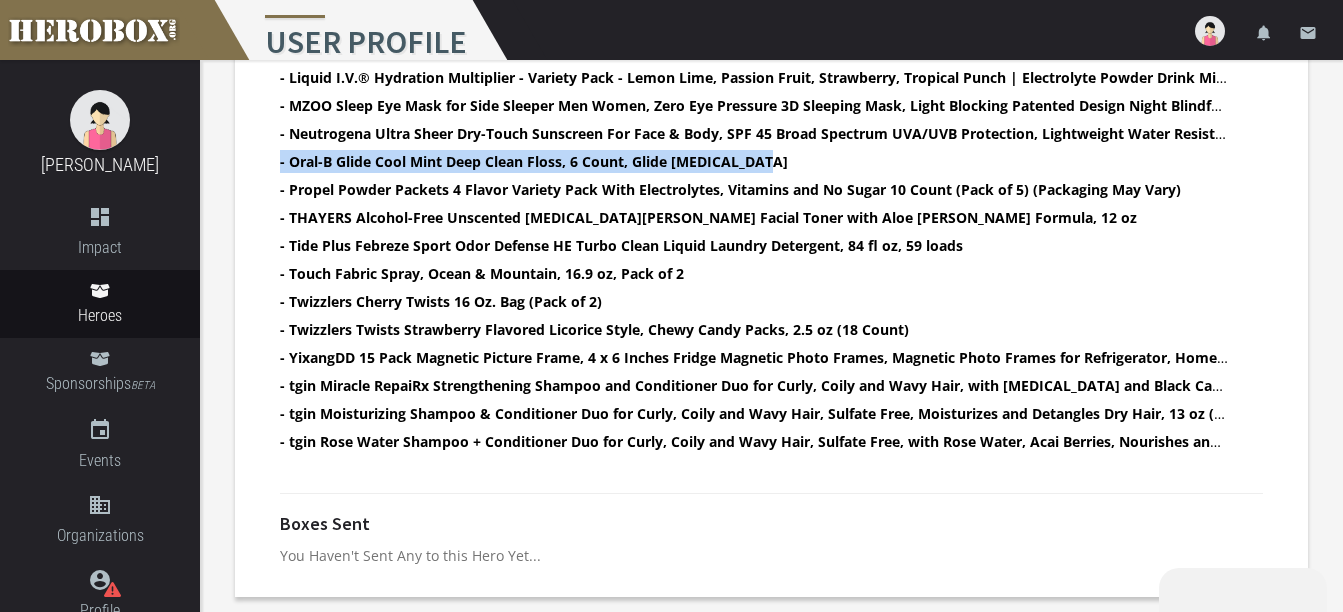 drag, startPoint x: 765, startPoint y: 159, endPoint x: 280, endPoint y: 164, distance: 485.0258 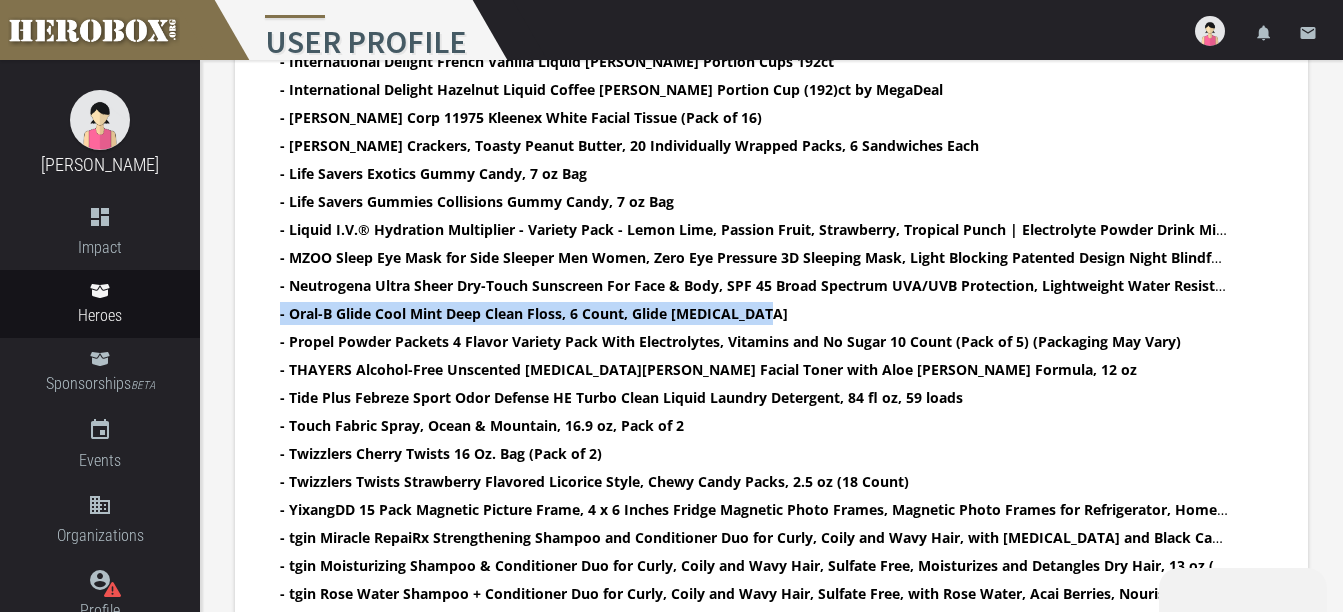 scroll, scrollTop: 1234, scrollLeft: 0, axis: vertical 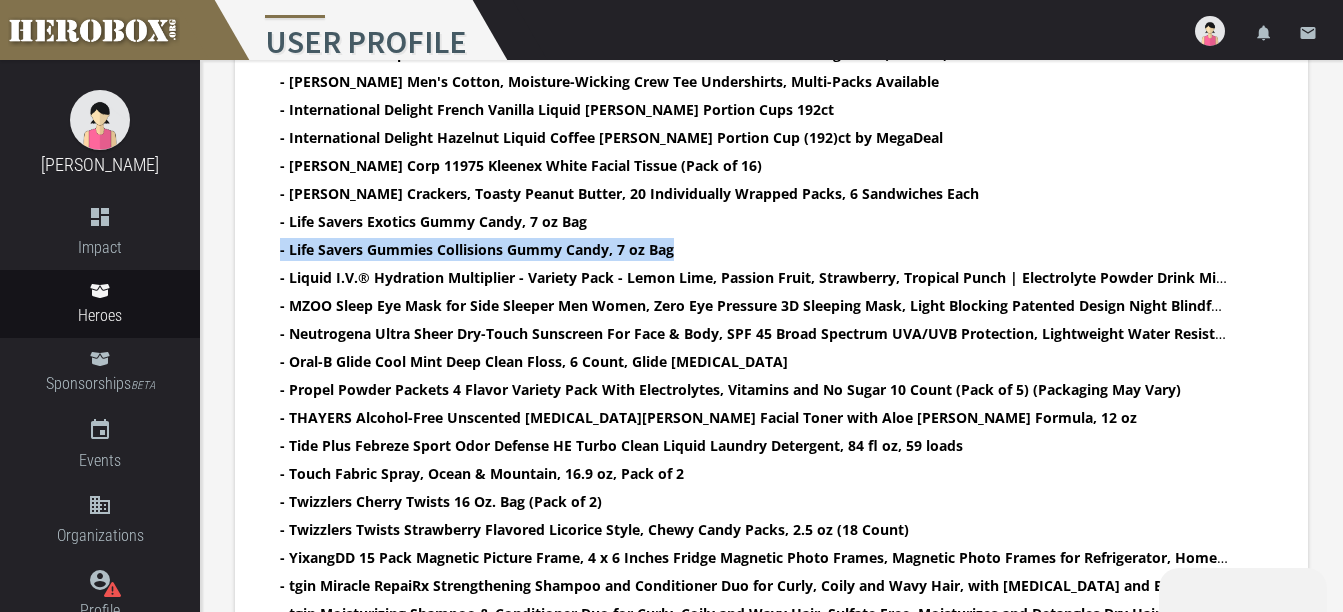 drag, startPoint x: 700, startPoint y: 247, endPoint x: 278, endPoint y: 252, distance: 422.02963 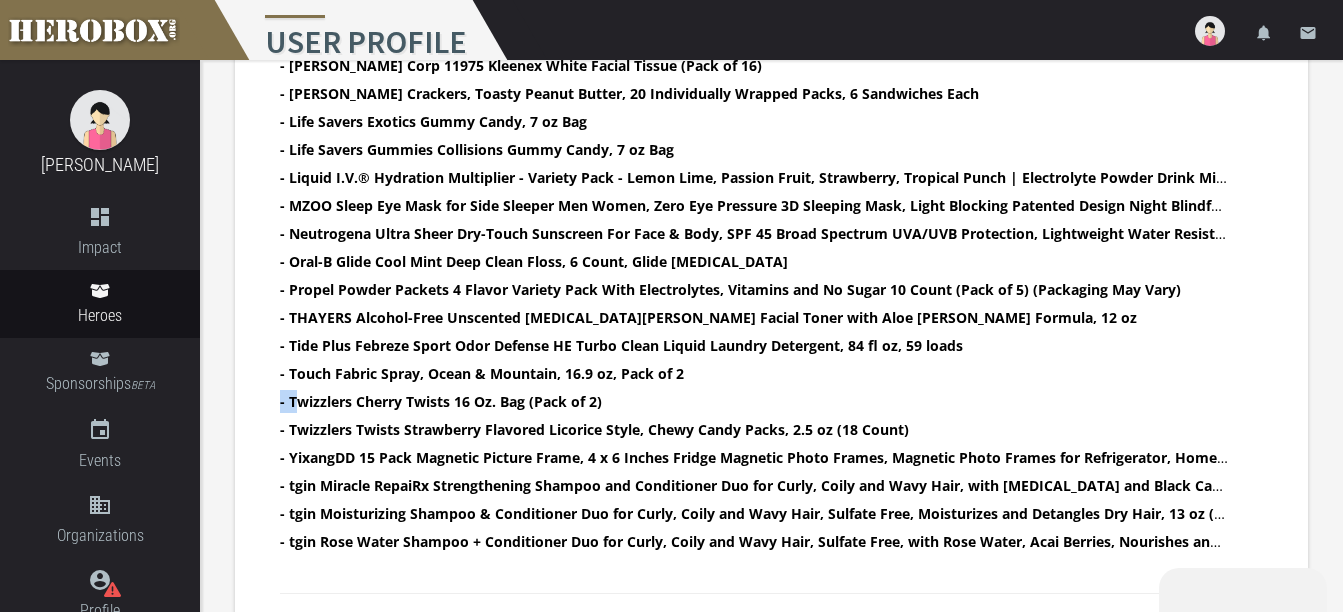 drag, startPoint x: 690, startPoint y: 372, endPoint x: 298, endPoint y: 386, distance: 392.2499 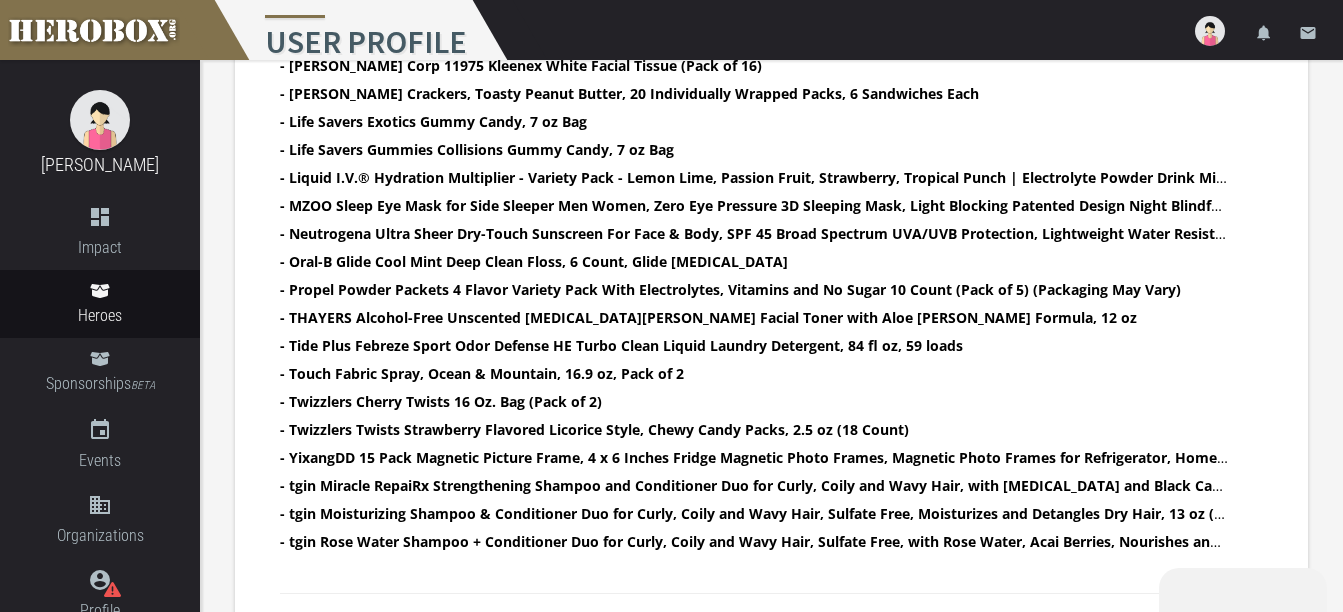 drag, startPoint x: 298, startPoint y: 386, endPoint x: 290, endPoint y: 368, distance: 19.697716 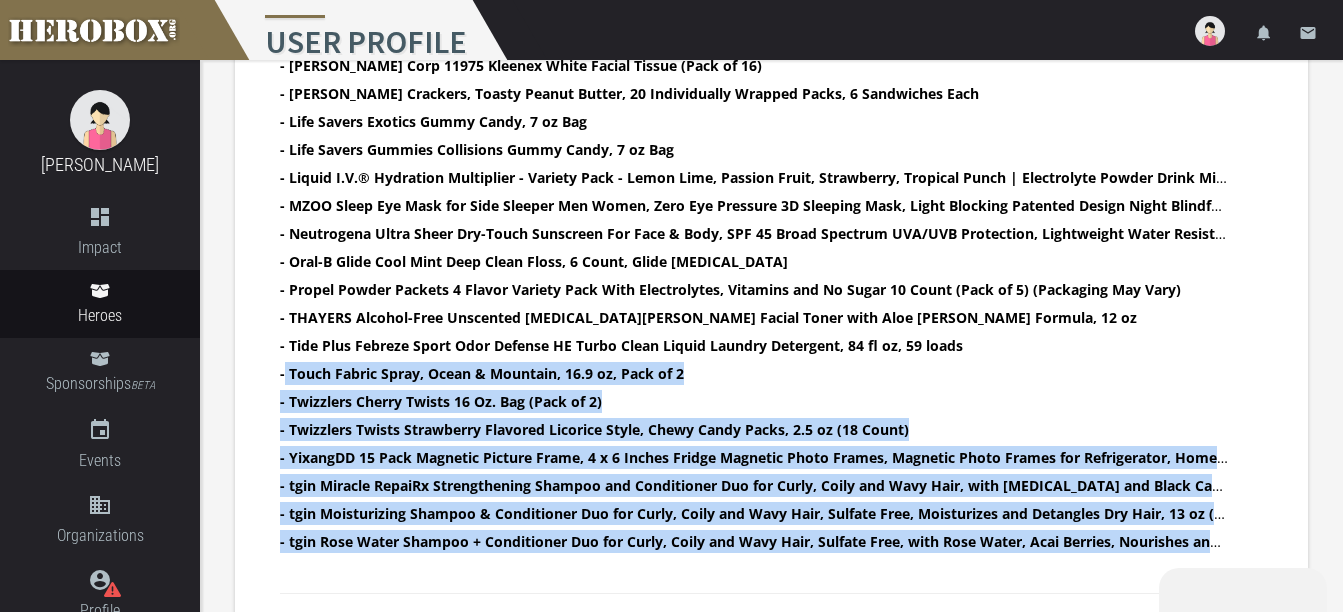 drag, startPoint x: 286, startPoint y: 370, endPoint x: 260, endPoint y: 445, distance: 79.37884 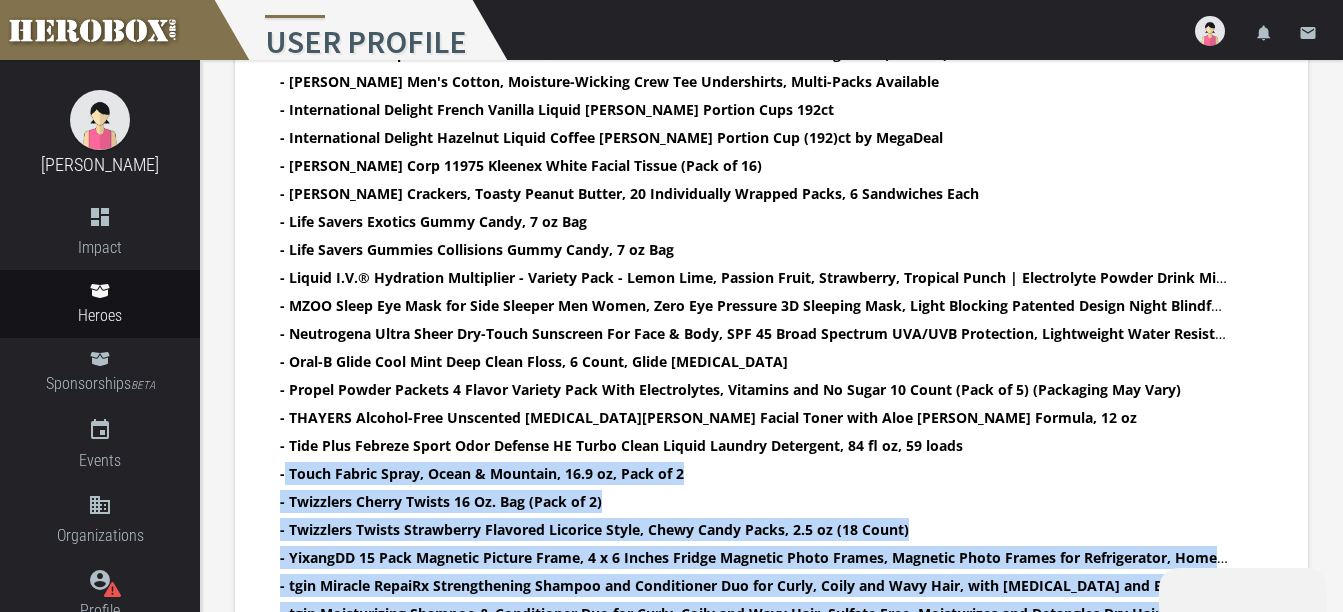 click on "- Touch Fabric Spray, Ocean & Mountain, 16.9 oz, Pack of 2" at bounding box center [754, 473] 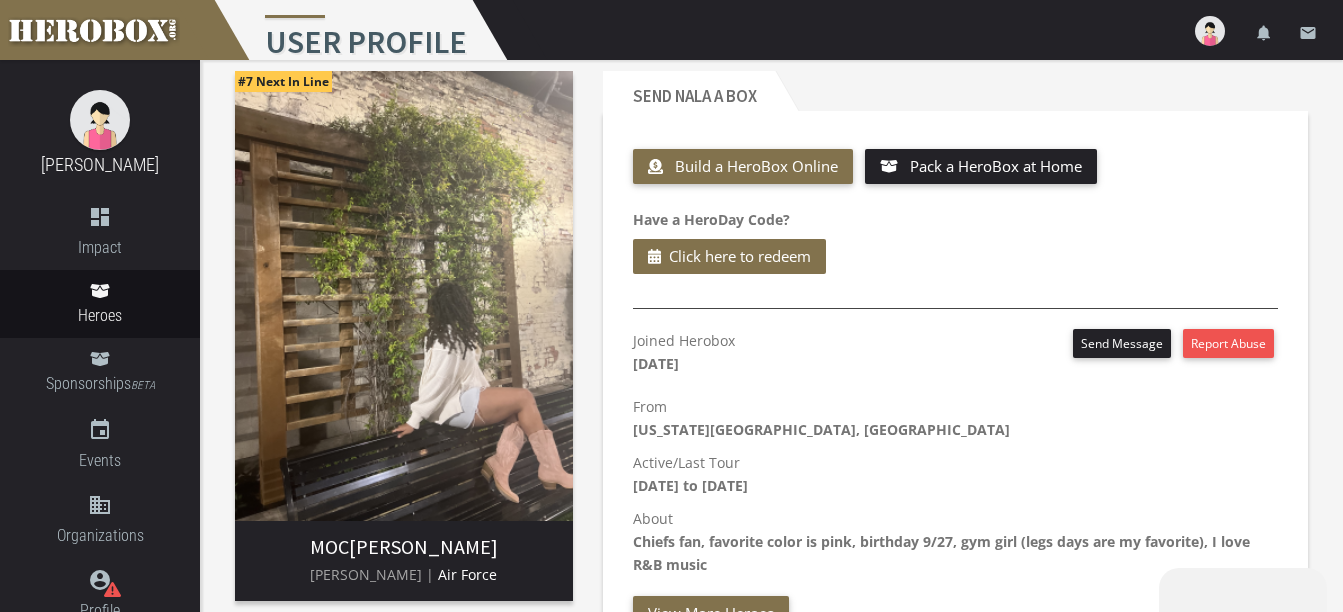 scroll, scrollTop: 0, scrollLeft: 0, axis: both 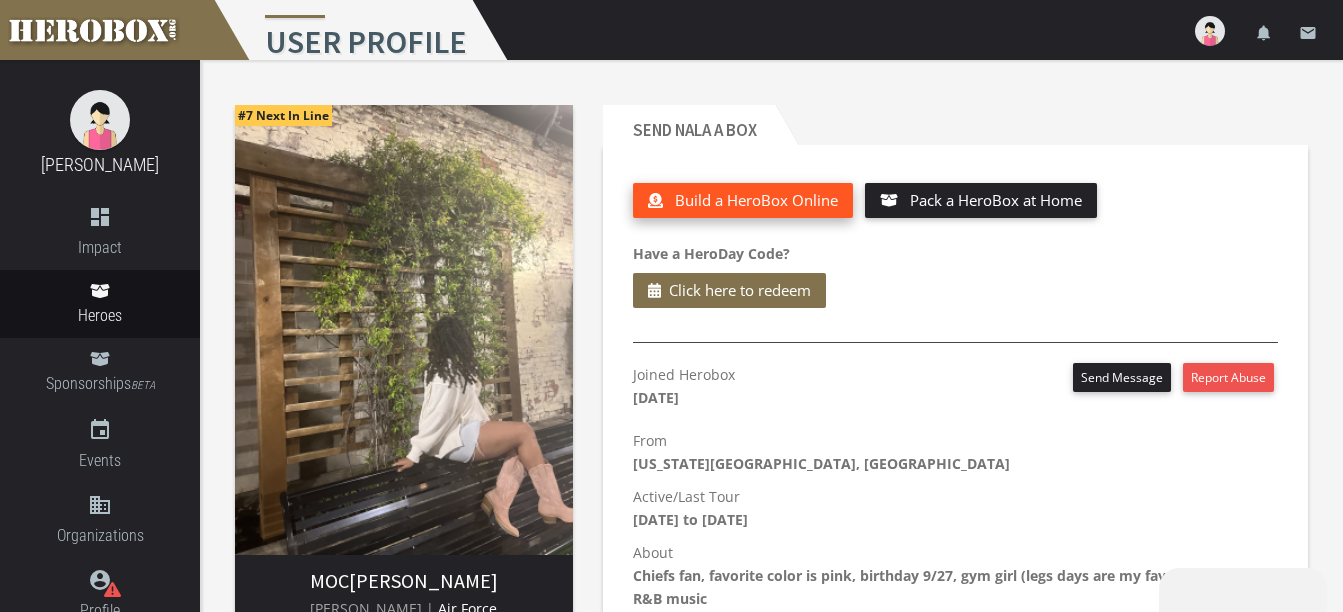 click on "Build a HeroBox Online" at bounding box center (756, 200) 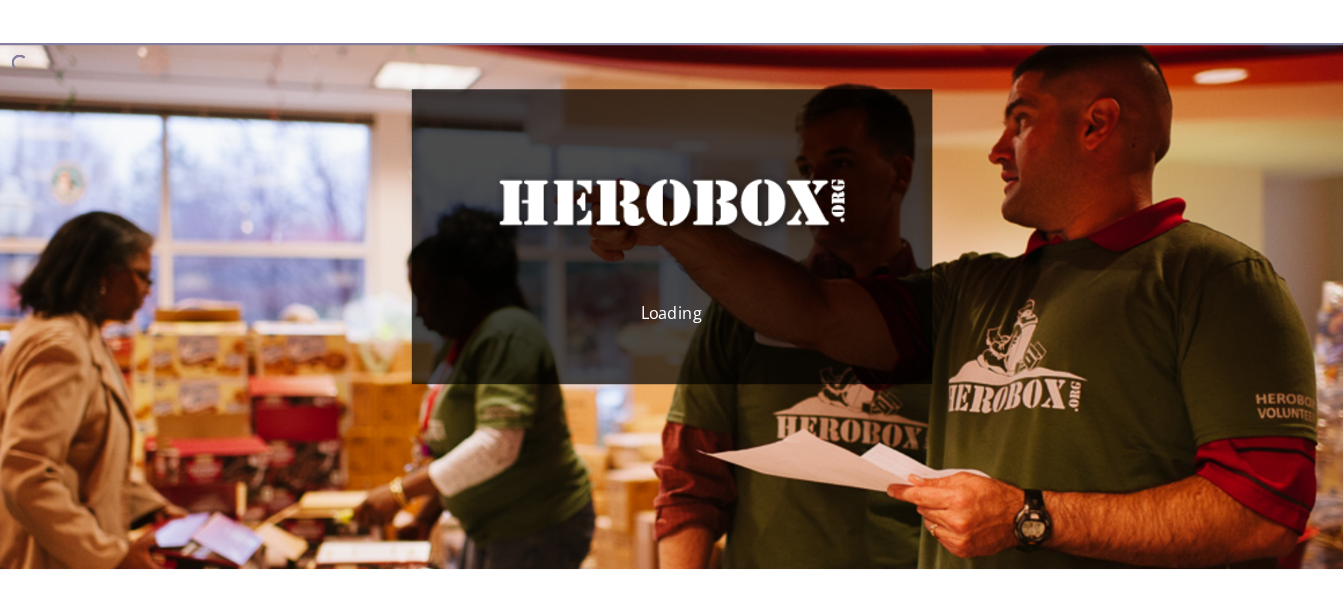 scroll, scrollTop: 0, scrollLeft: 0, axis: both 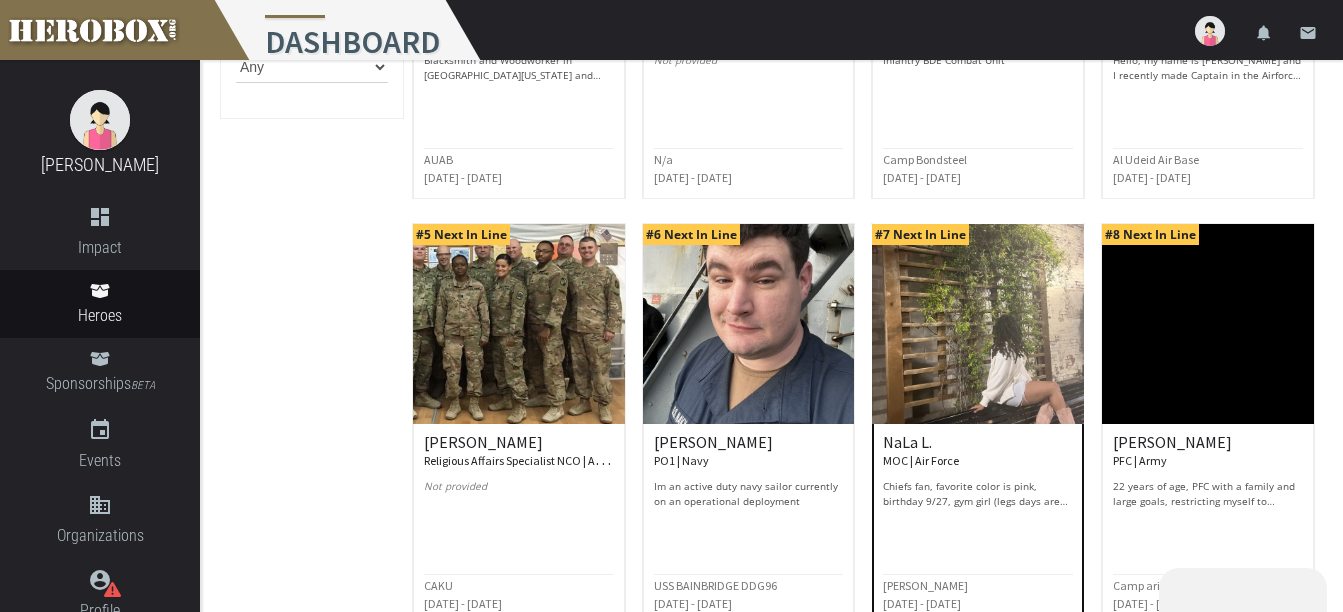 click at bounding box center [978, 324] 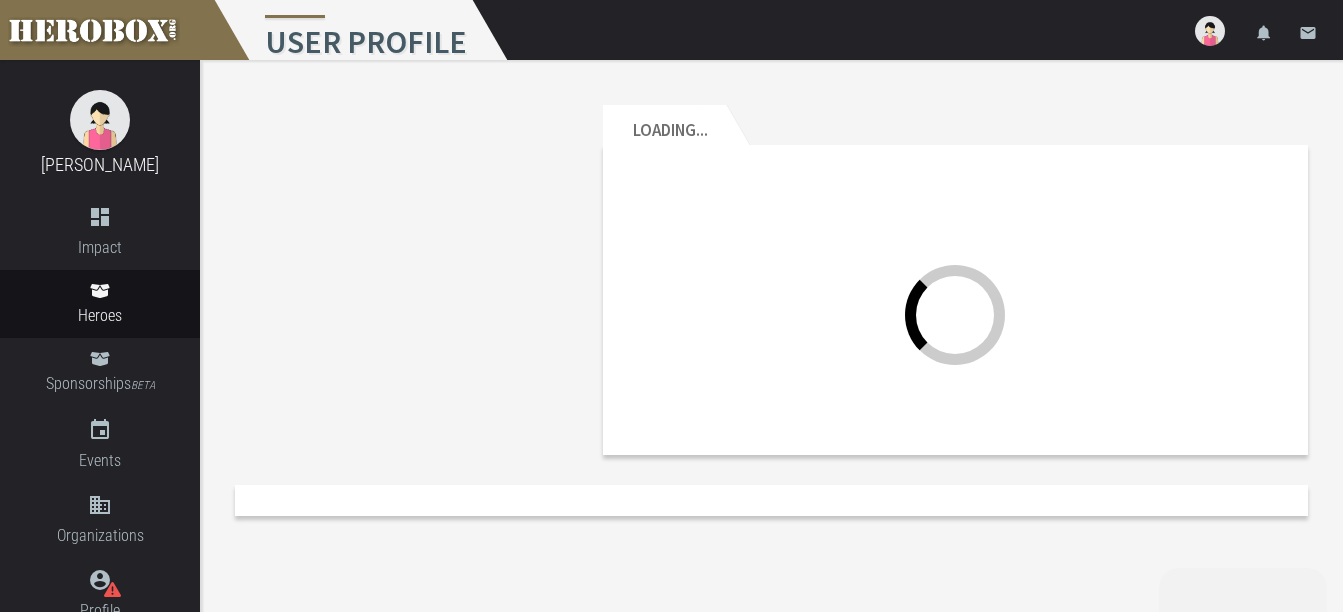 scroll, scrollTop: 0, scrollLeft: 0, axis: both 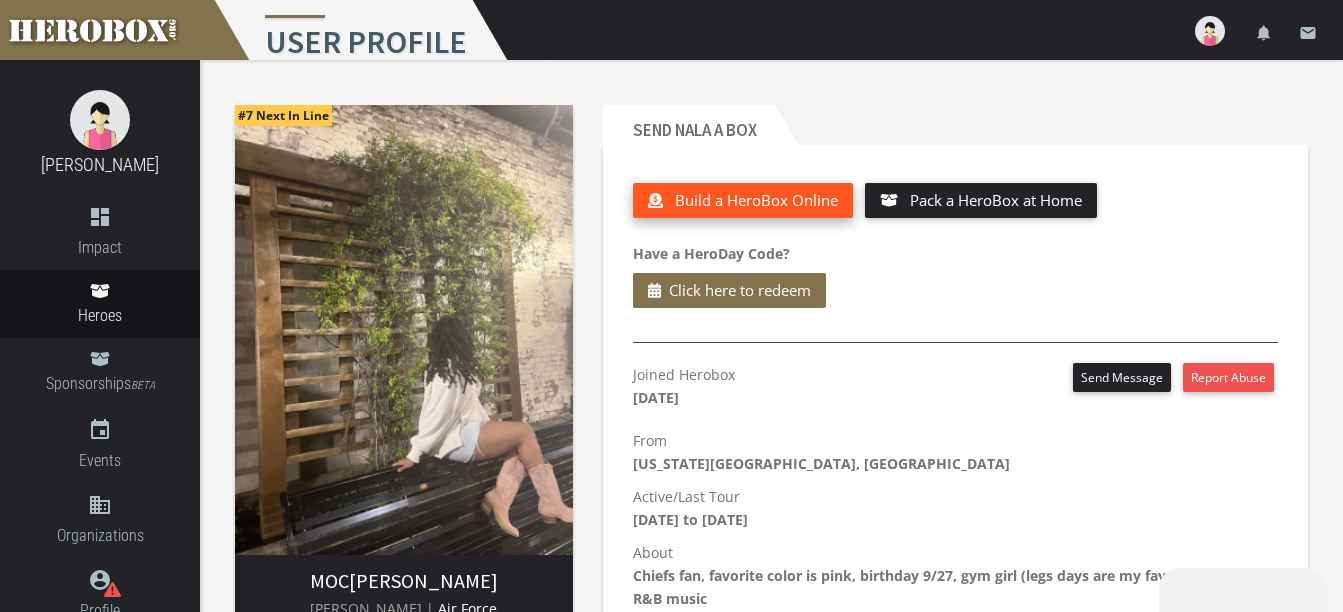 click on "Build a HeroBox Online" at bounding box center [756, 200] 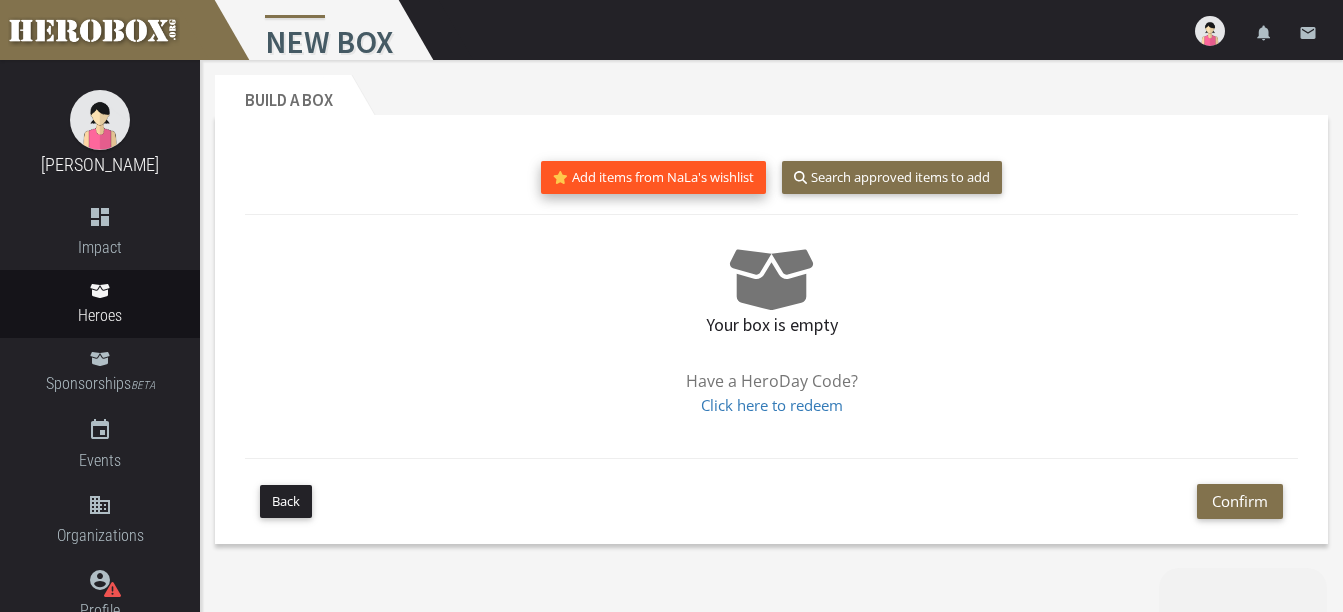 click on "Add items from NaLa's wishlist" at bounding box center [653, 177] 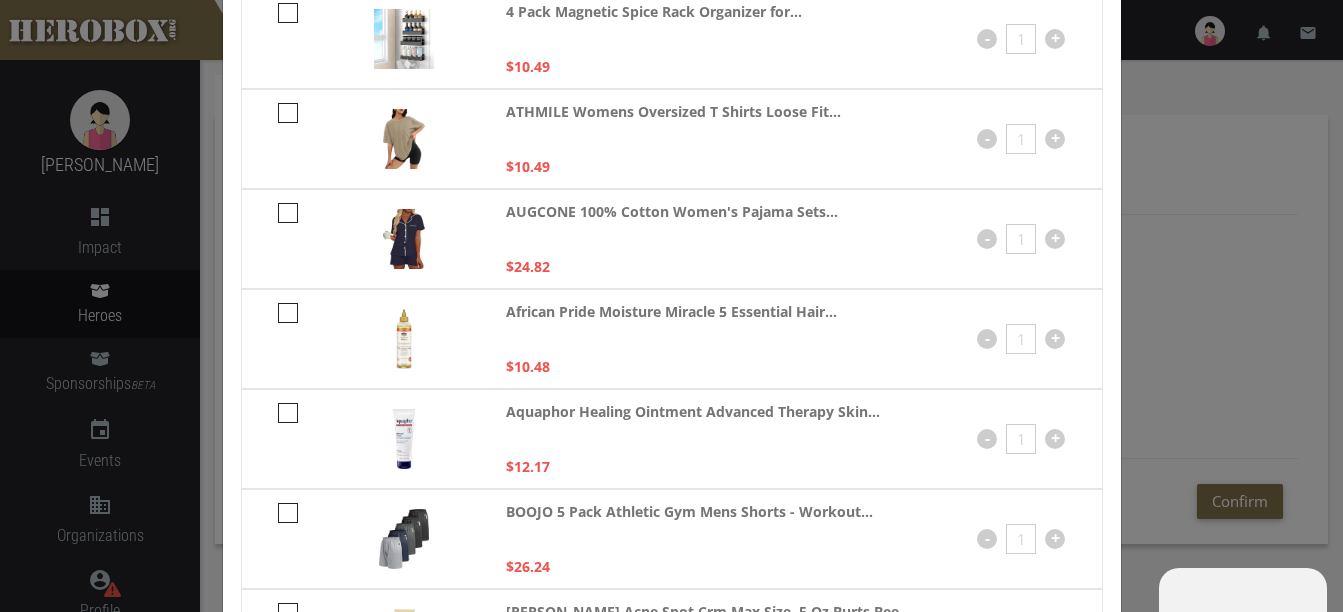 scroll, scrollTop: 200, scrollLeft: 0, axis: vertical 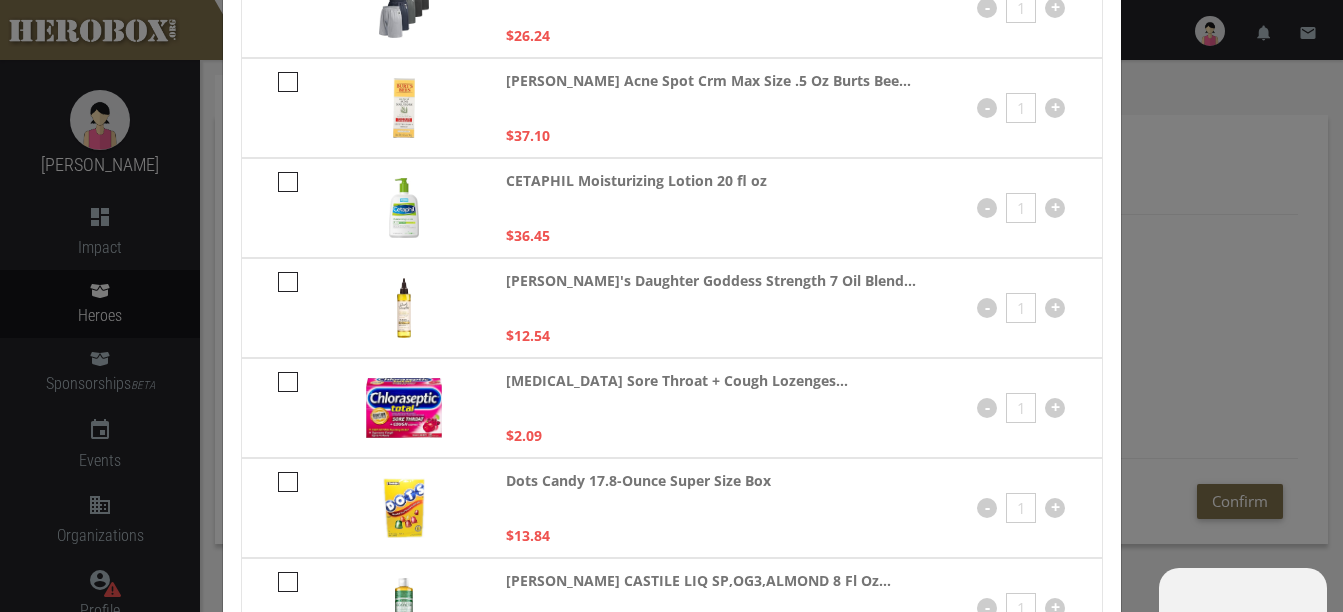 click at bounding box center [288, 382] 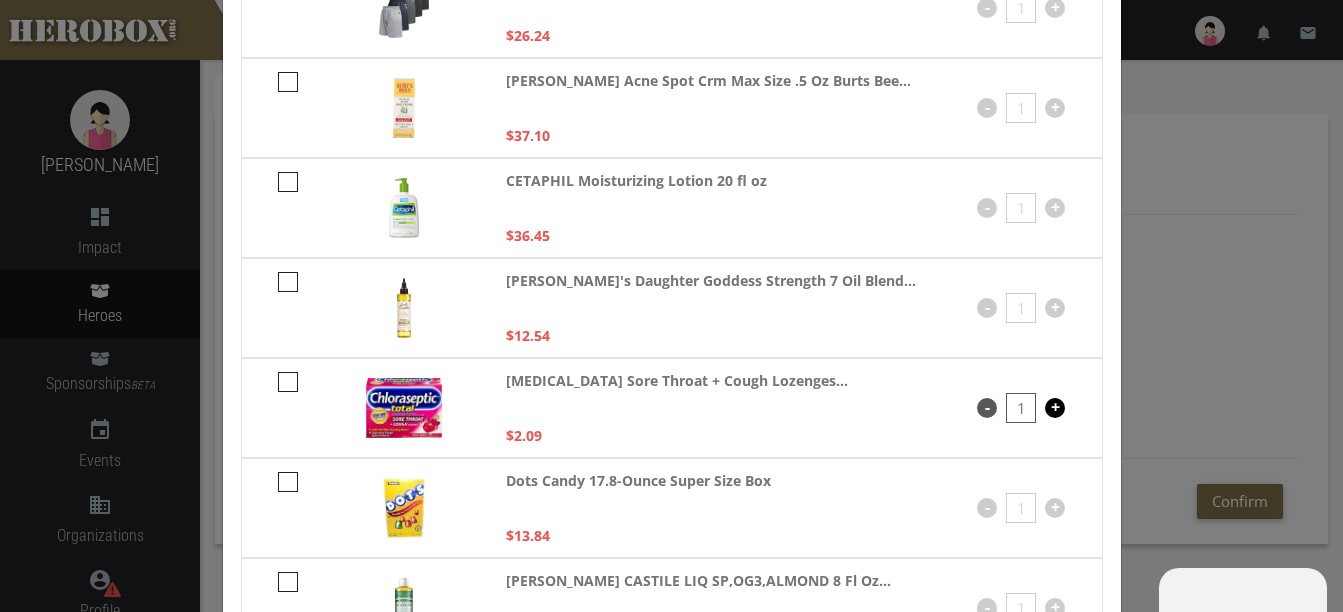 click at bounding box center [288, 482] 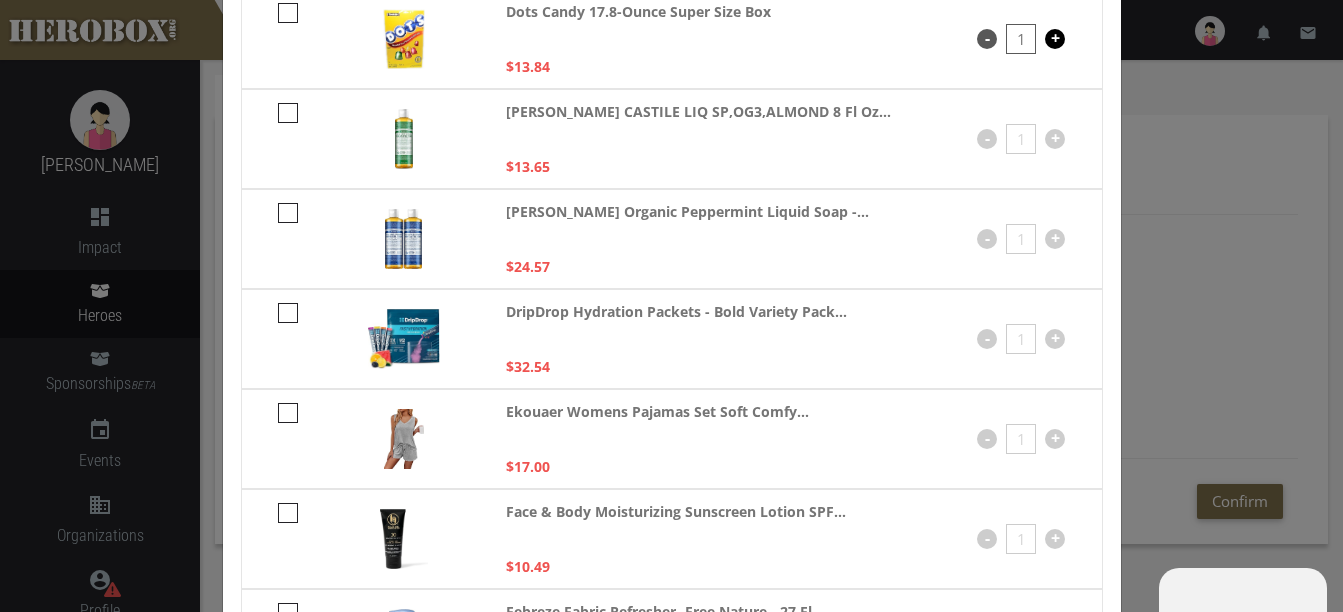 scroll, scrollTop: 1200, scrollLeft: 0, axis: vertical 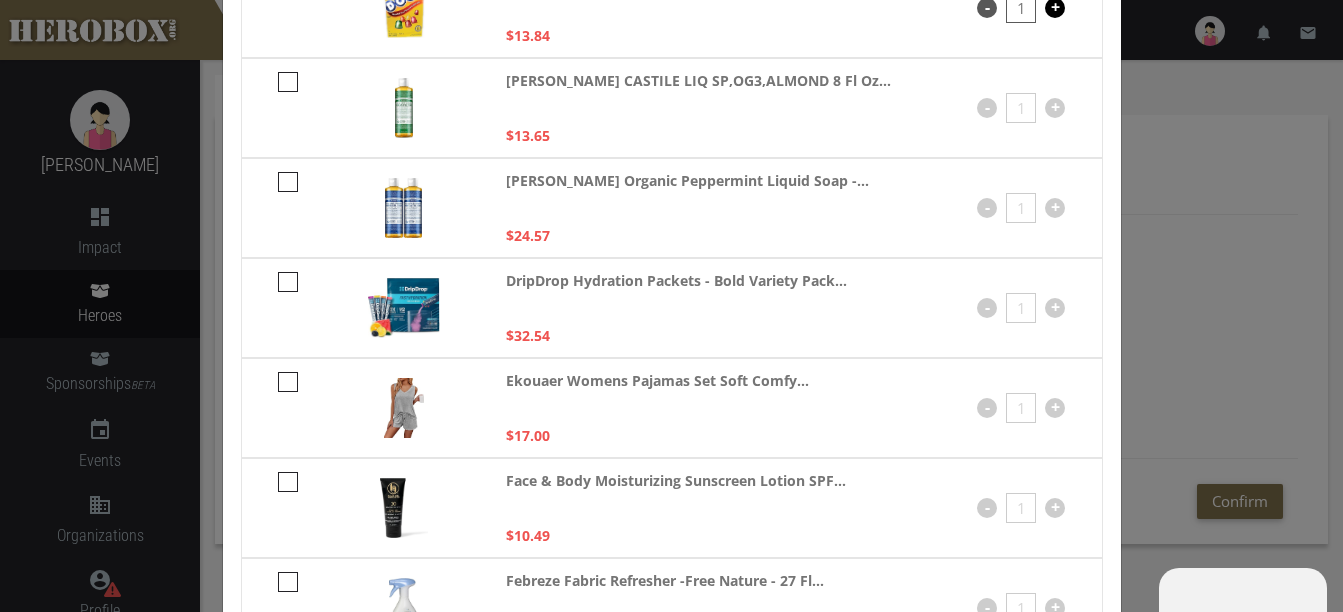 click at bounding box center (288, 482) 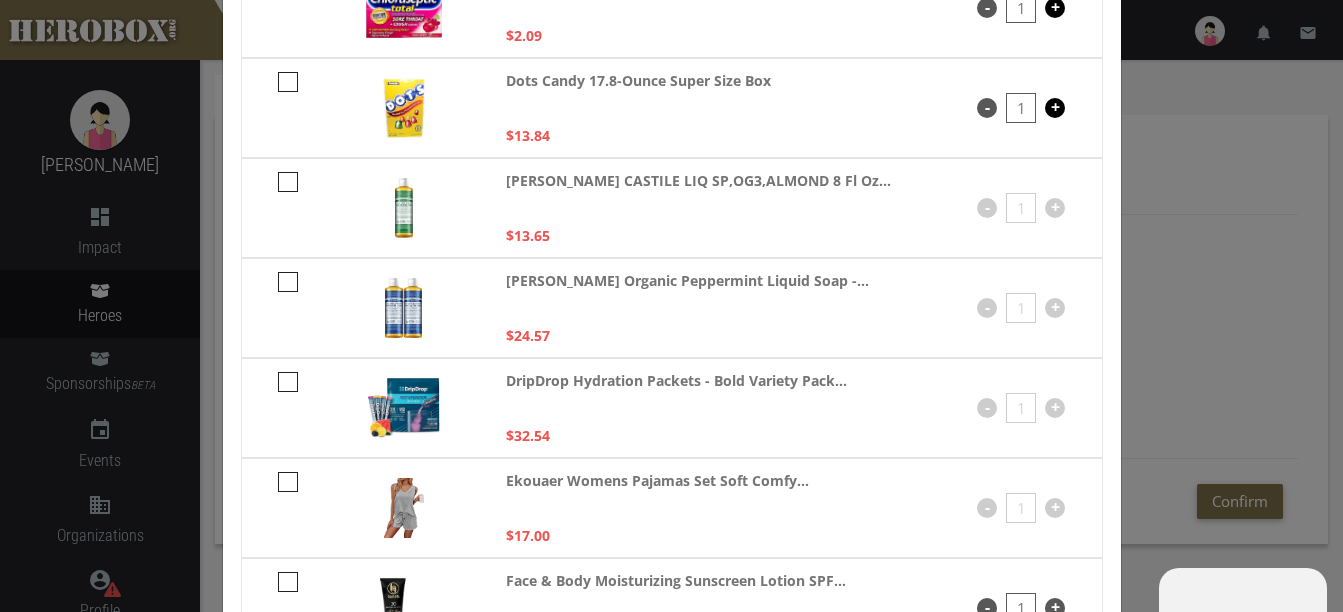 scroll, scrollTop: 1200, scrollLeft: 0, axis: vertical 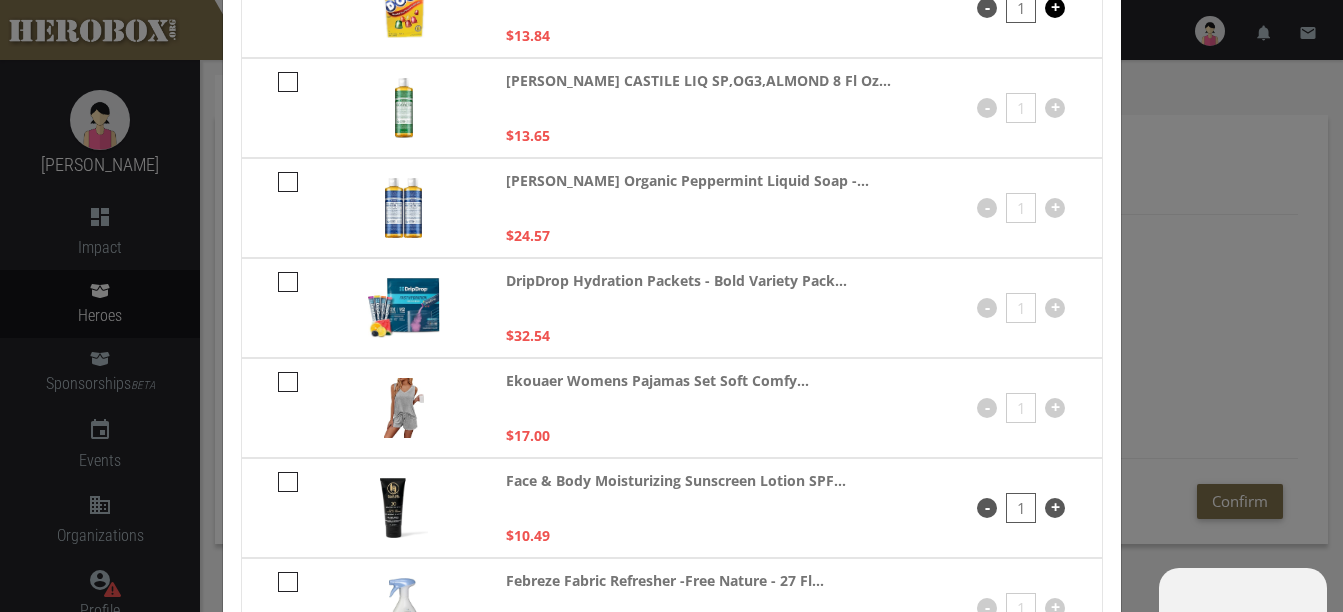 click at bounding box center (288, 382) 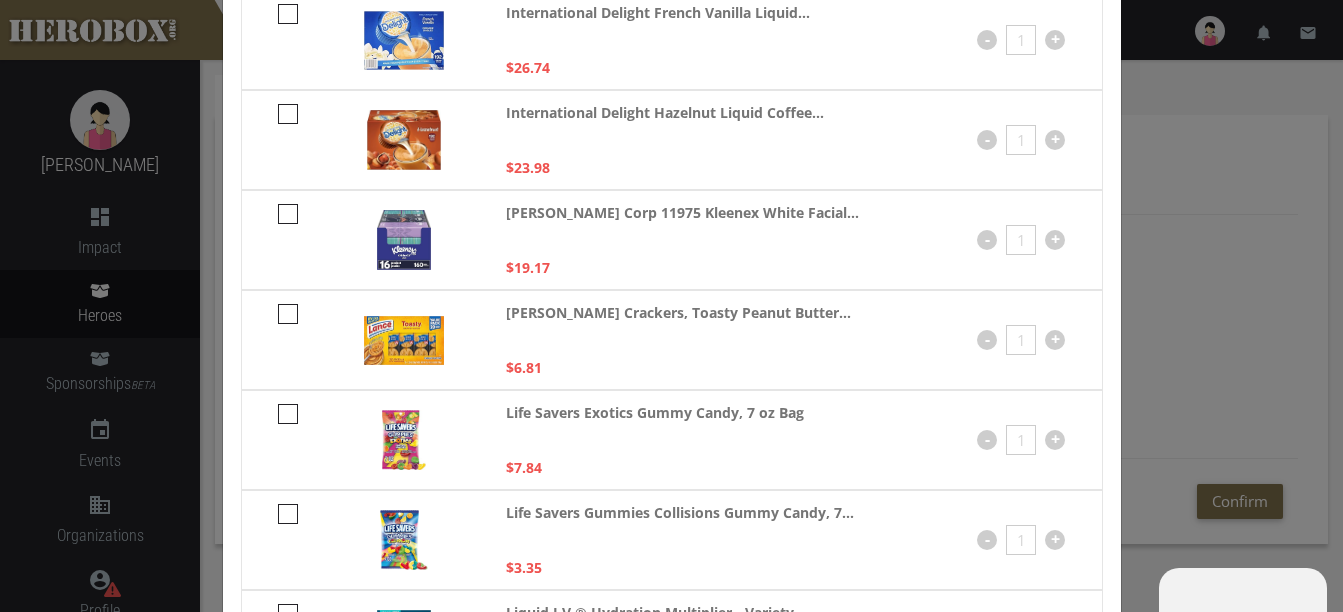 scroll, scrollTop: 2100, scrollLeft: 0, axis: vertical 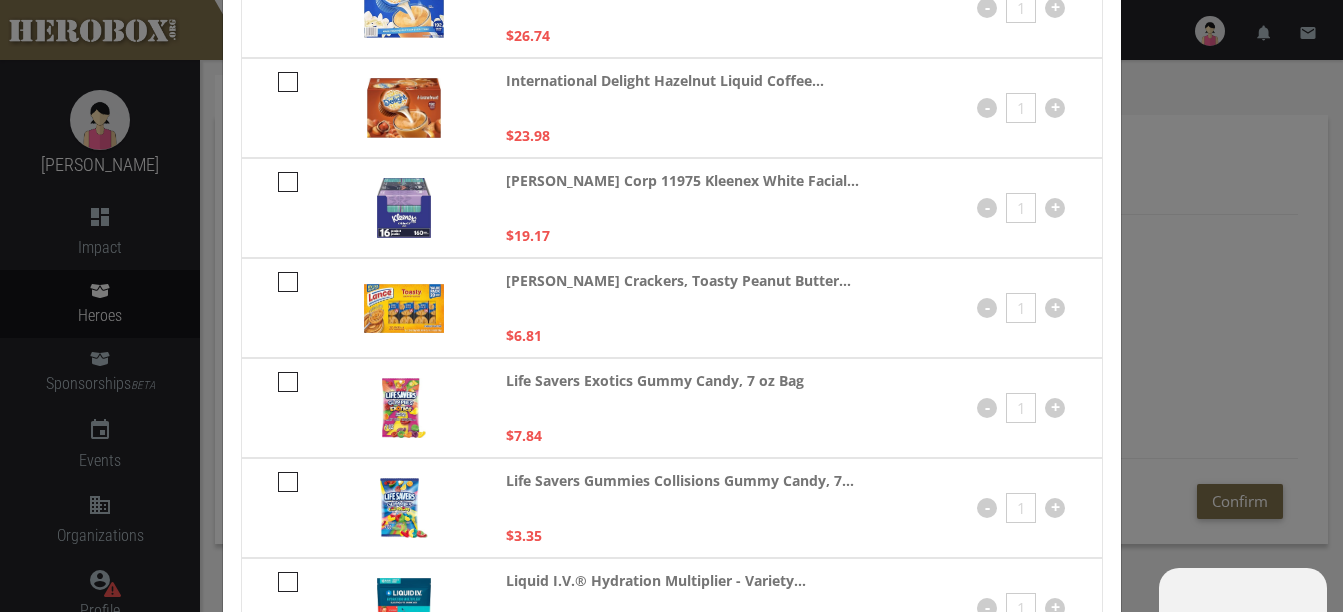 click at bounding box center [288, 382] 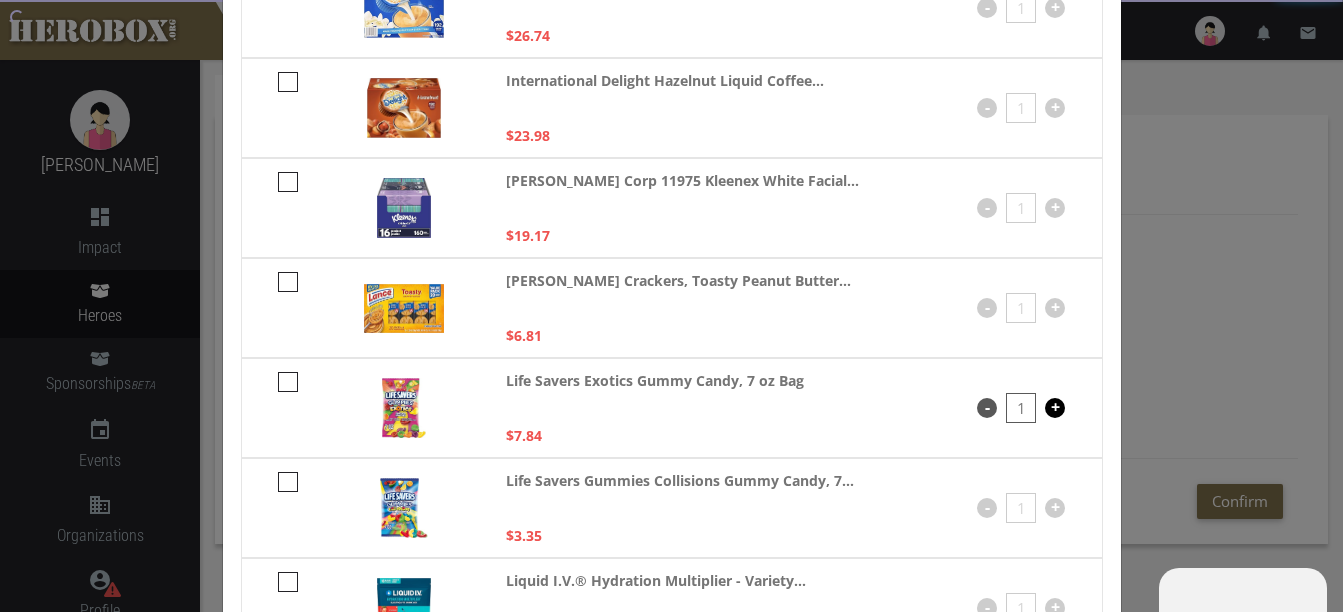 click at bounding box center (288, 482) 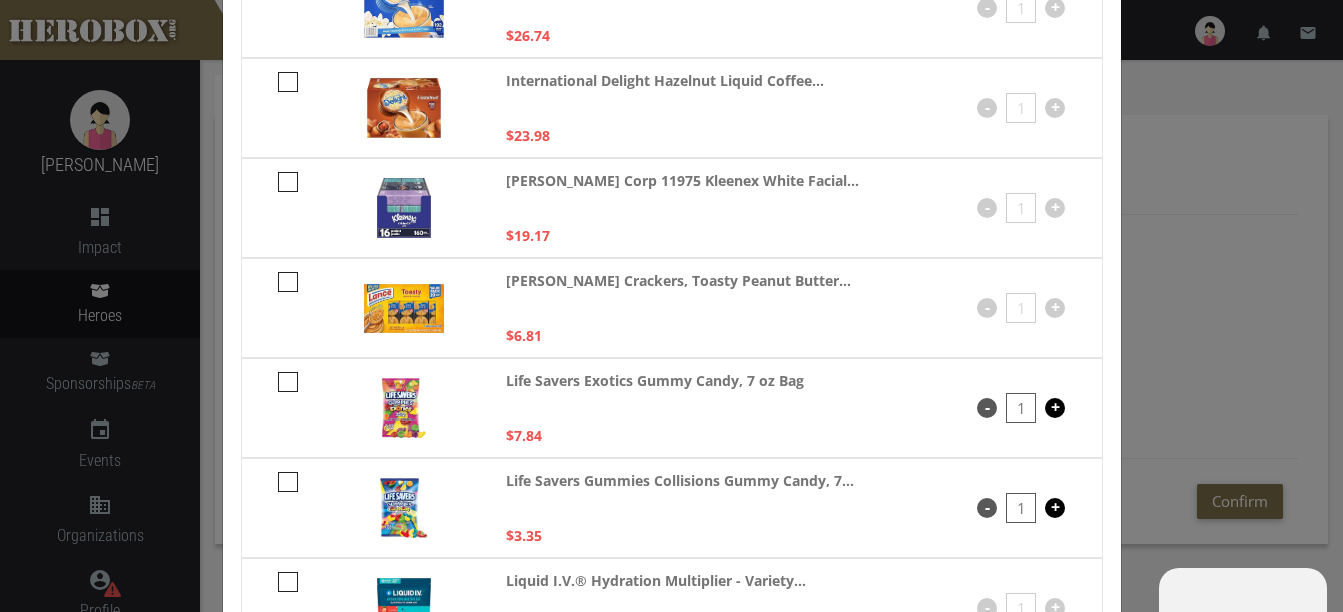 scroll, scrollTop: 2200, scrollLeft: 0, axis: vertical 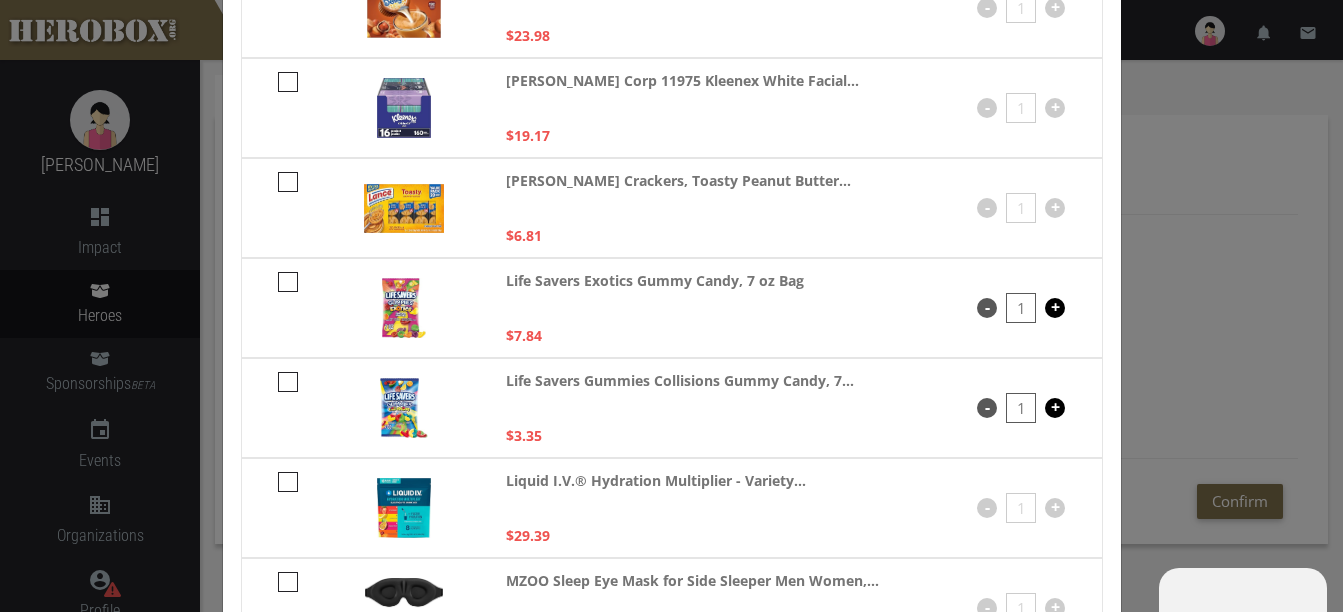 click at bounding box center (288, 282) 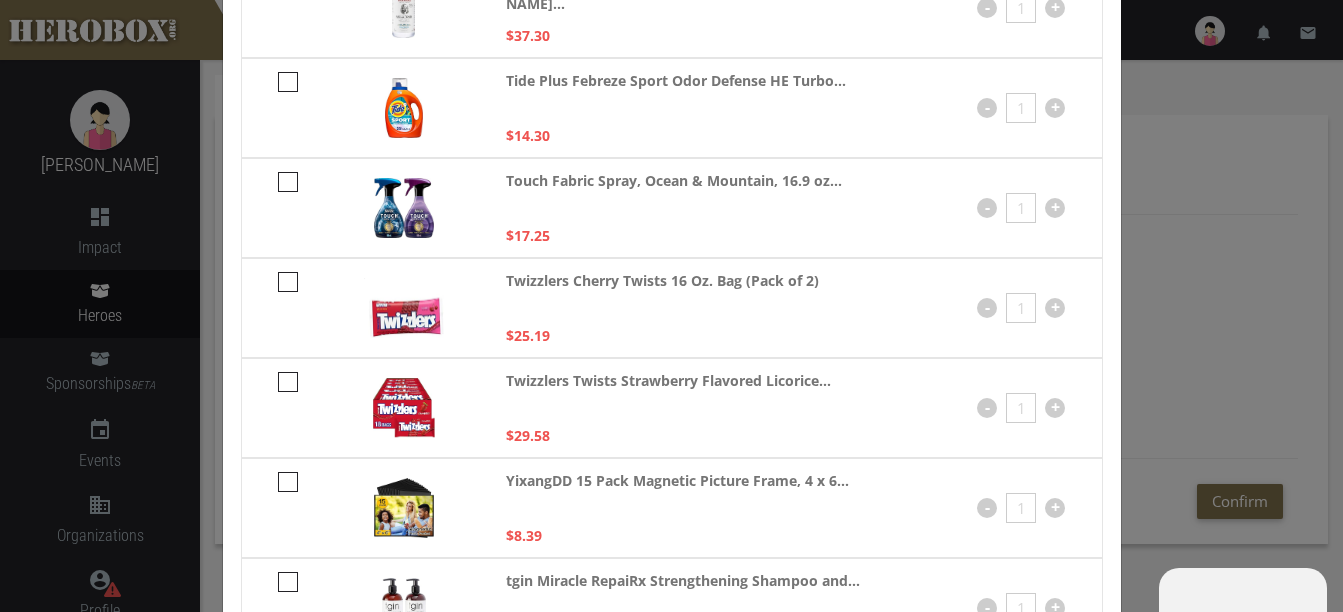 scroll, scrollTop: 3300, scrollLeft: 0, axis: vertical 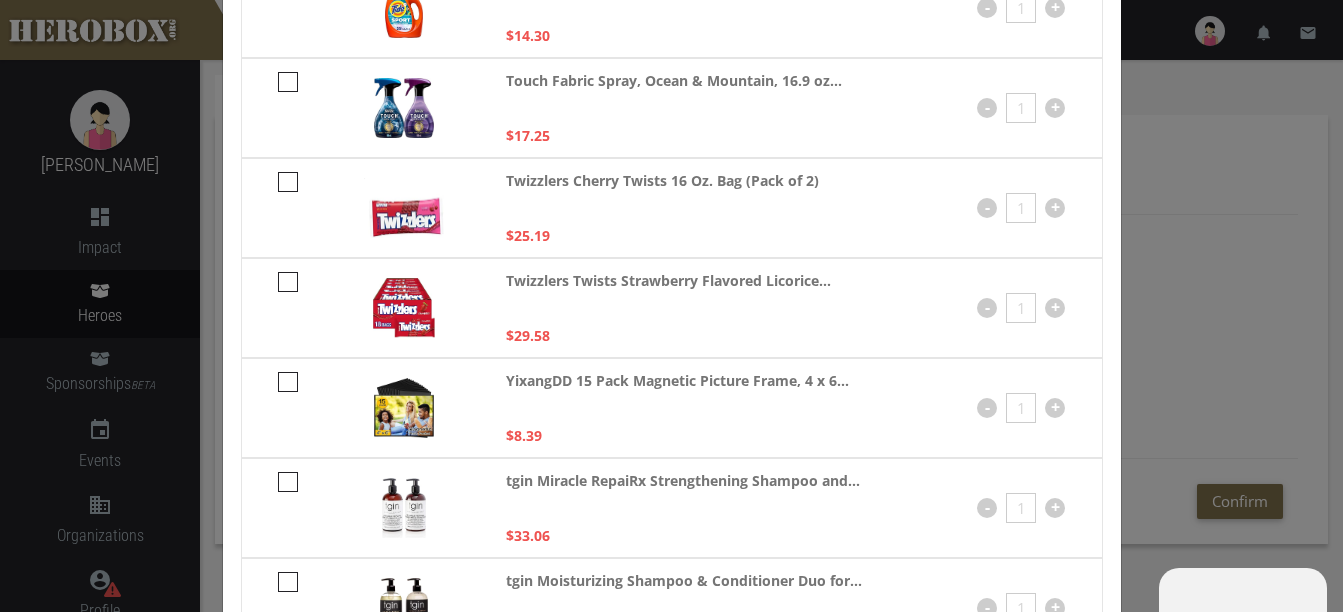 click at bounding box center (288, 382) 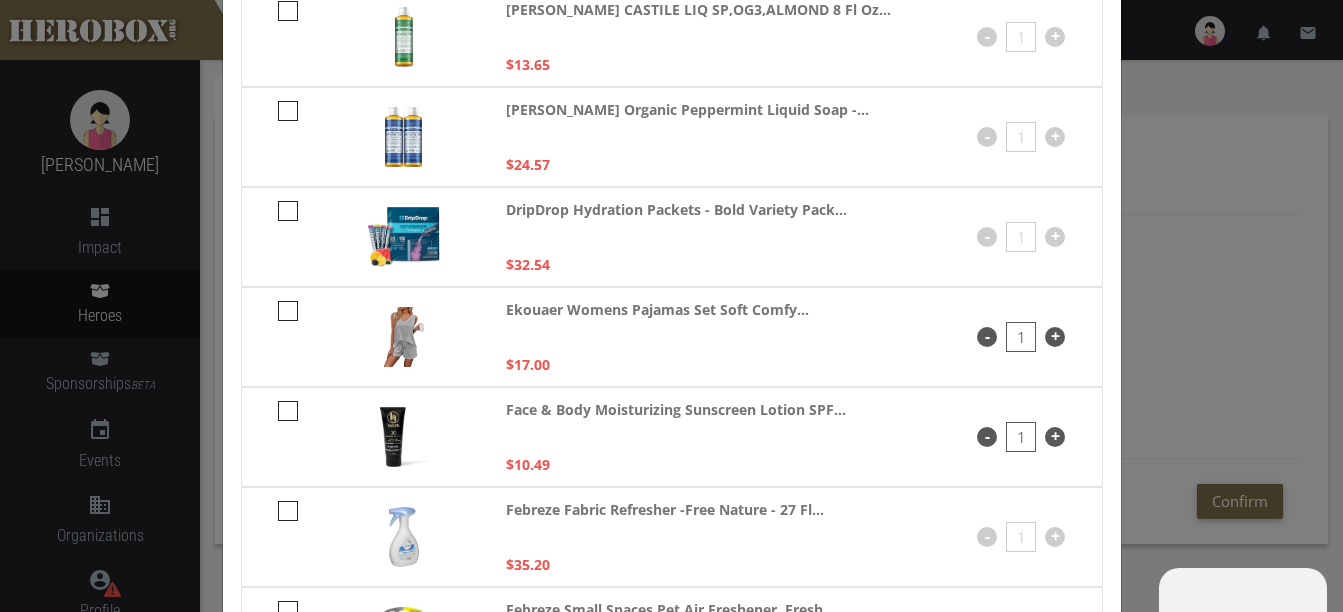 scroll, scrollTop: 1300, scrollLeft: 0, axis: vertical 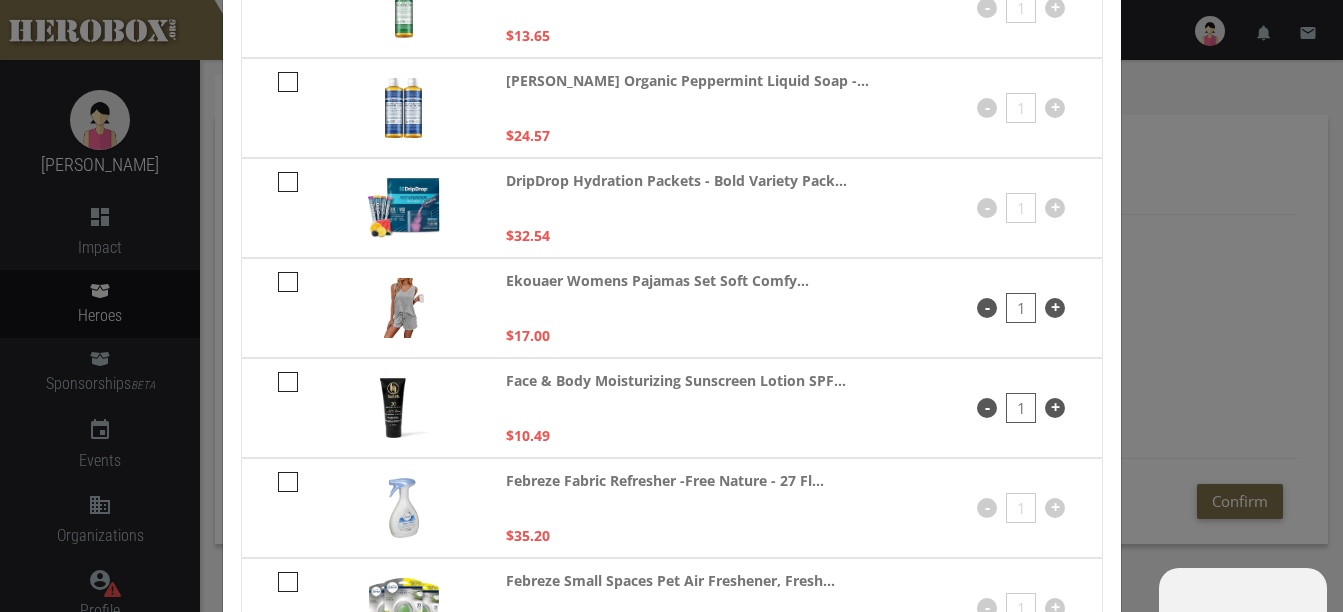 click at bounding box center [288, 382] 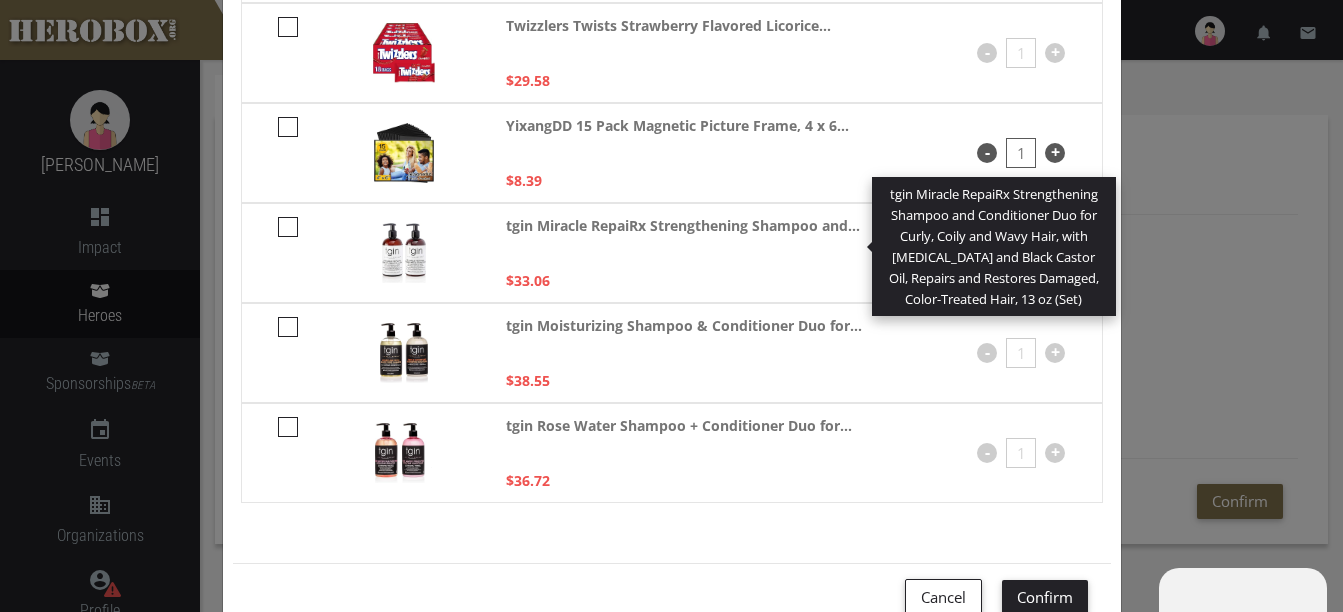 scroll, scrollTop: 3600, scrollLeft: 0, axis: vertical 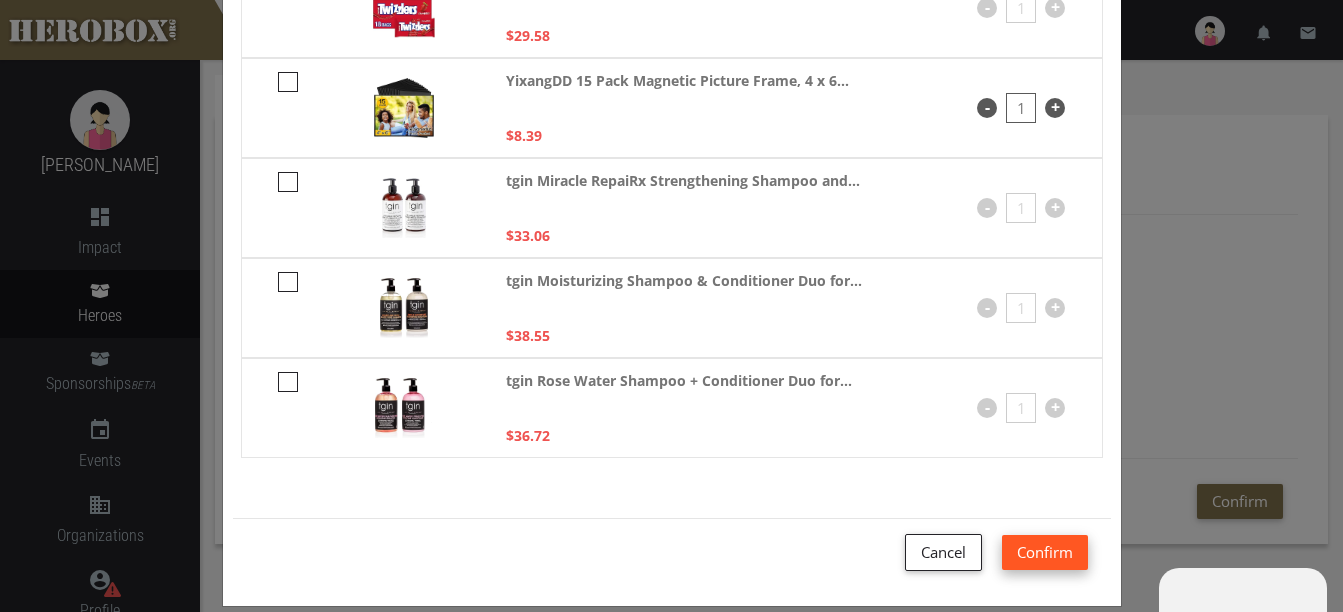 click on "Confirm" at bounding box center (1045, 552) 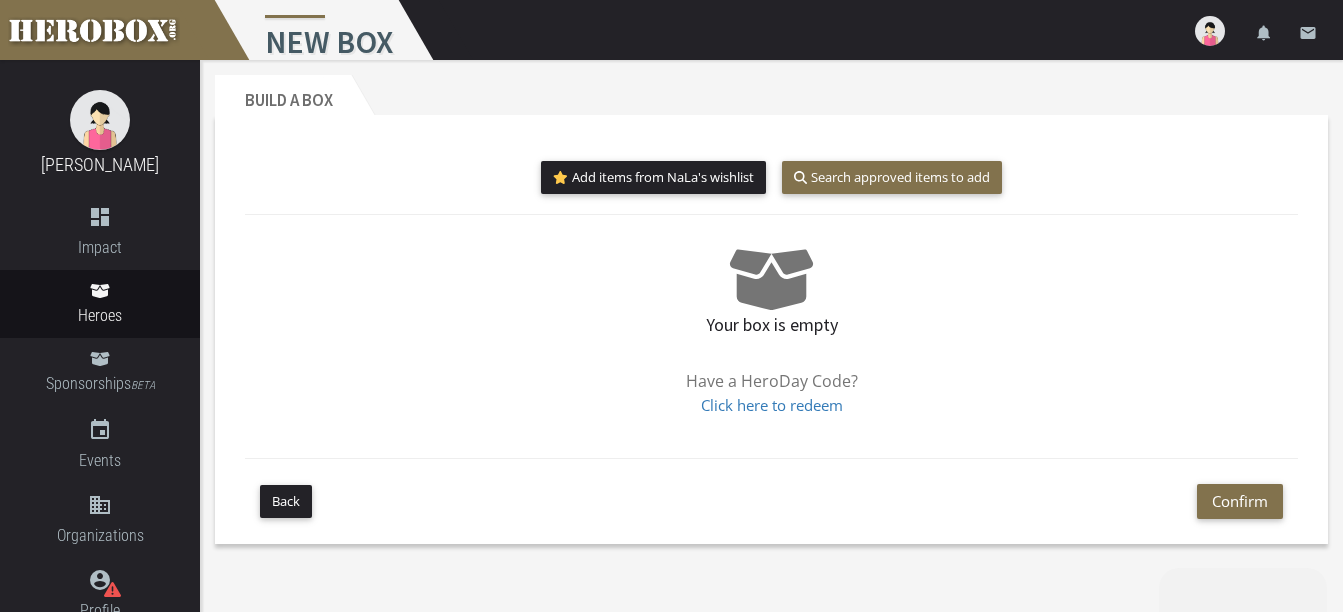 scroll, scrollTop: 173, scrollLeft: 0, axis: vertical 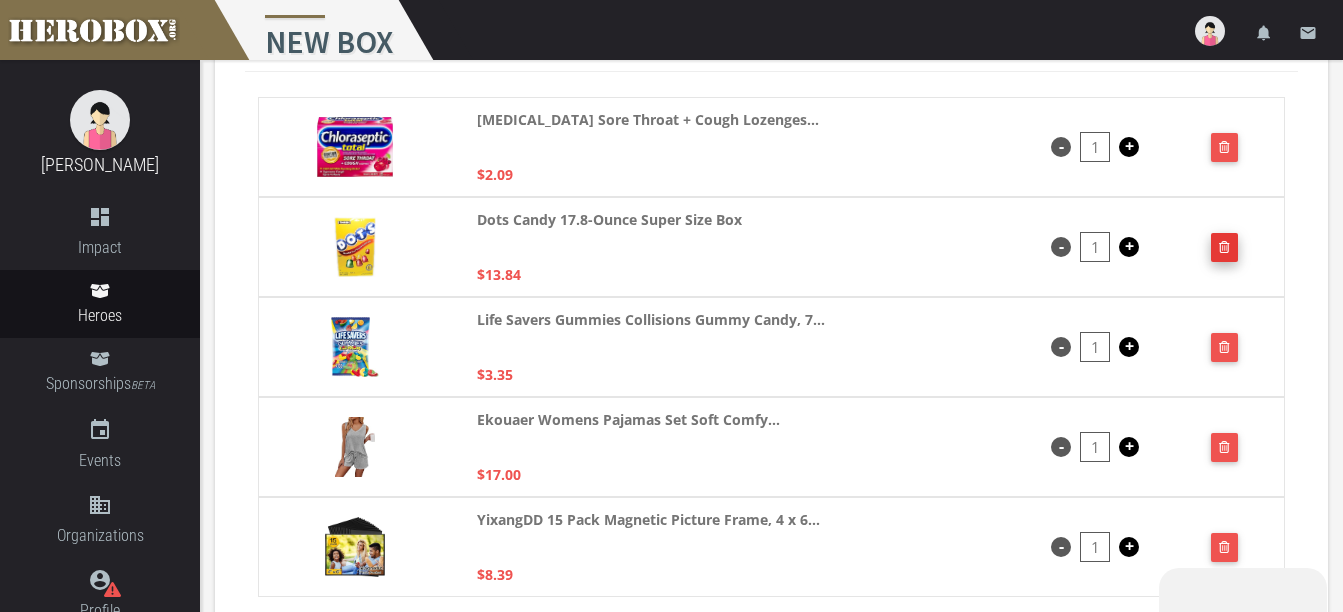 click at bounding box center [1224, 247] 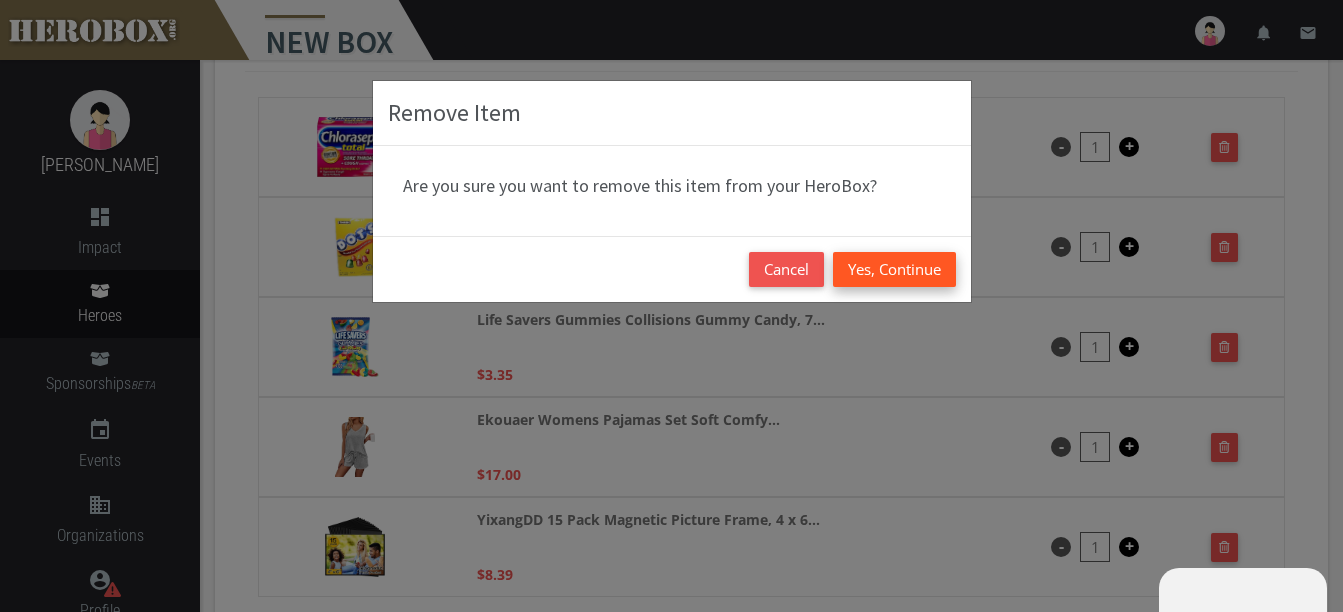 click on "Yes, Continue" at bounding box center [894, 269] 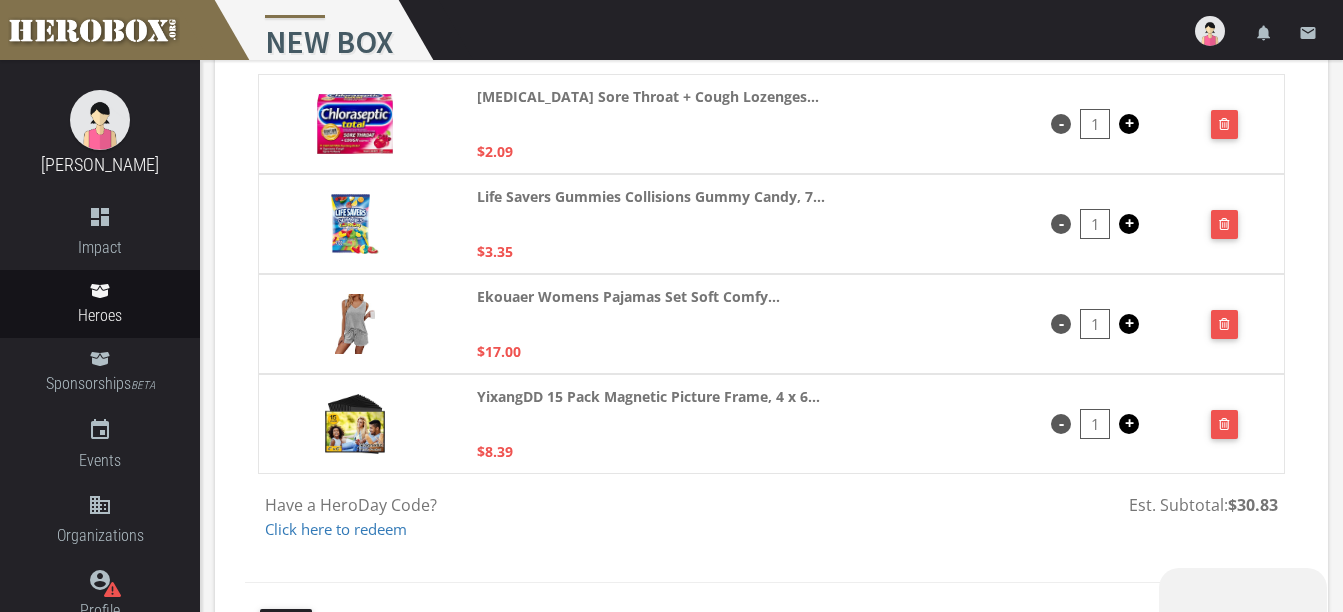 scroll, scrollTop: 200, scrollLeft: 0, axis: vertical 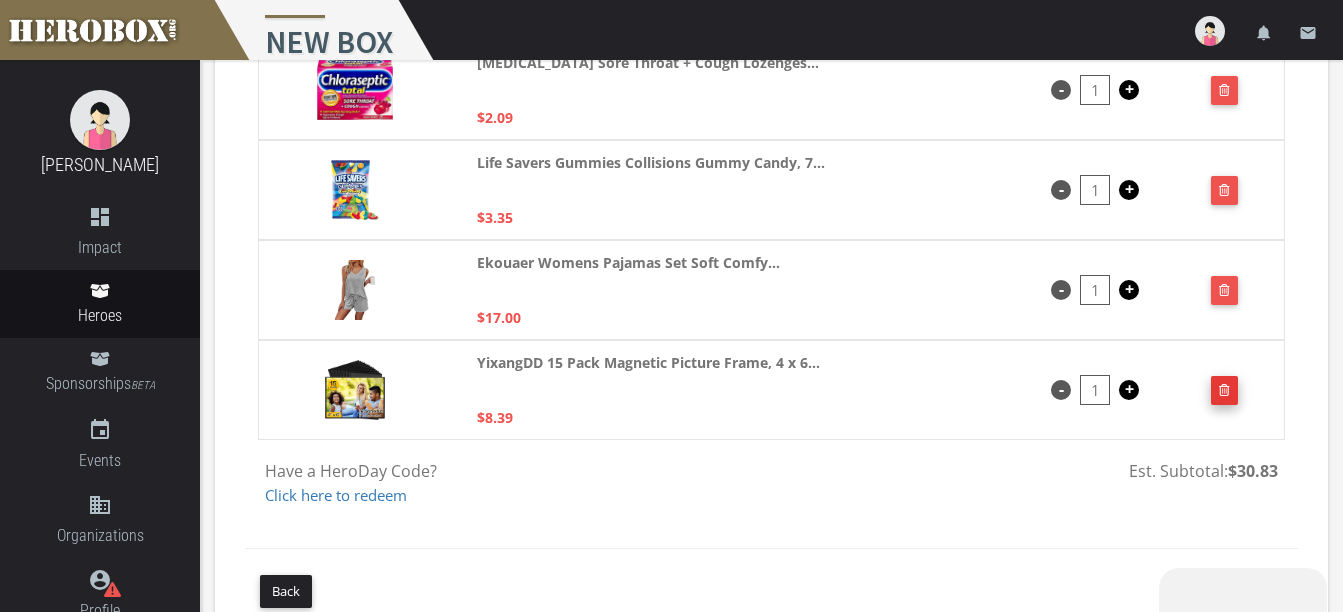 click 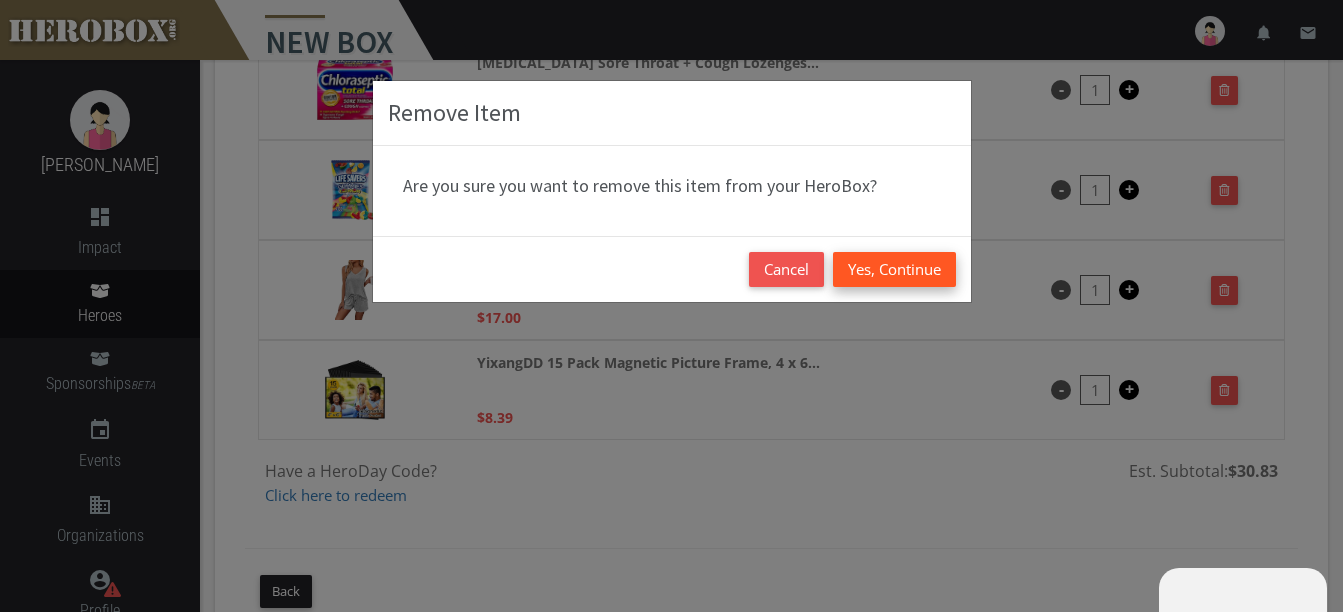 click on "Yes, Continue" at bounding box center (894, 269) 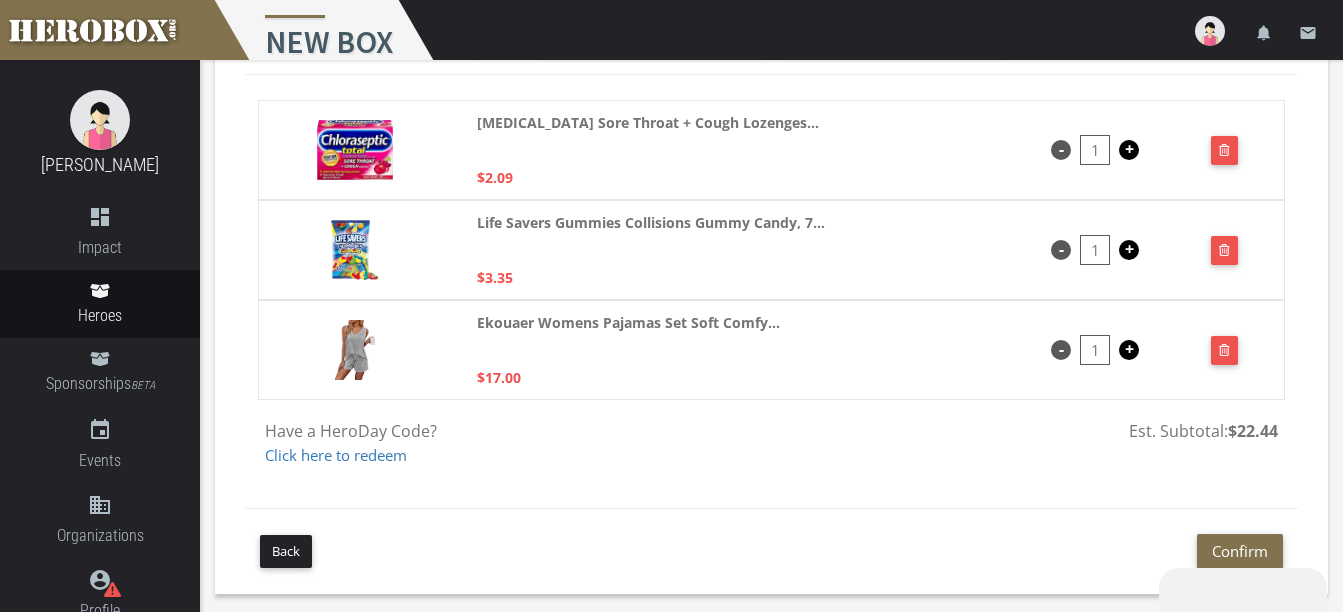 scroll, scrollTop: 143, scrollLeft: 0, axis: vertical 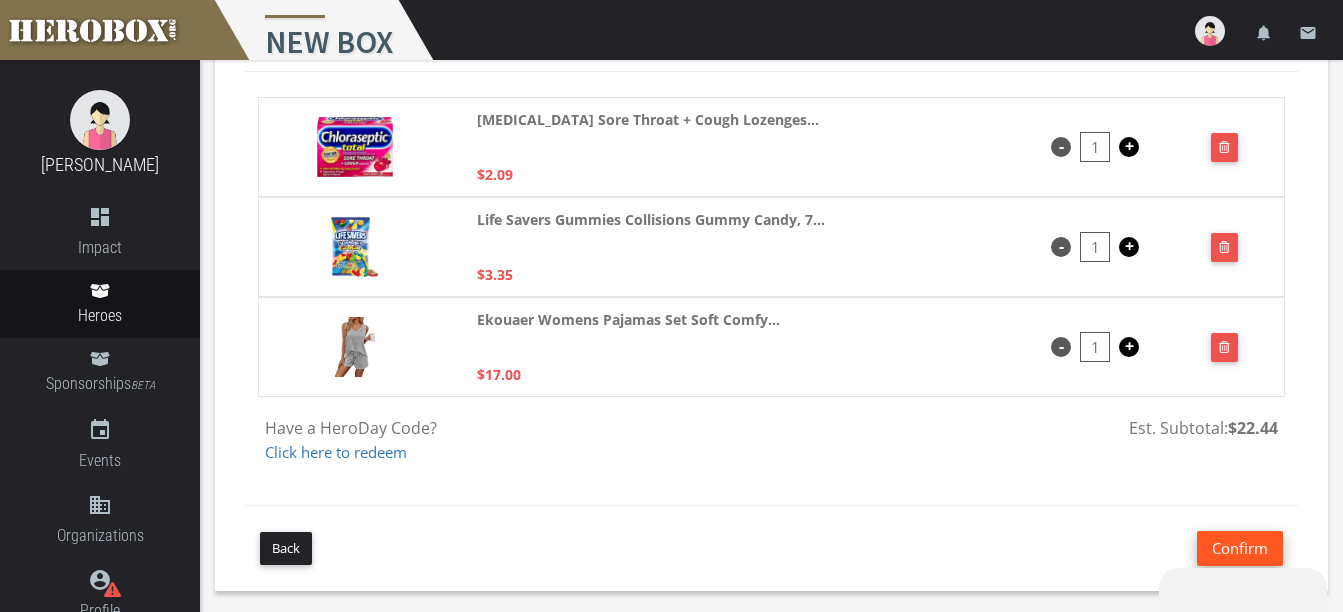 click on "Confirm" at bounding box center (1240, 548) 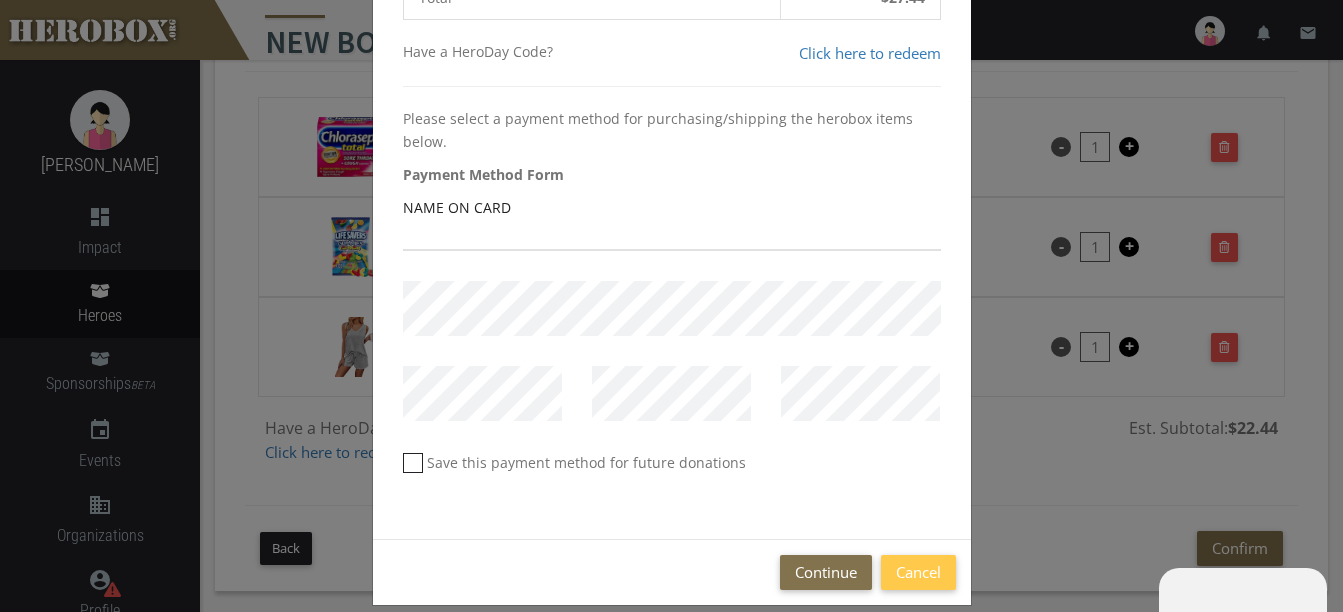 scroll, scrollTop: 369, scrollLeft: 0, axis: vertical 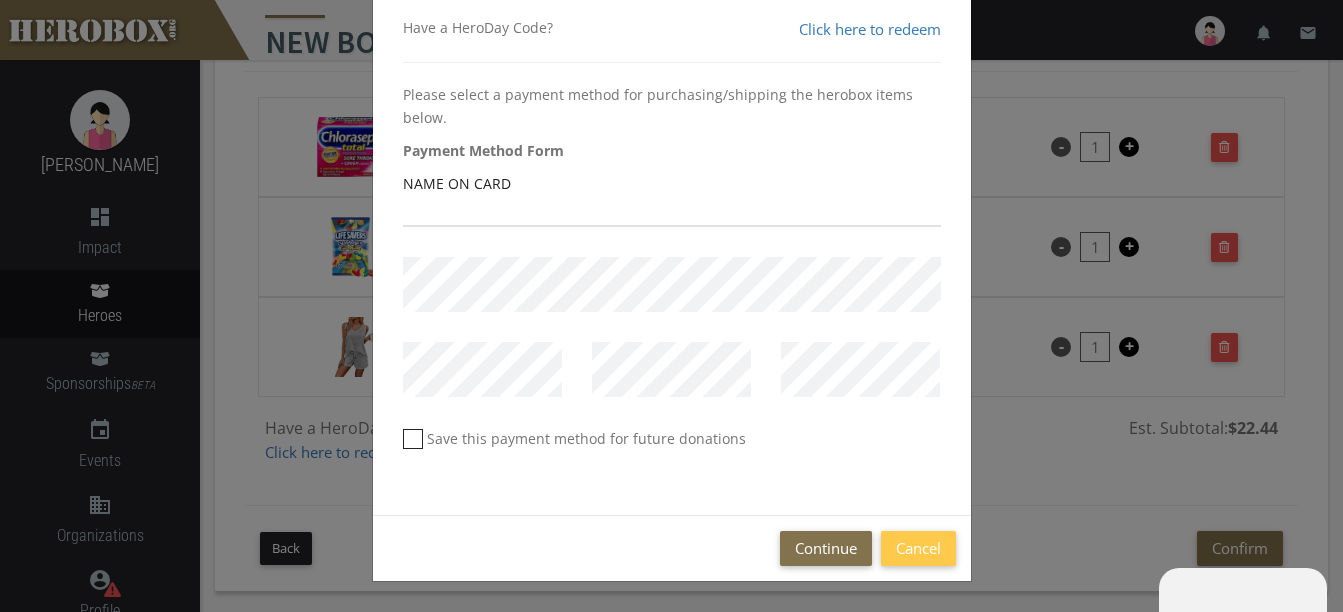 click at bounding box center (413, 439) 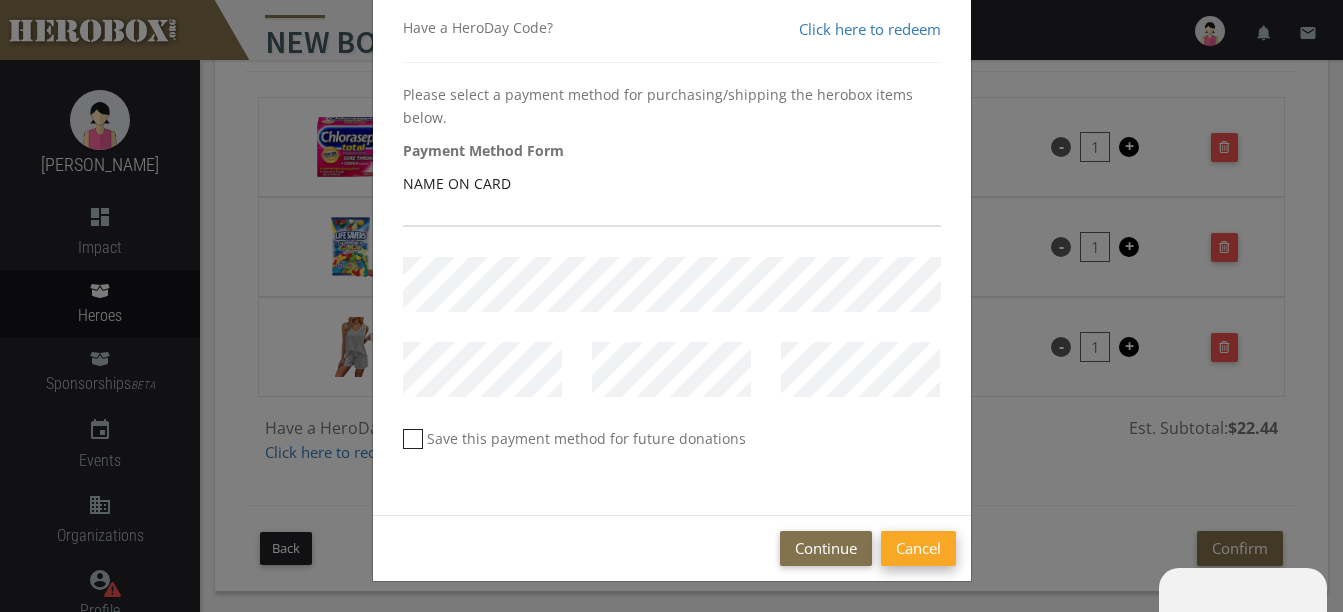 click on "Cancel" at bounding box center [918, 548] 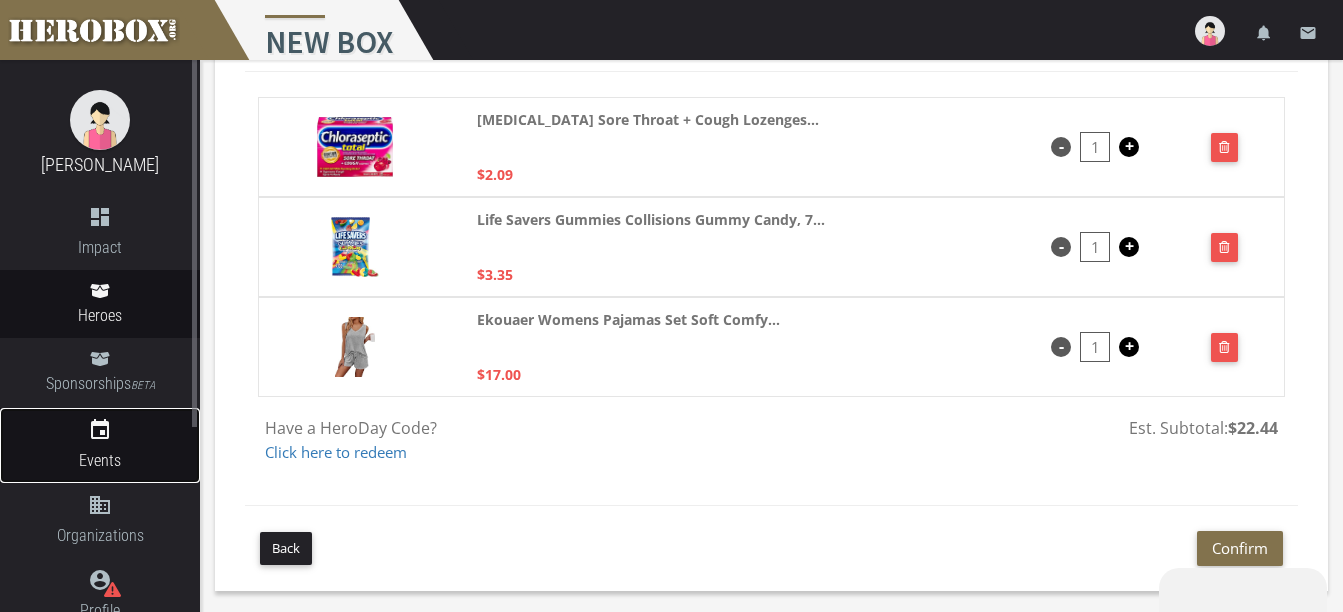 click on "event" at bounding box center [100, 430] 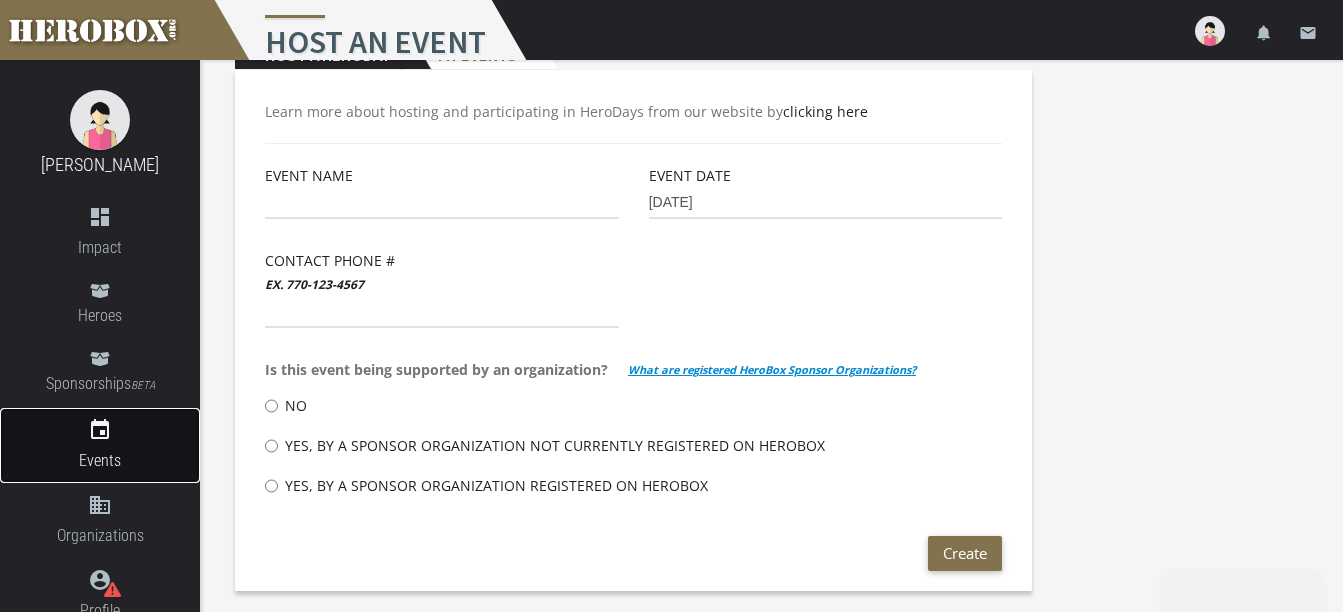 scroll, scrollTop: 0, scrollLeft: 0, axis: both 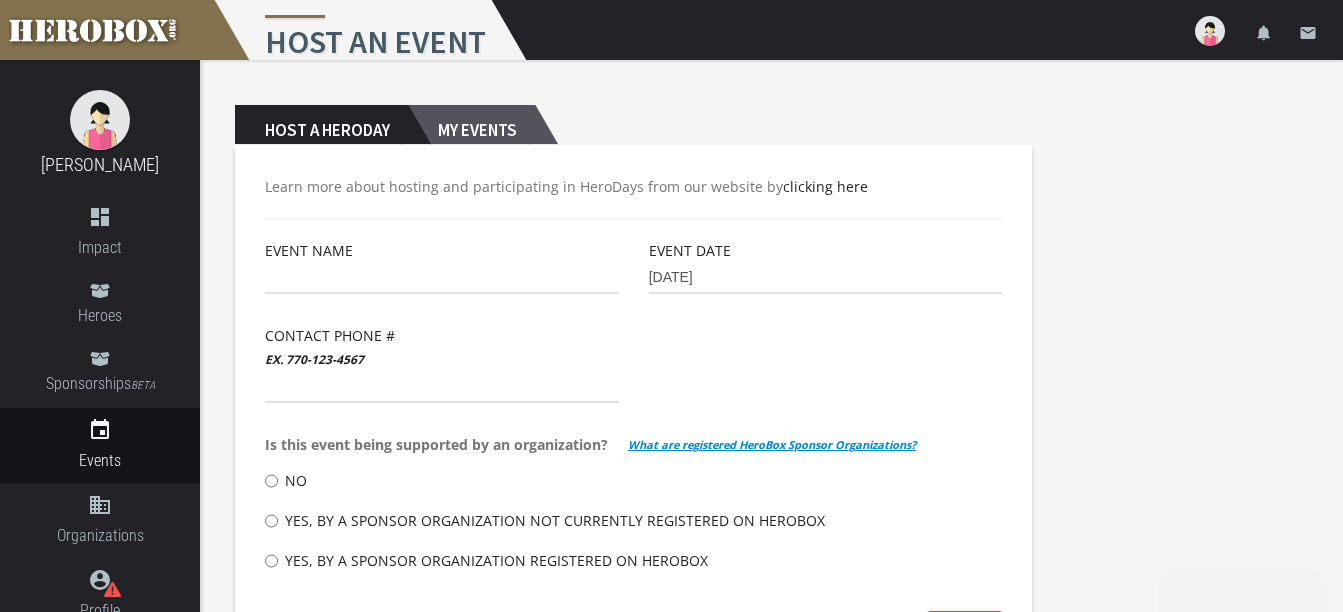 click on "My Events" at bounding box center [471, 125] 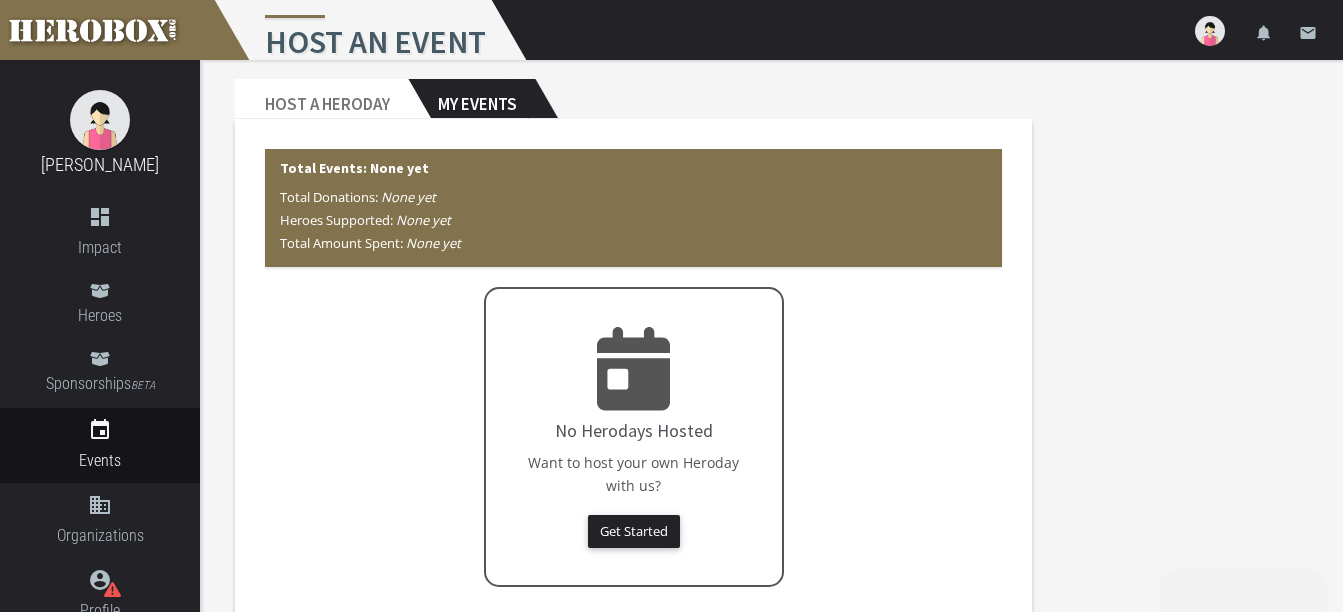 scroll, scrollTop: 52, scrollLeft: 0, axis: vertical 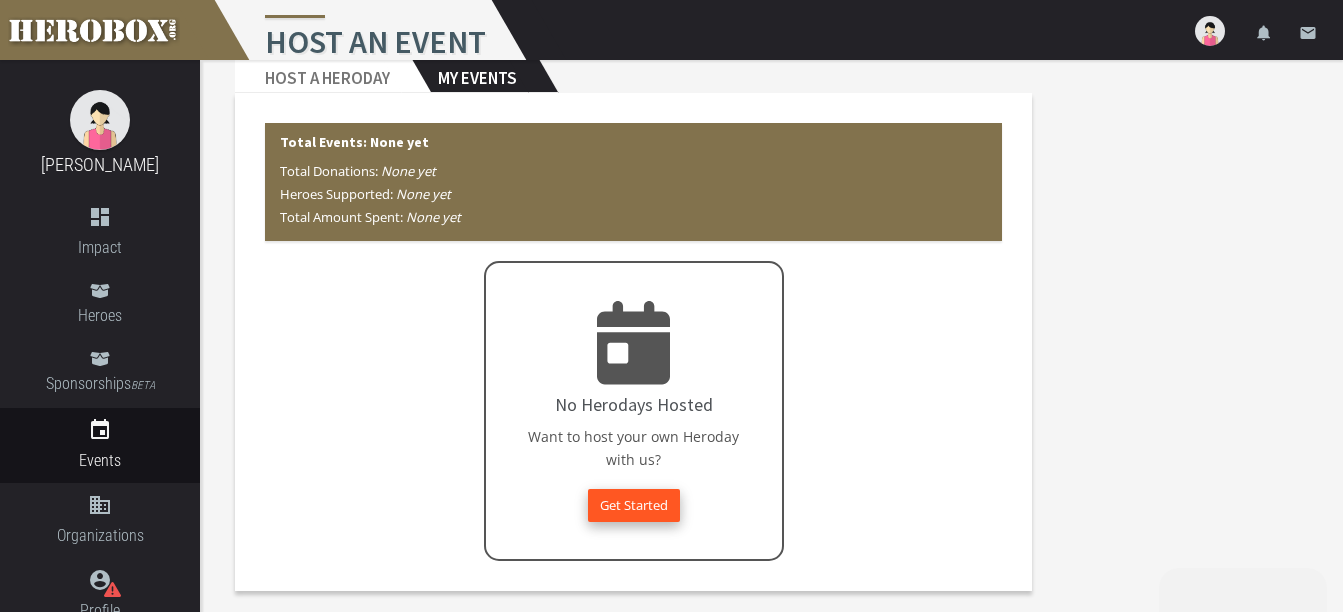 click on "Get Started" at bounding box center (634, 505) 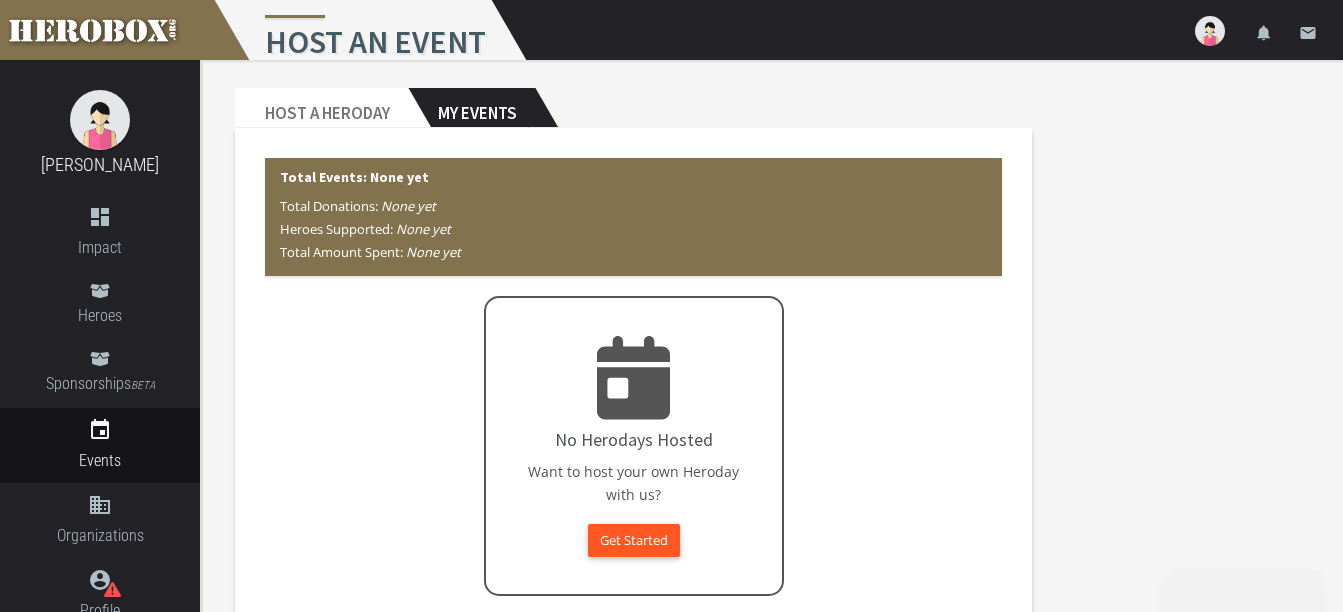 scroll, scrollTop: 0, scrollLeft: 0, axis: both 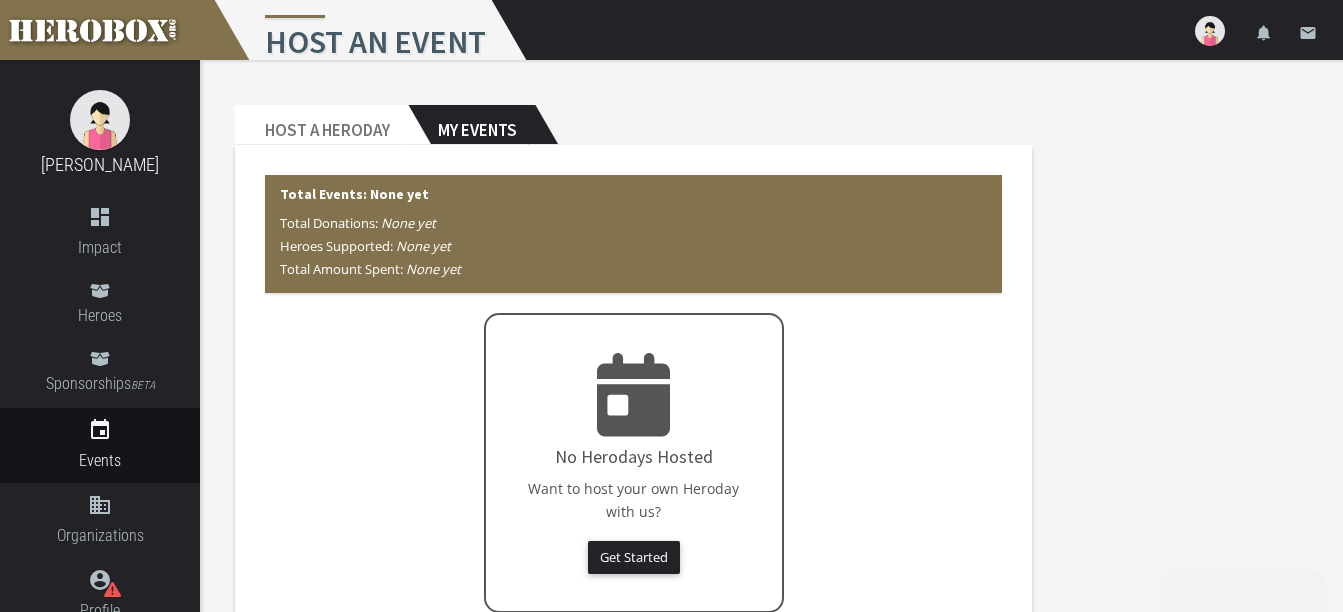 click on "My Events" at bounding box center (471, 125) 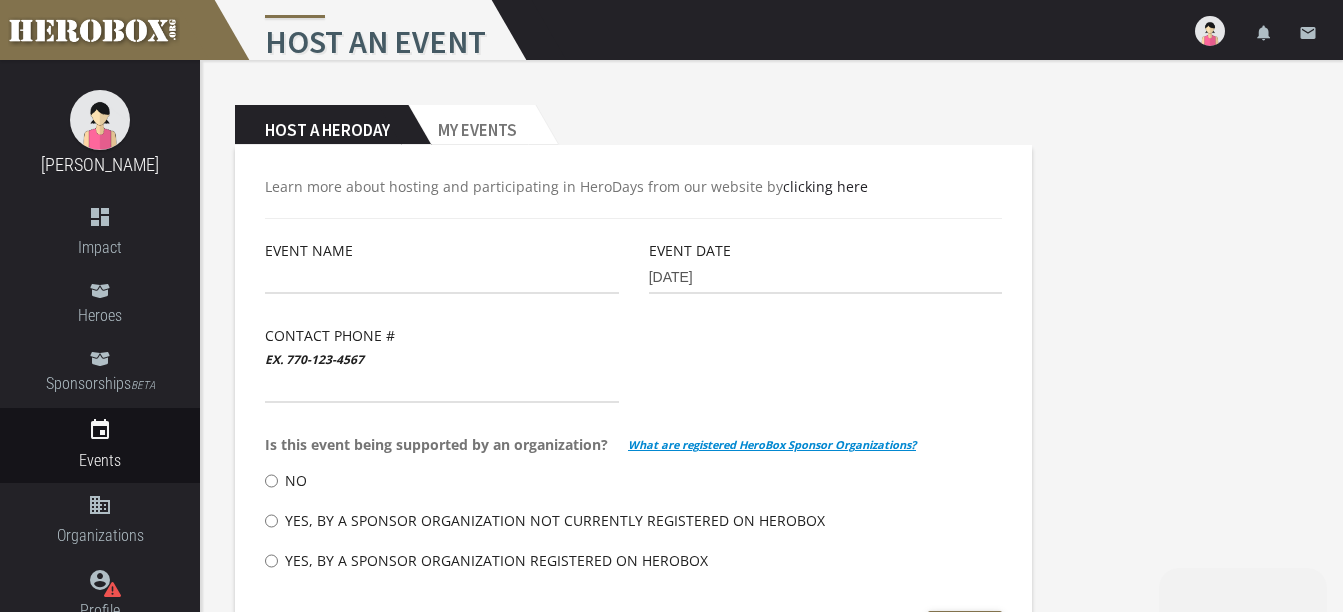click on "Host a Heroday" at bounding box center (321, 125) 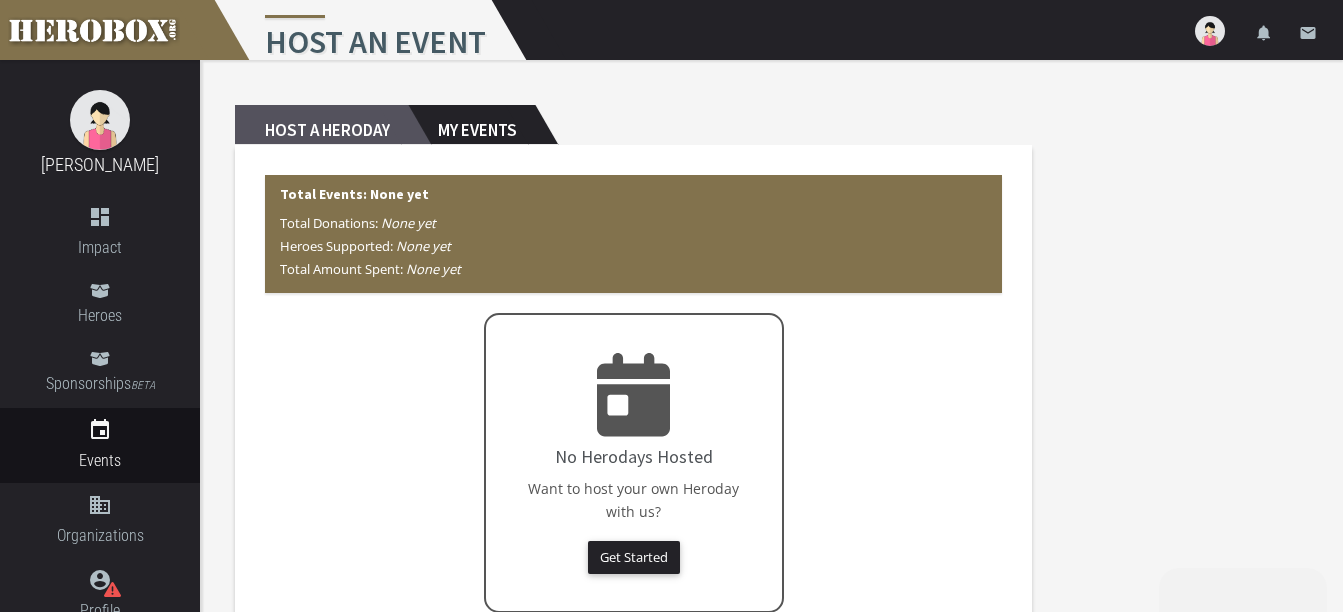 click on "Host a Heroday" at bounding box center (321, 125) 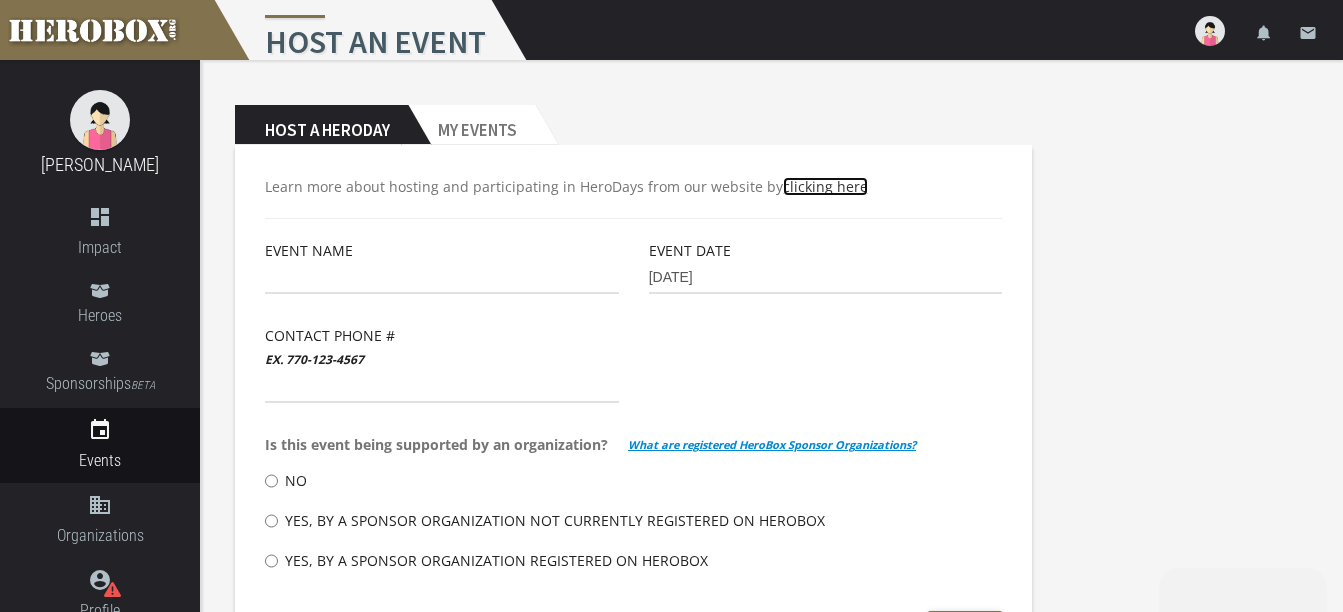 click on "clicking here" at bounding box center (825, 186) 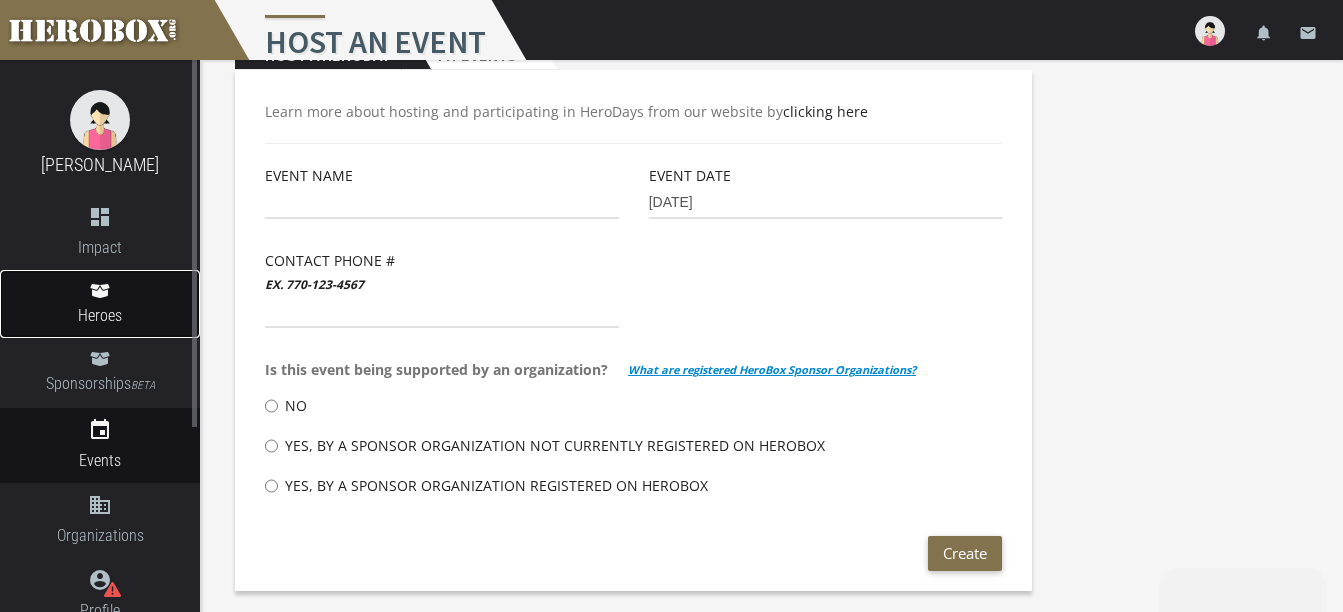 click on "Heroes" at bounding box center (100, 315) 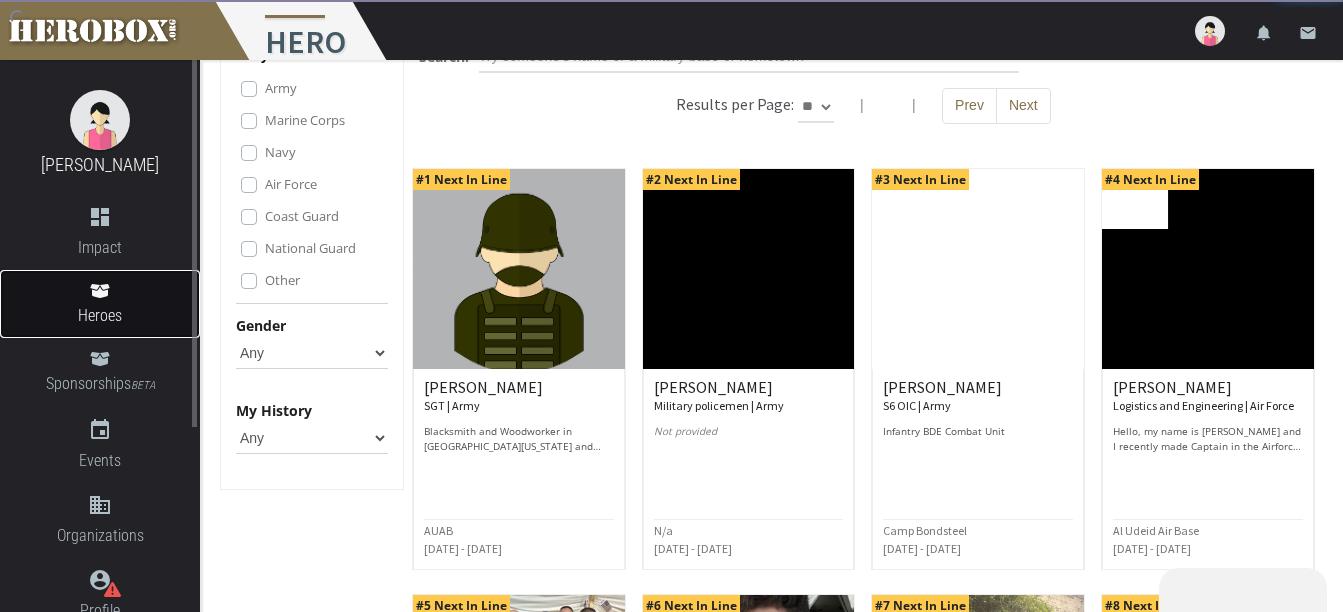 scroll, scrollTop: 0, scrollLeft: 0, axis: both 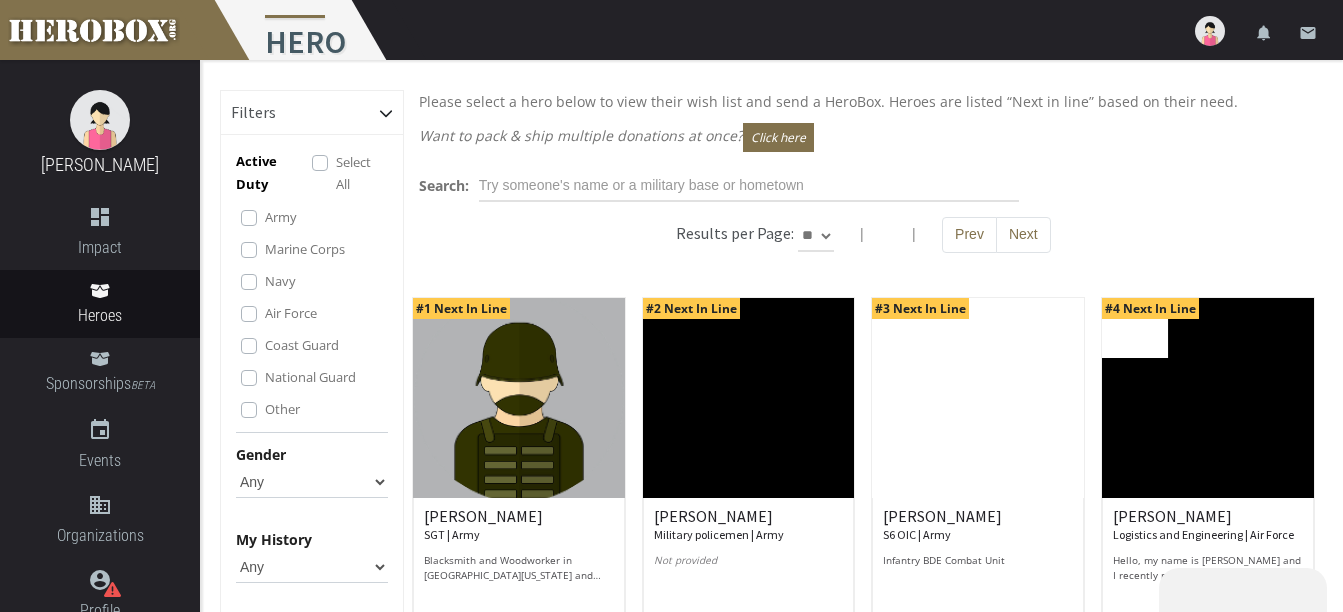 click on "Coast Guard" at bounding box center [302, 345] 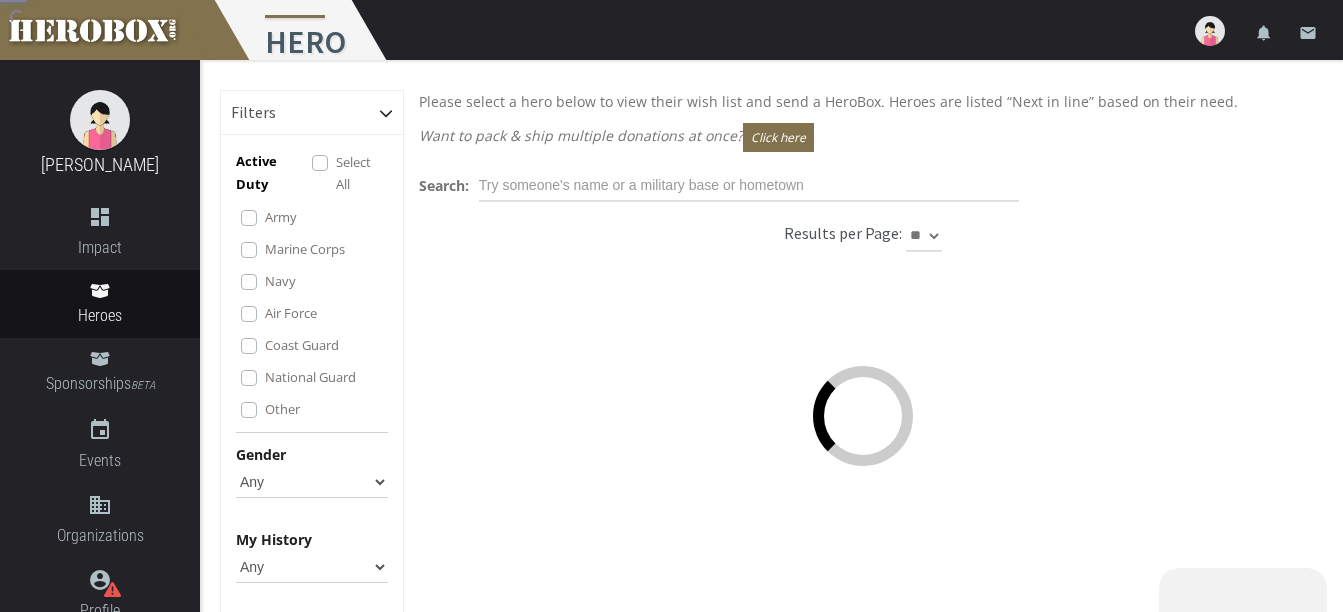 click on "National Guard" at bounding box center [310, 377] 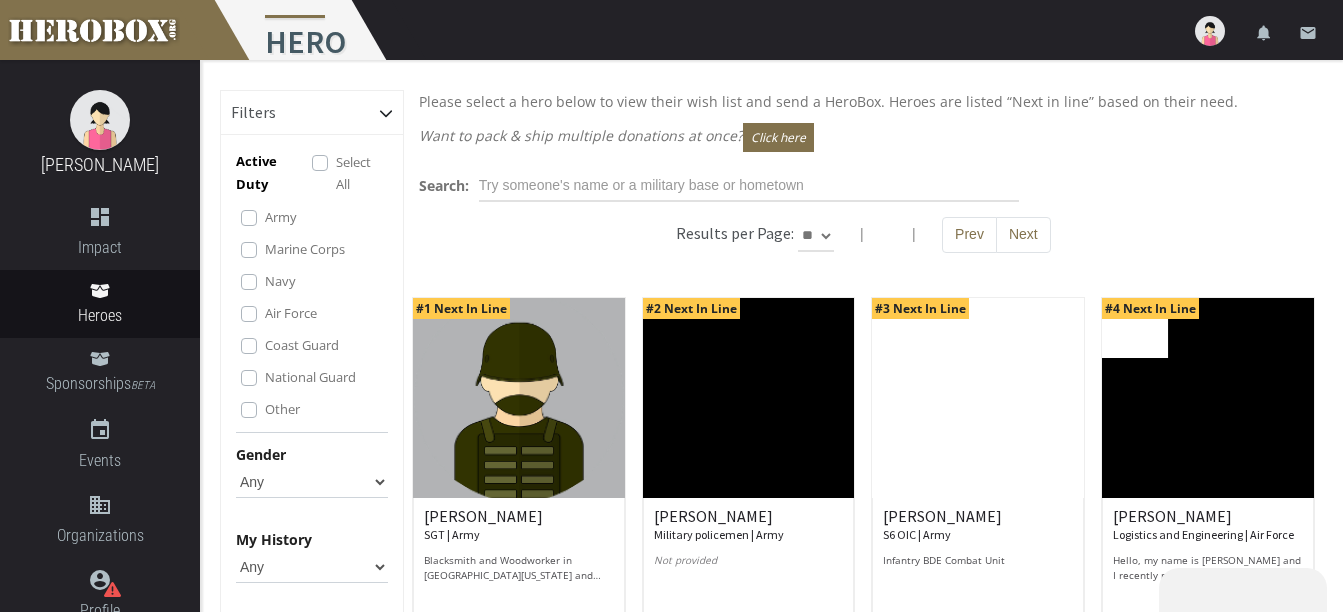 click on "Other" at bounding box center (282, 409) 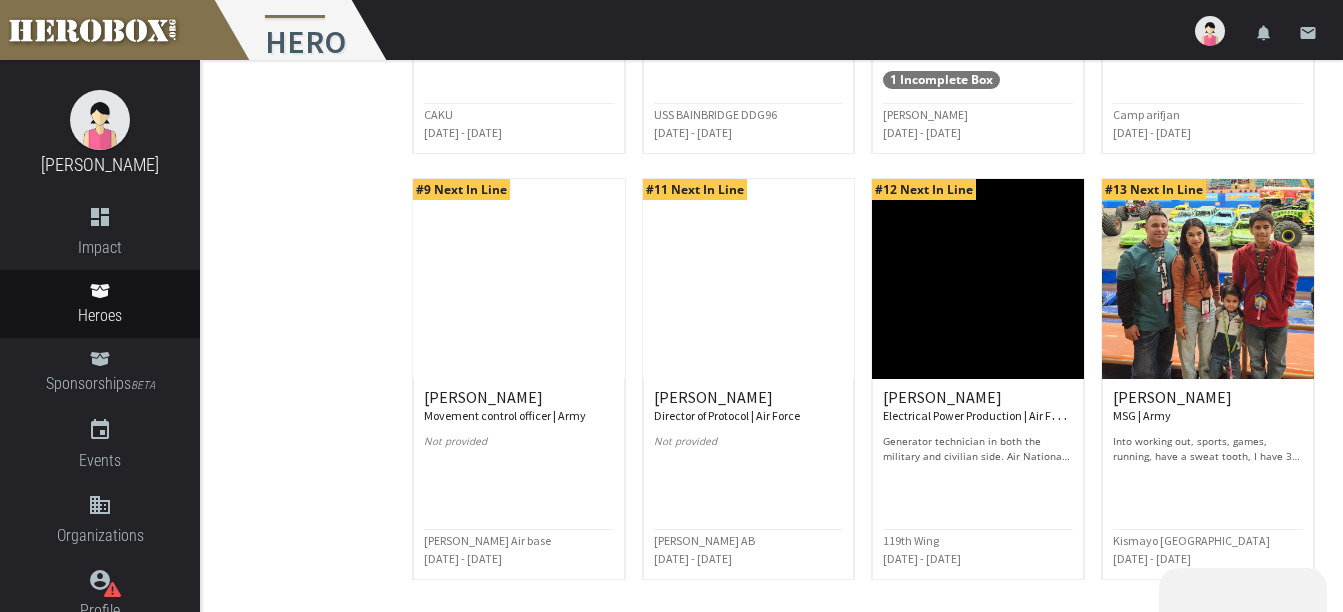 scroll, scrollTop: 1068, scrollLeft: 0, axis: vertical 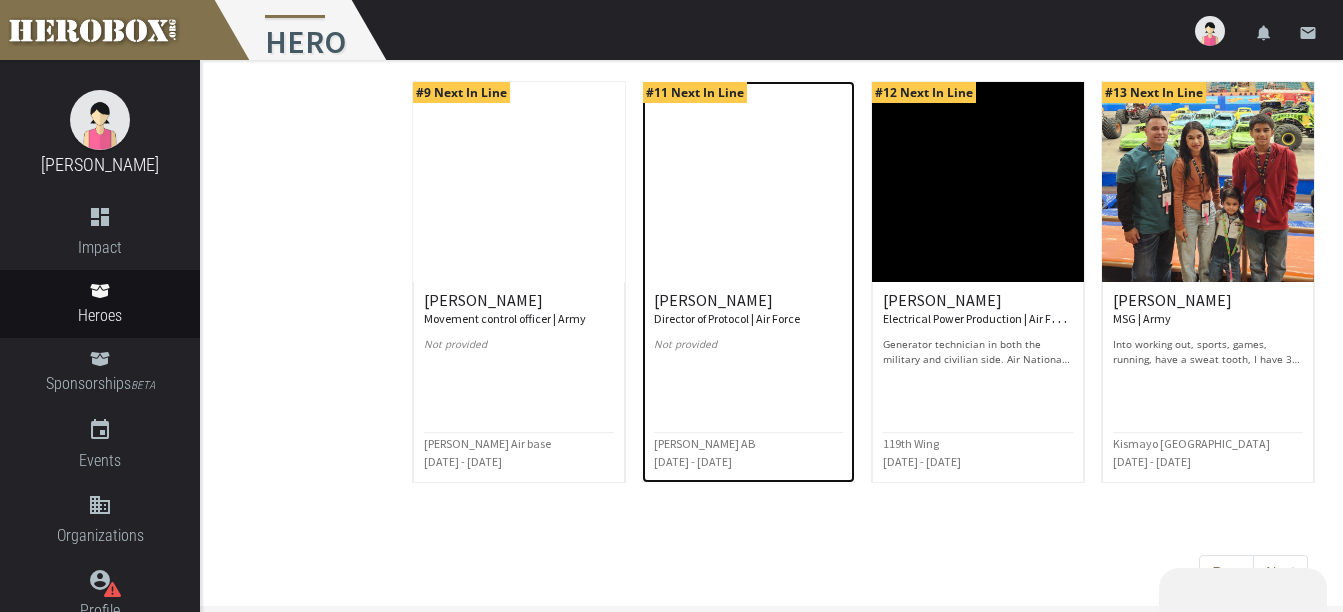 click on "Tabitha U.
Director of Protocol | Air Force
Not provided
Soto Cano AB
Apr 2025 - Oct 2025" at bounding box center (749, 382) 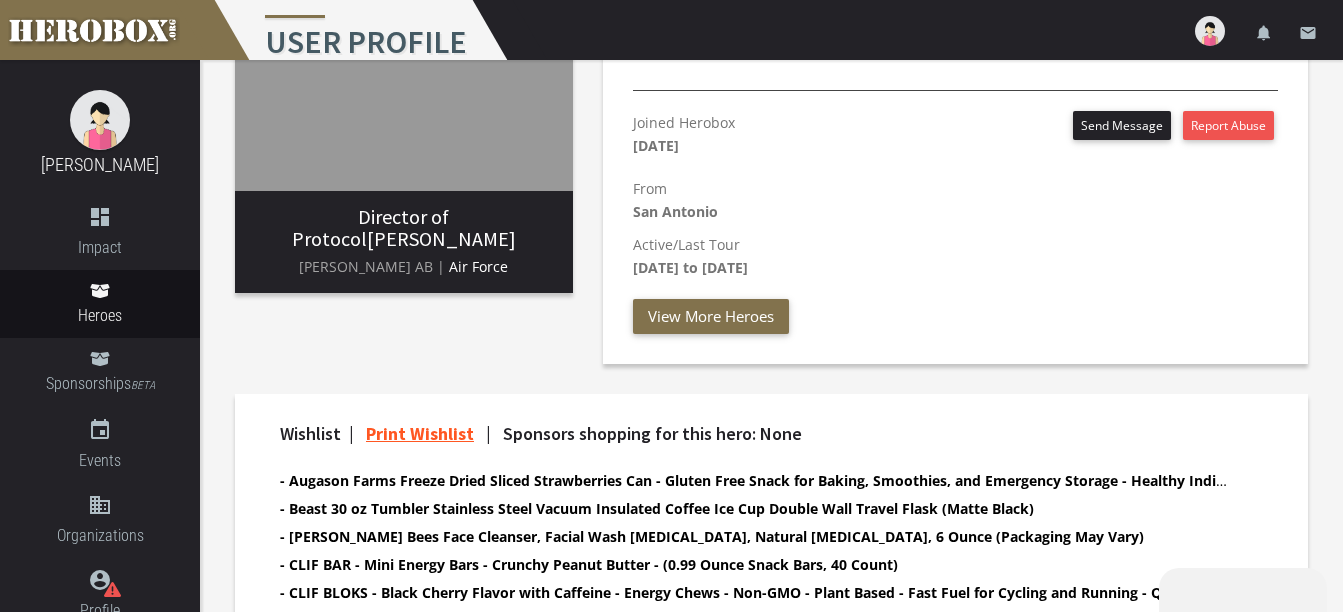 scroll, scrollTop: 27, scrollLeft: 0, axis: vertical 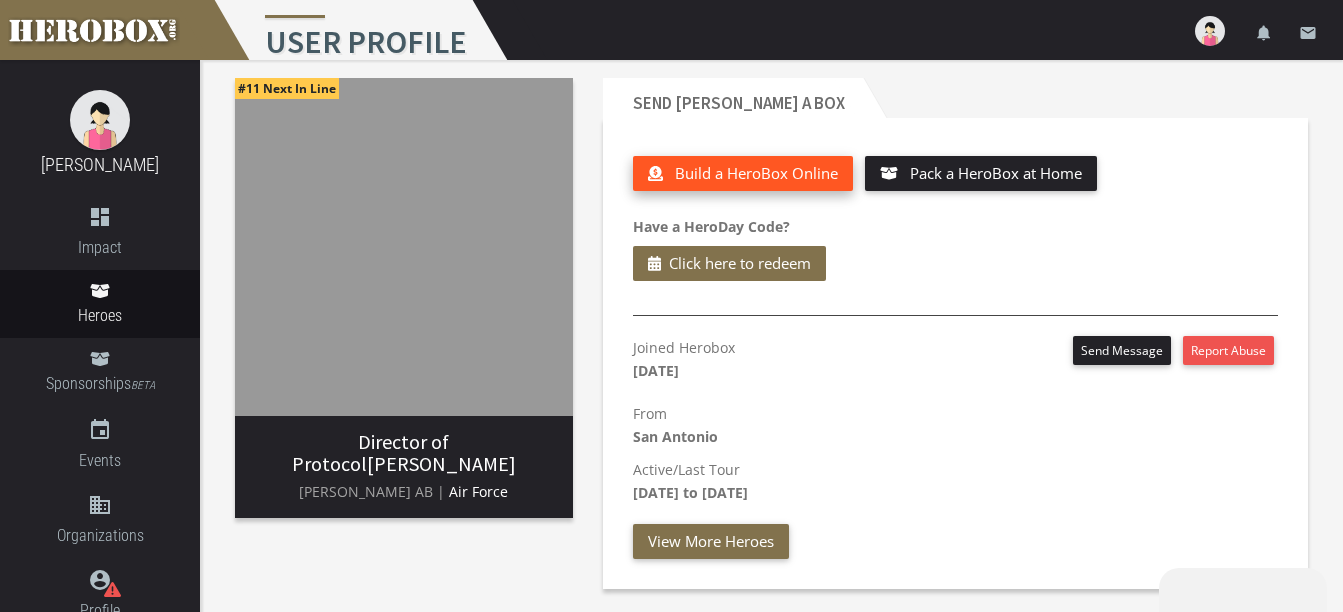 click on "Build a HeroBox Online" at bounding box center [756, 173] 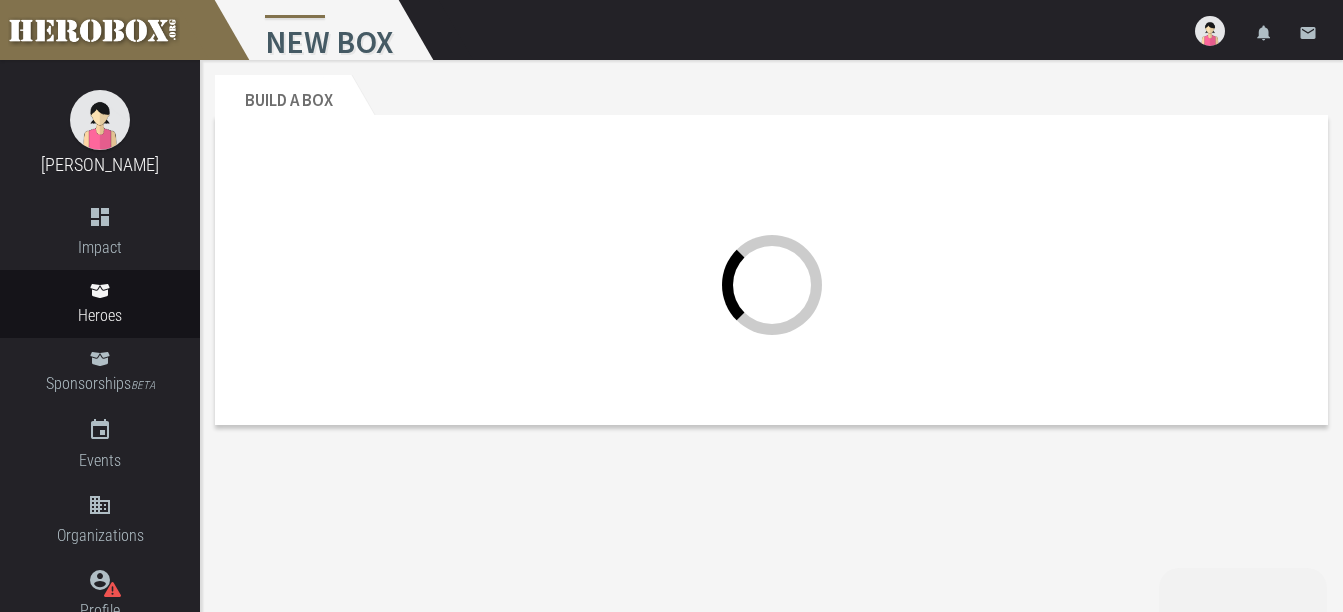 scroll, scrollTop: 0, scrollLeft: 0, axis: both 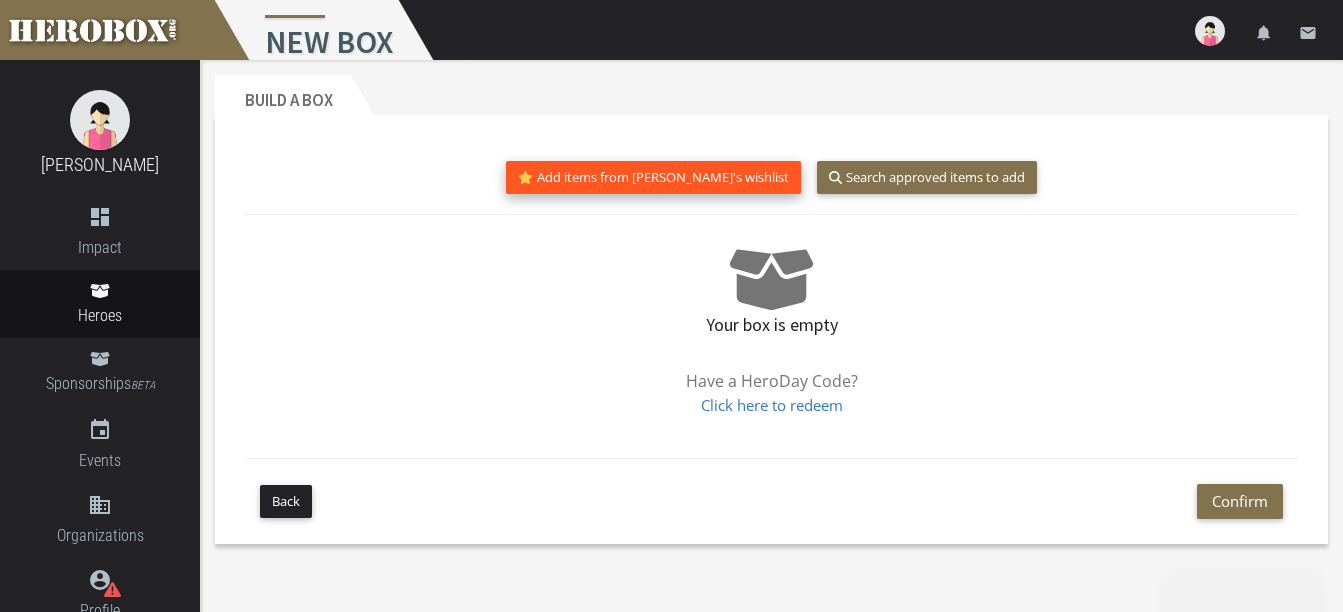 click on "Add items from Tabitha's wishlist" at bounding box center (653, 177) 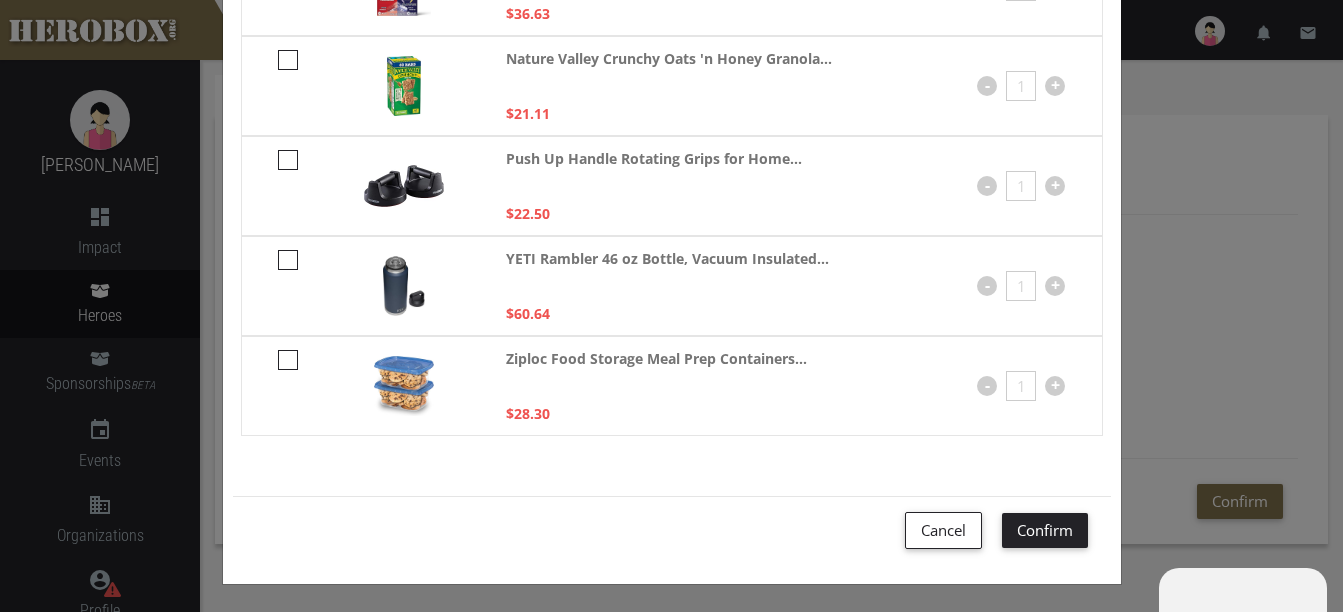 scroll, scrollTop: 1025, scrollLeft: 0, axis: vertical 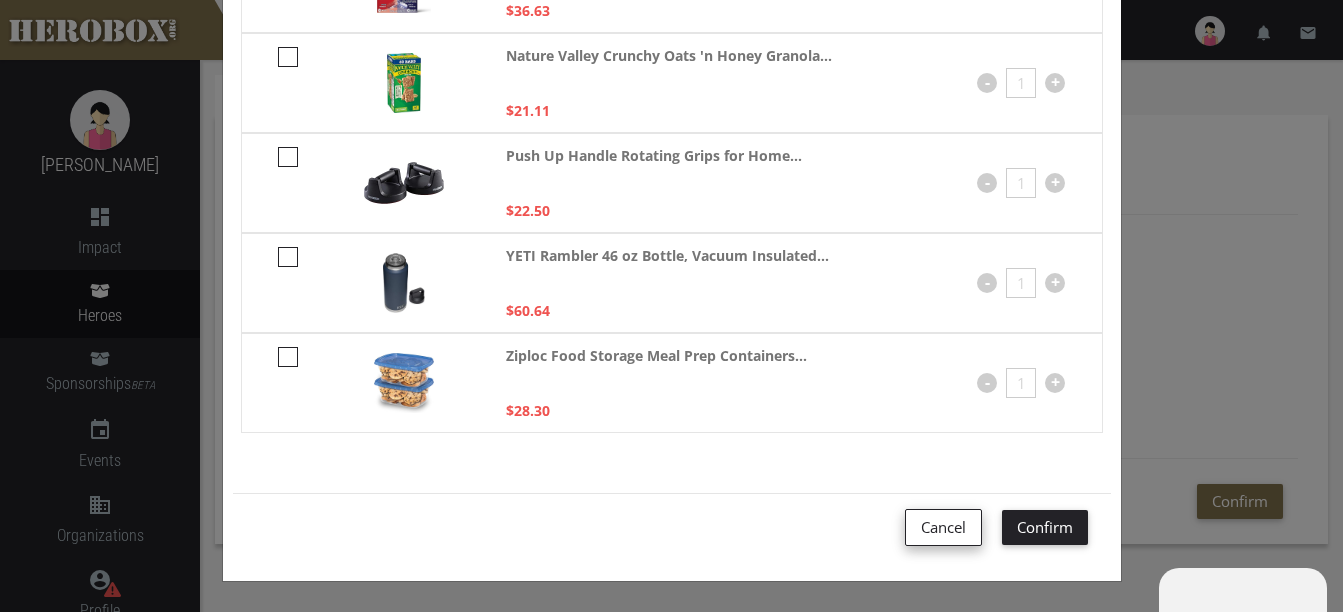 click on "Cancel" at bounding box center (943, 527) 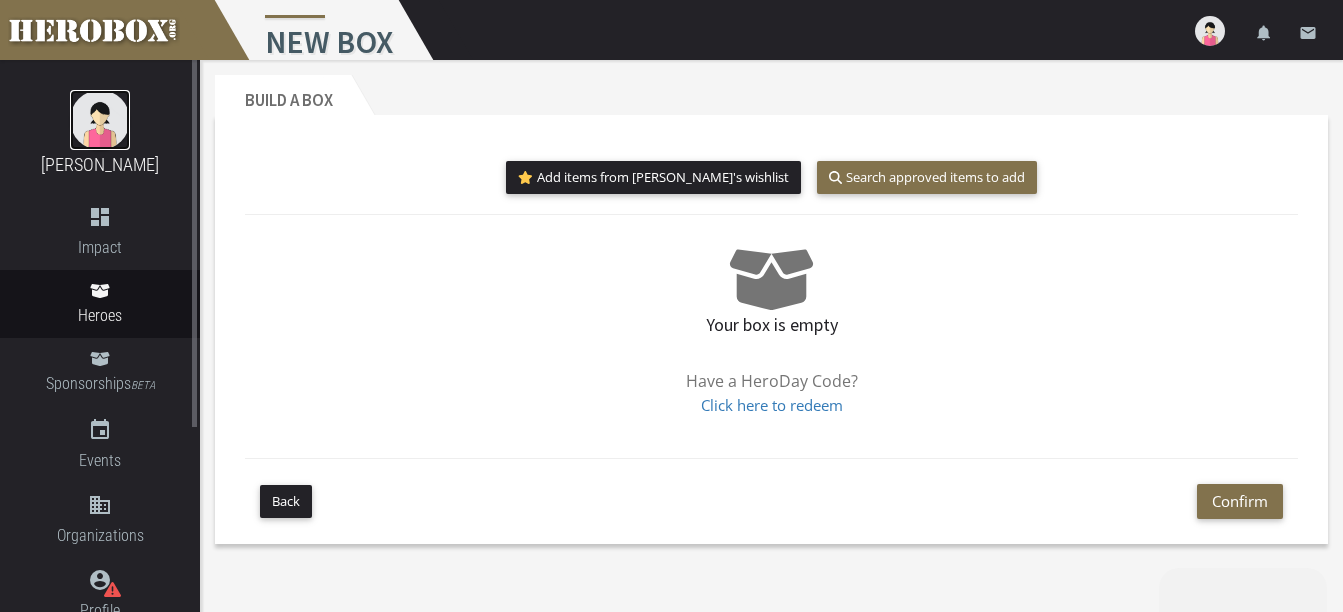 click at bounding box center [100, 120] 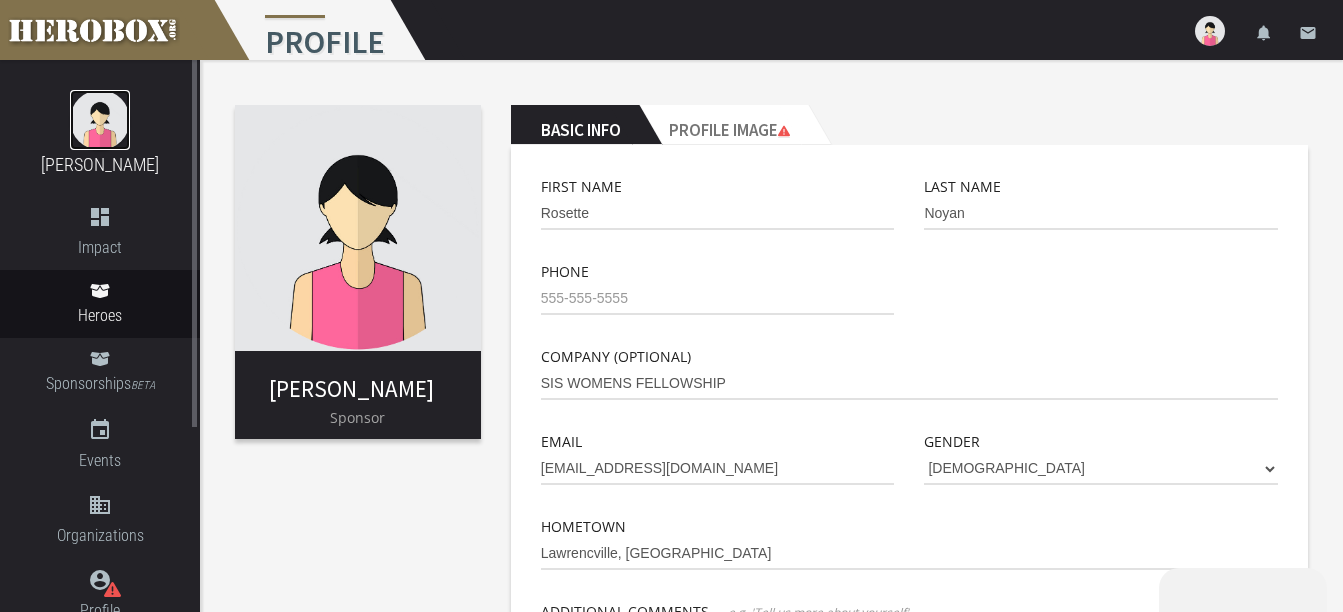 click at bounding box center [100, 120] 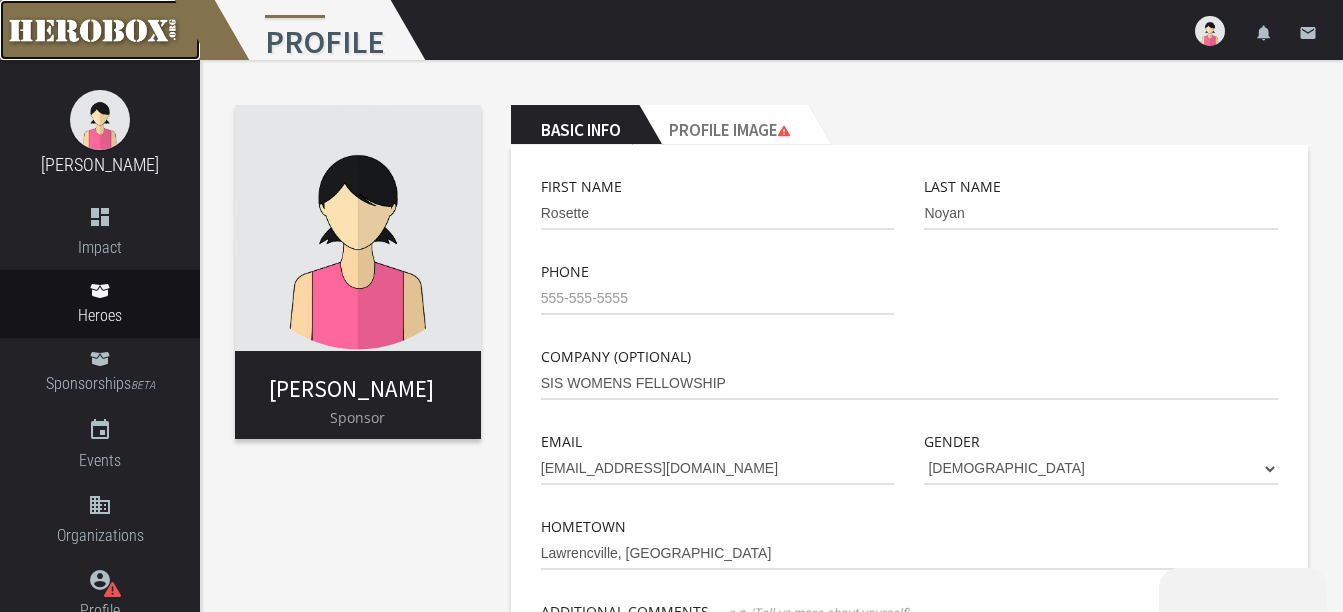 click at bounding box center [100, 30] 